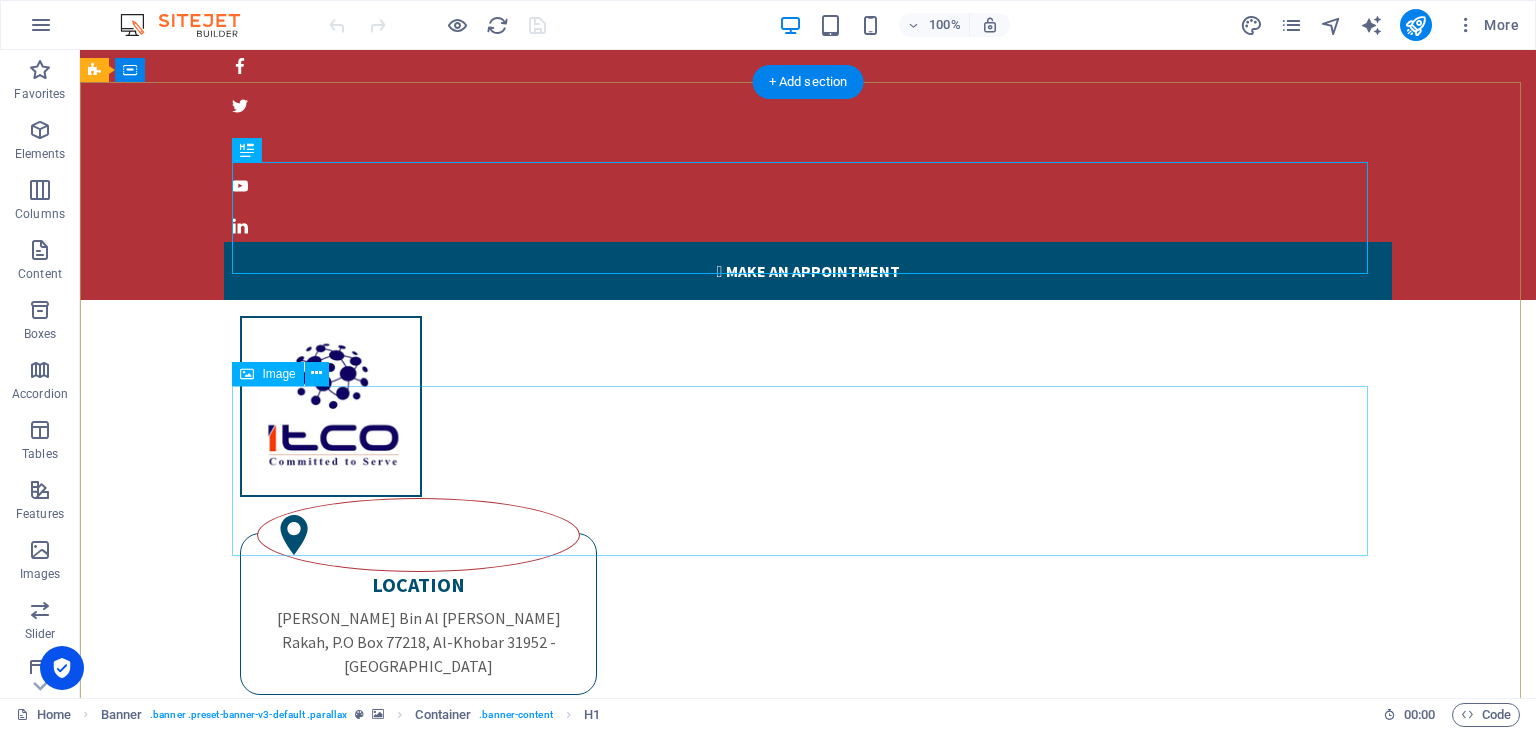 scroll, scrollTop: 374, scrollLeft: 0, axis: vertical 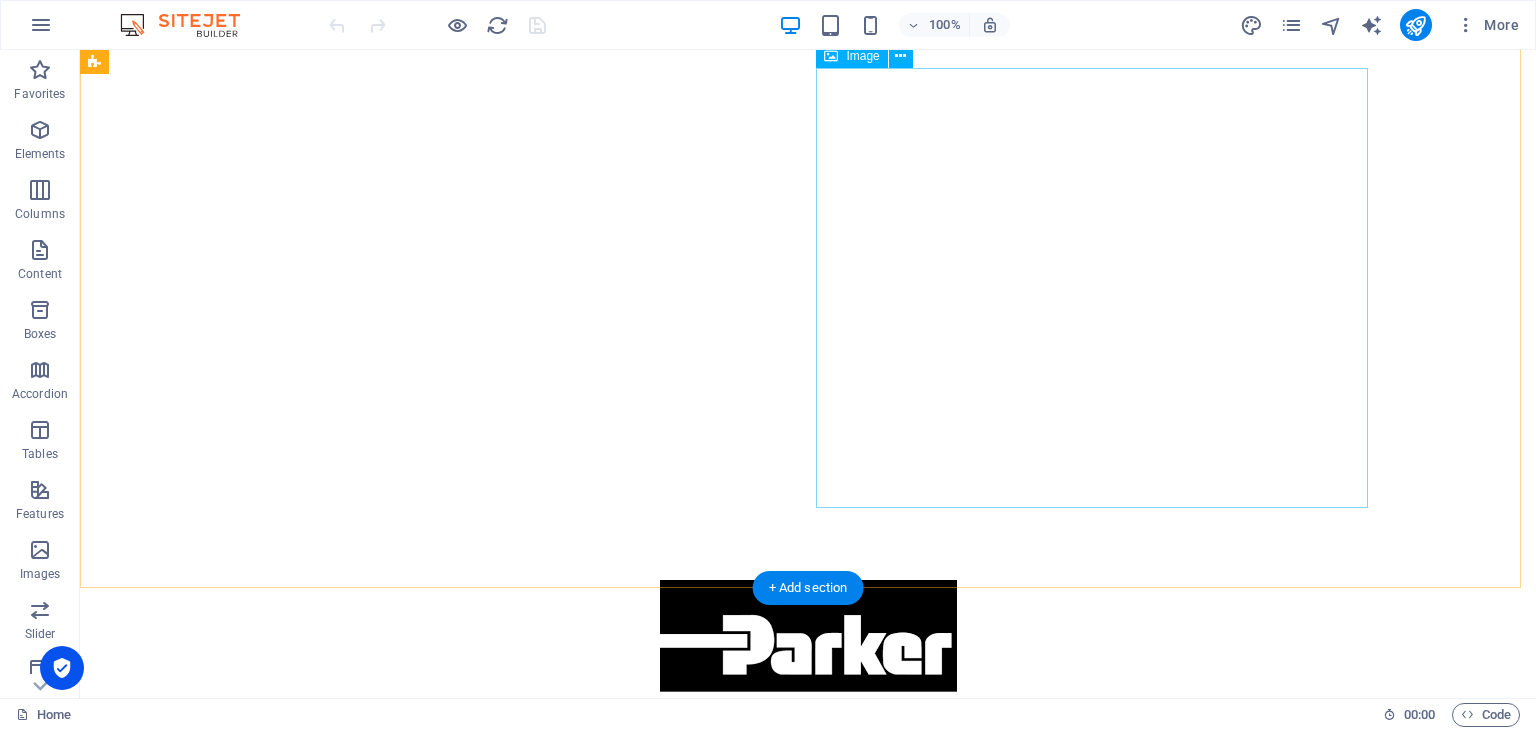 click at bounding box center [664, 2405] 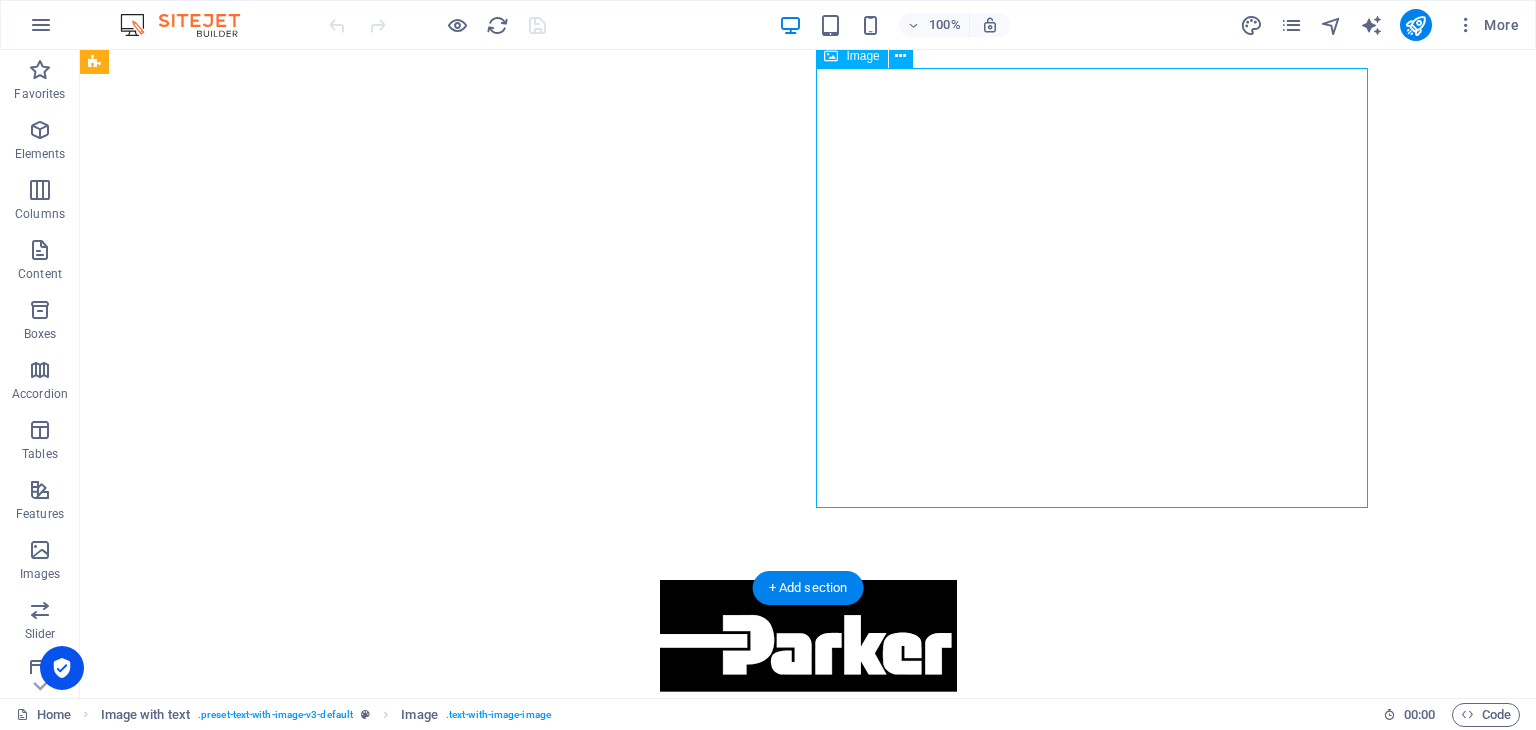 click at bounding box center [664, 2405] 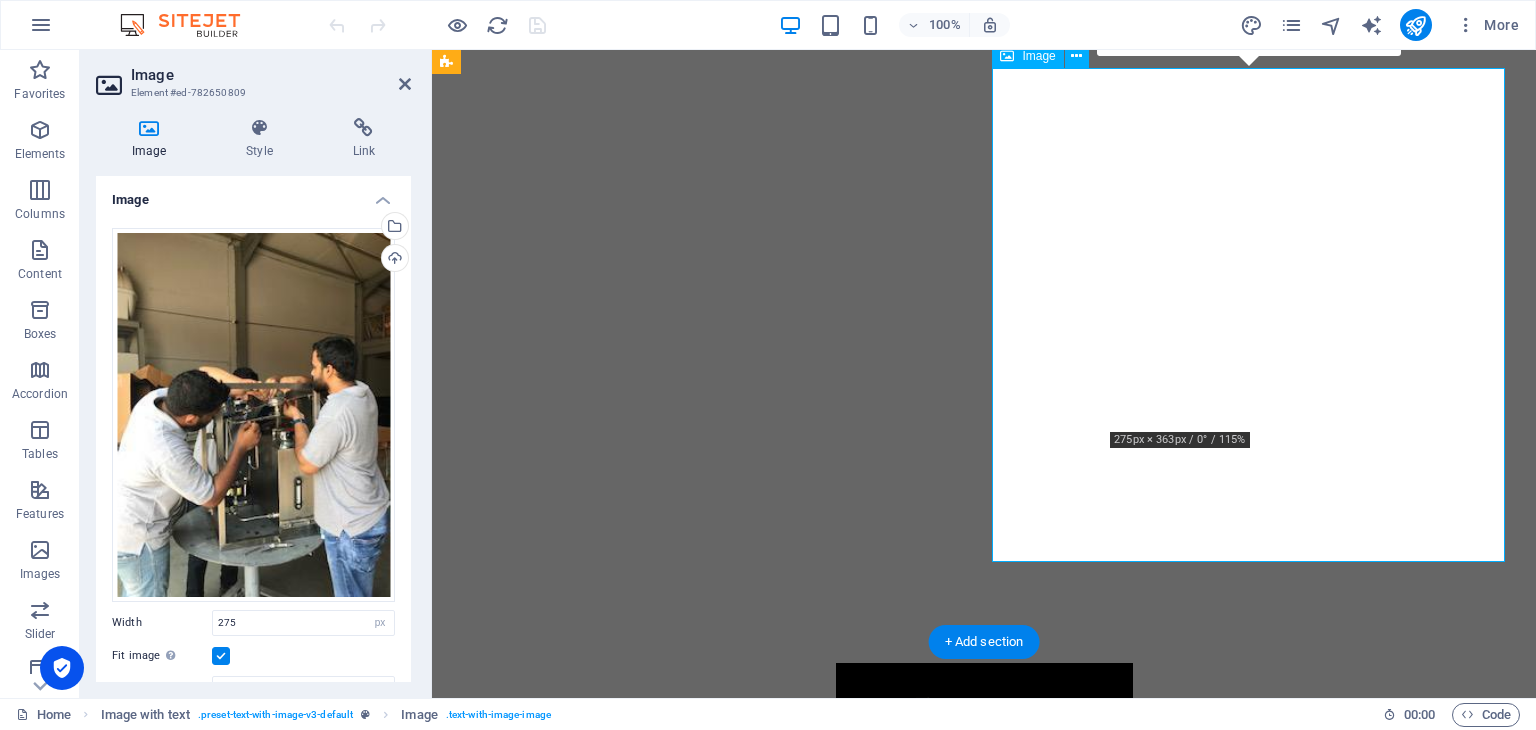 scroll, scrollTop: 1596, scrollLeft: 0, axis: vertical 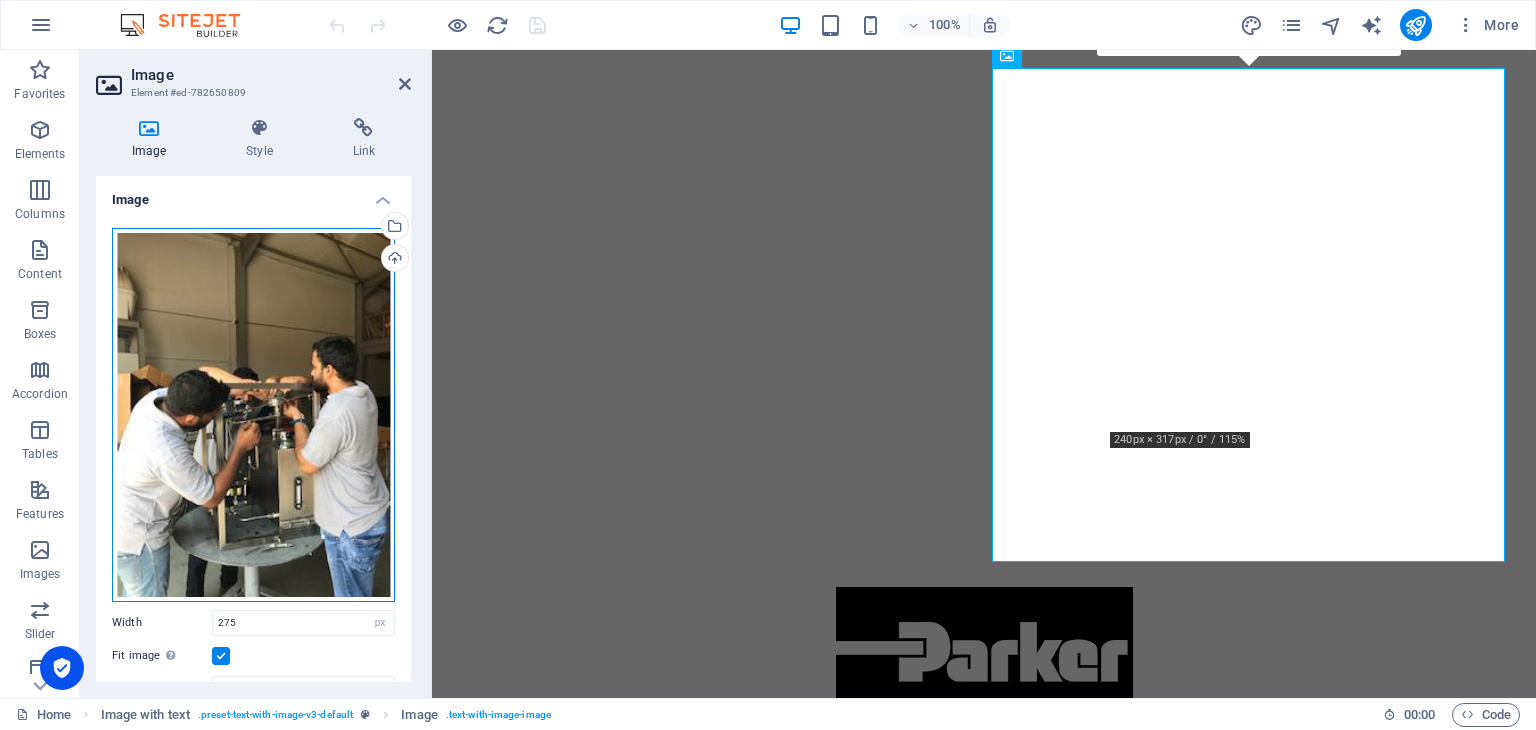 click on "Drag files here, click to choose files or select files from Files or our free stock photos & videos" at bounding box center (253, 415) 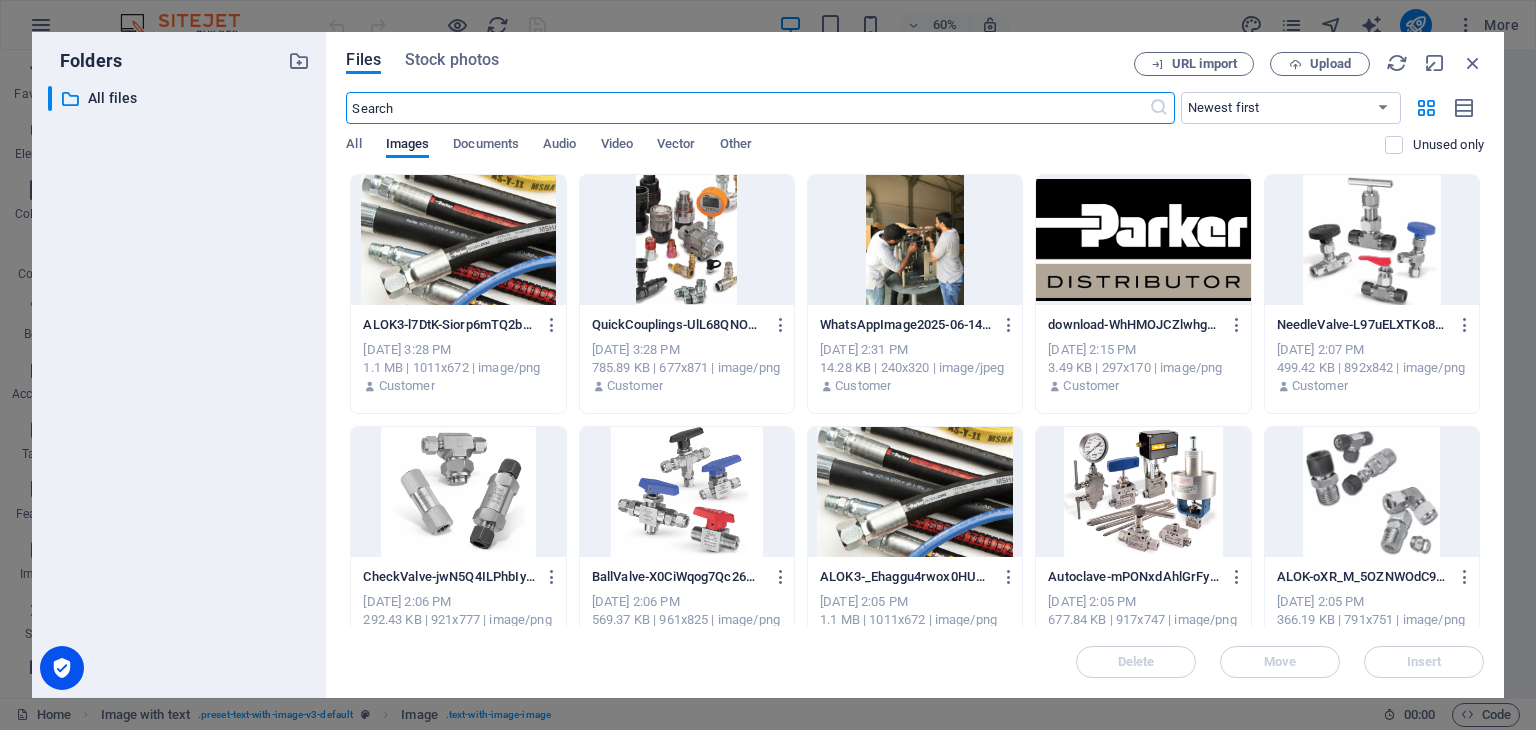 scroll, scrollTop: 1700, scrollLeft: 0, axis: vertical 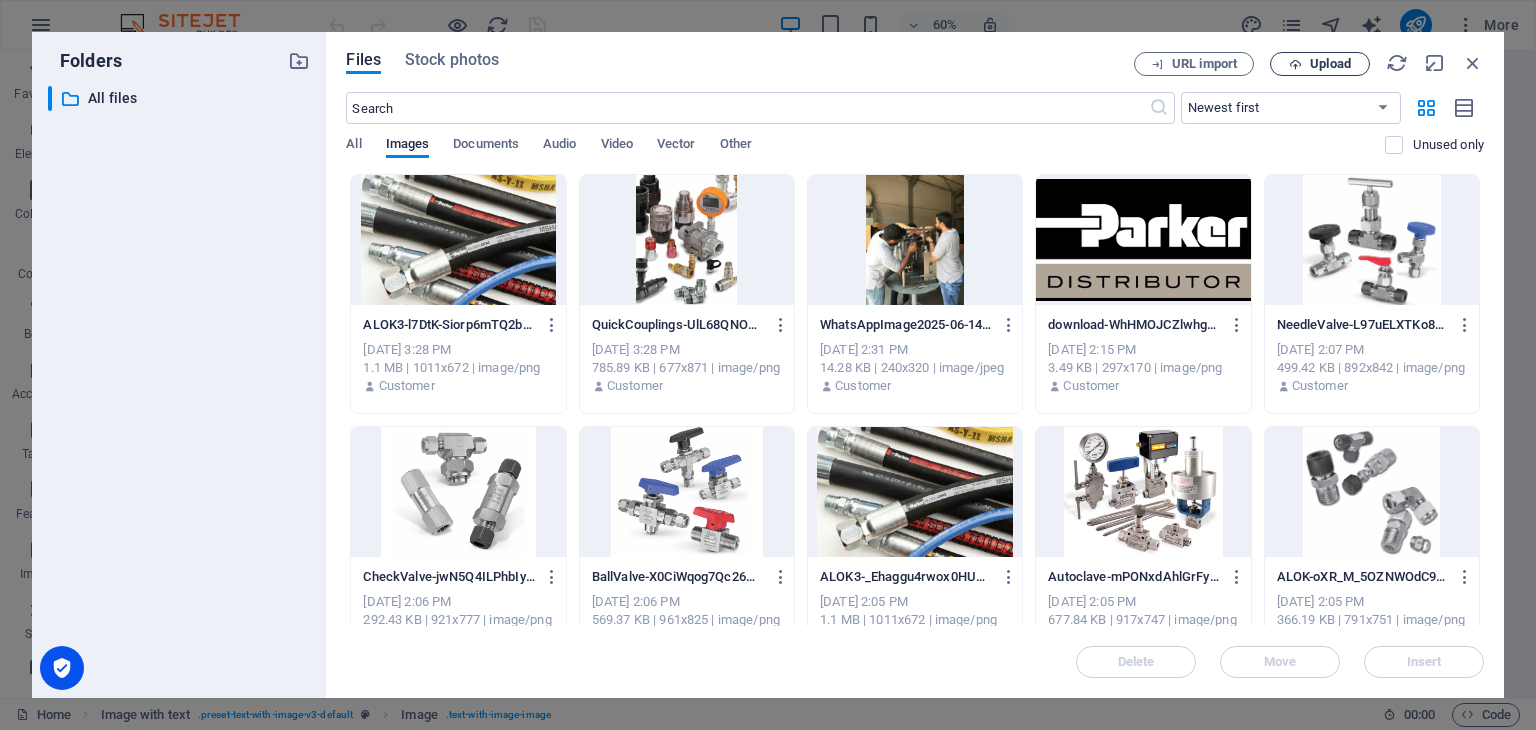 click at bounding box center [1295, 64] 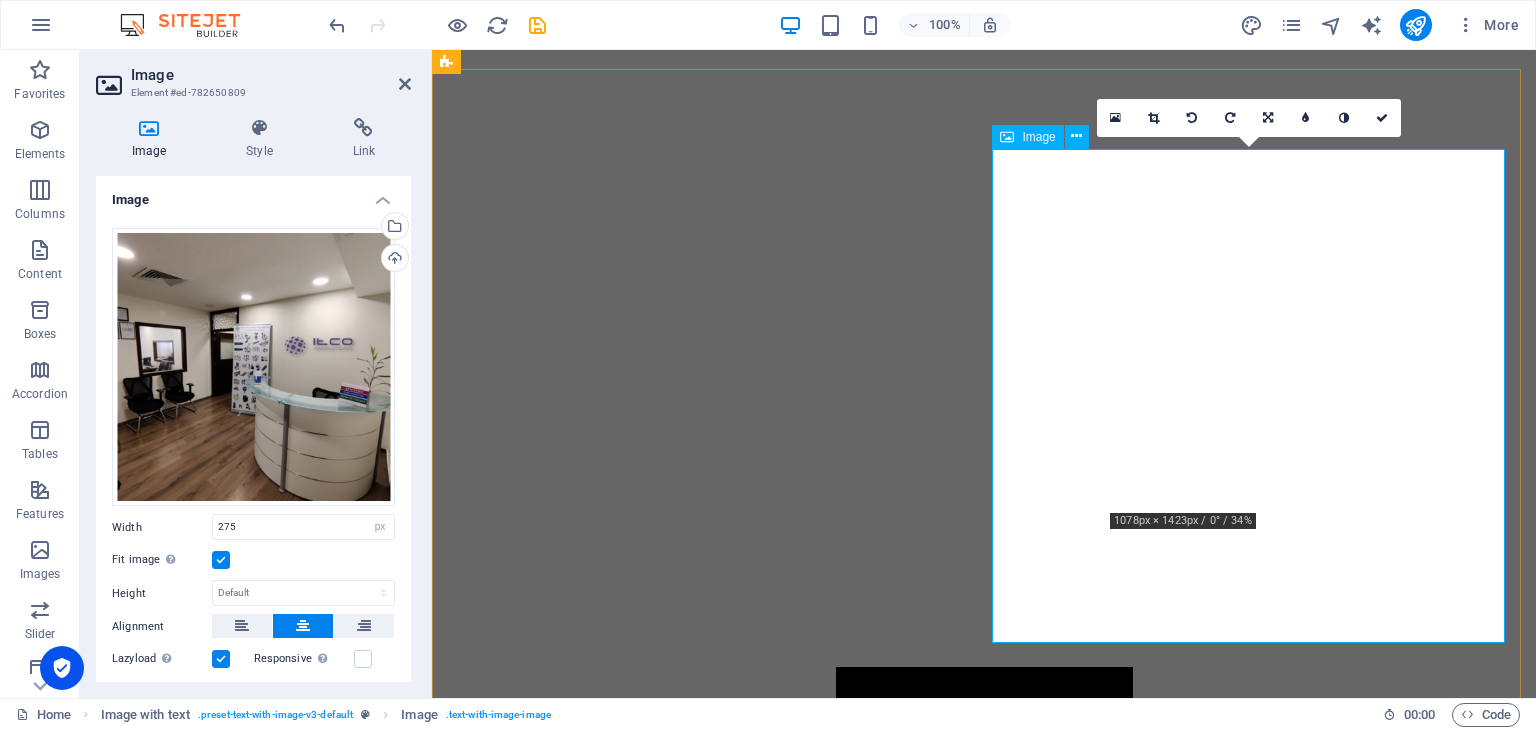 scroll, scrollTop: 1492, scrollLeft: 0, axis: vertical 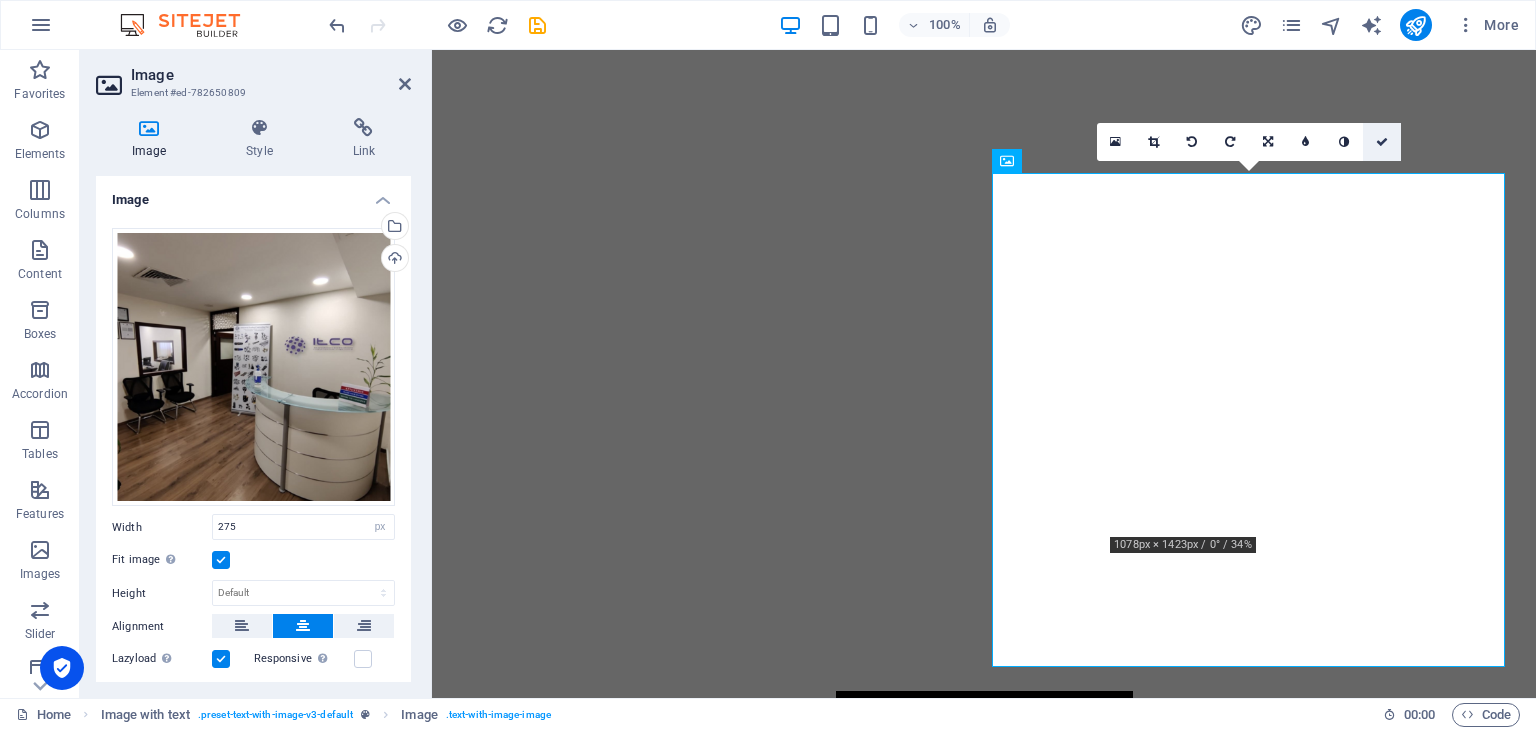 click at bounding box center [1382, 142] 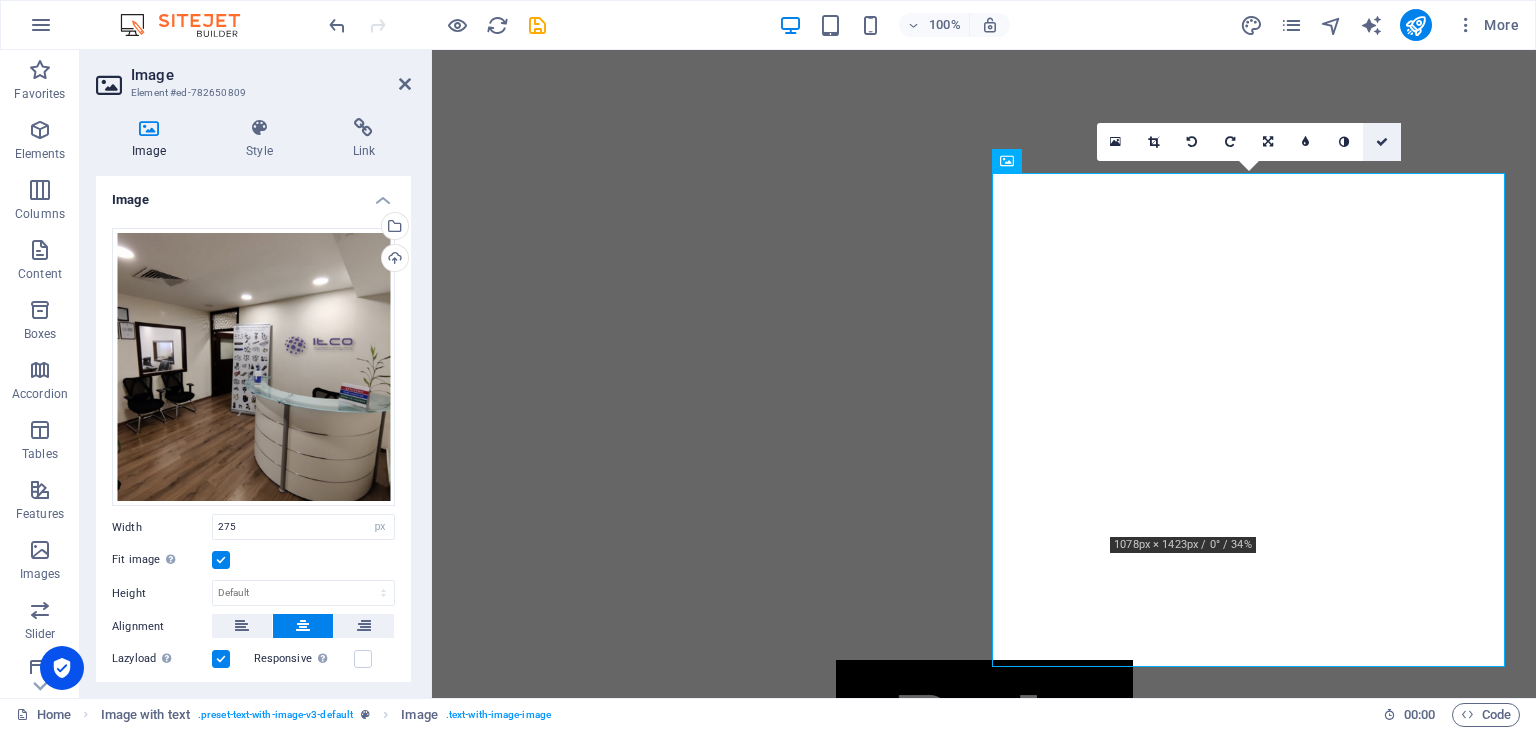 scroll, scrollTop: 1416, scrollLeft: 0, axis: vertical 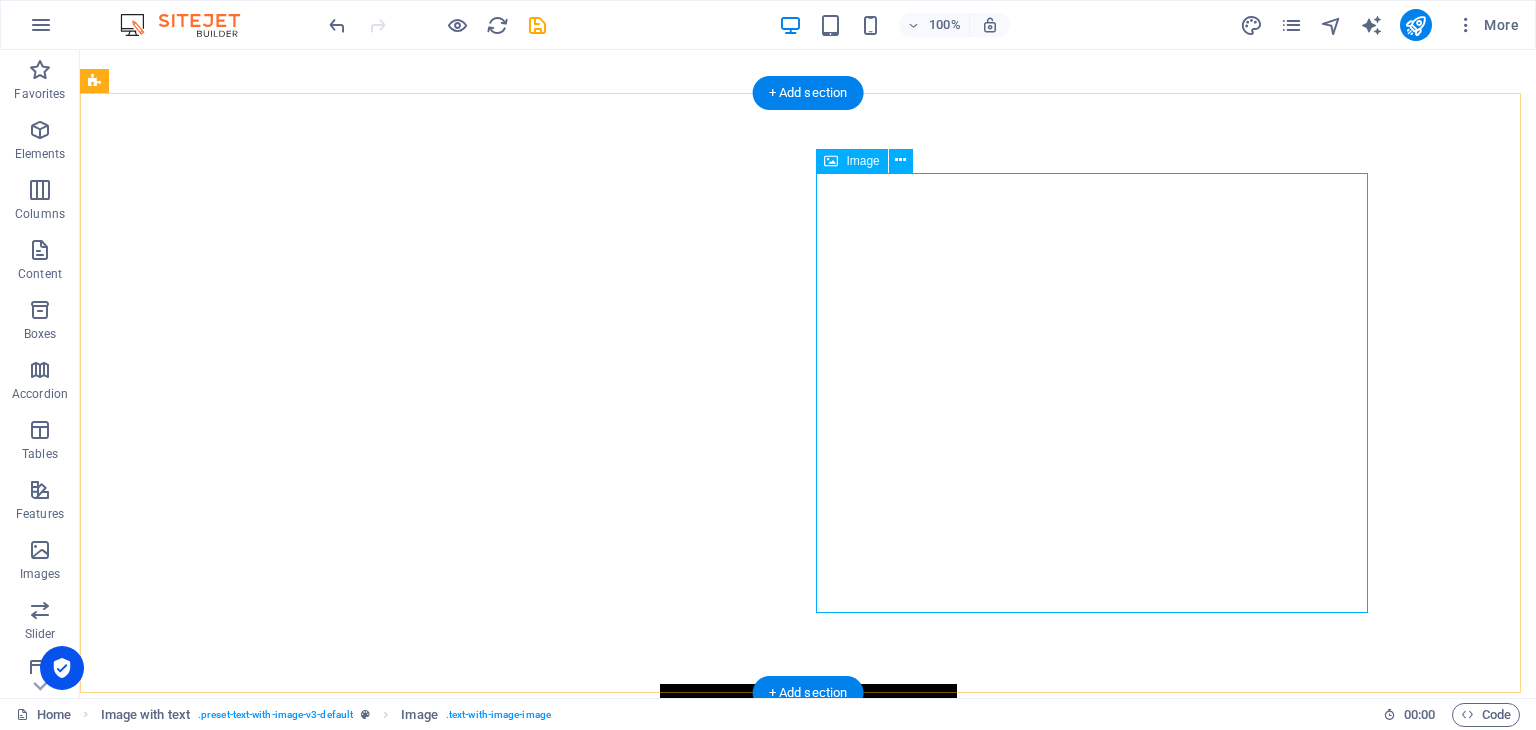 click at bounding box center (664, 2463) 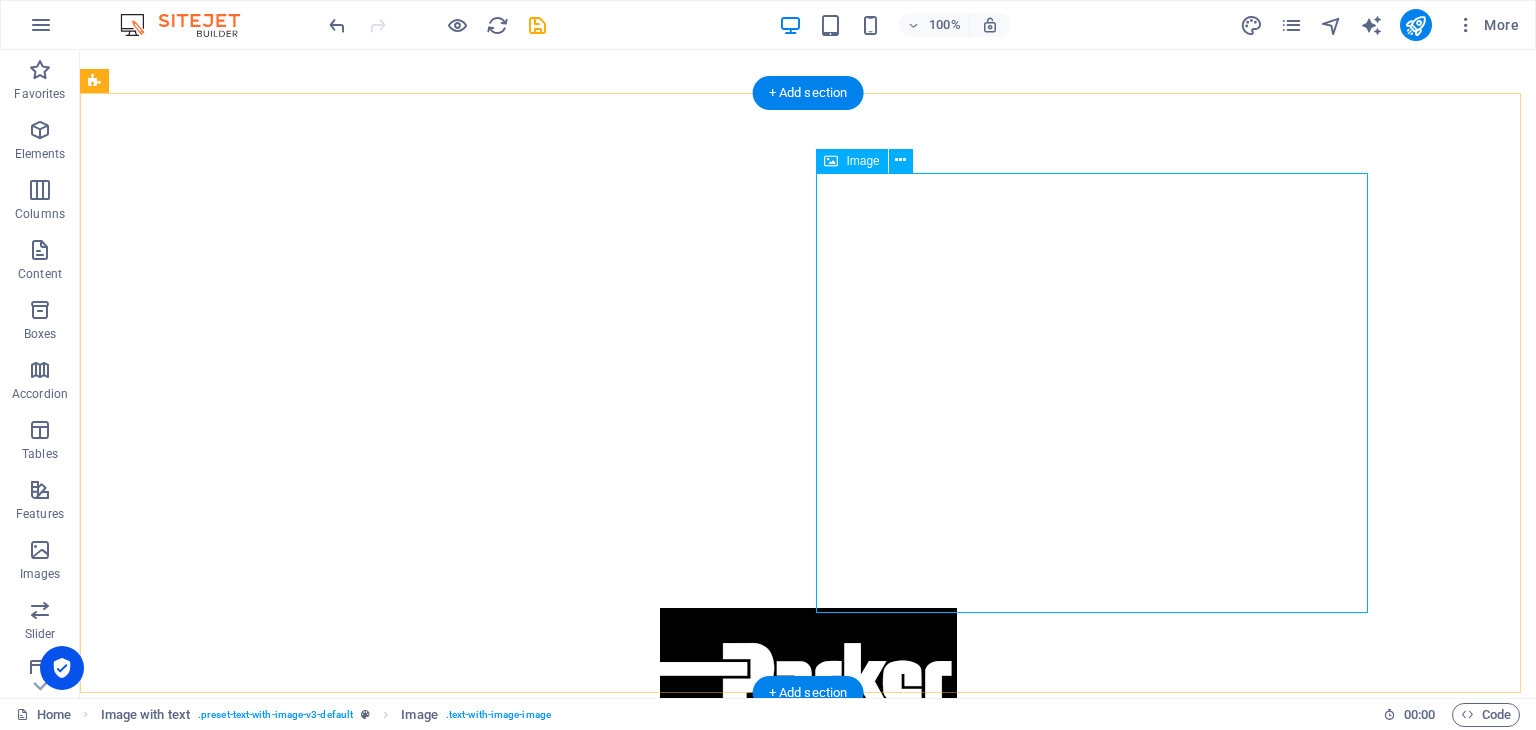 select on "px" 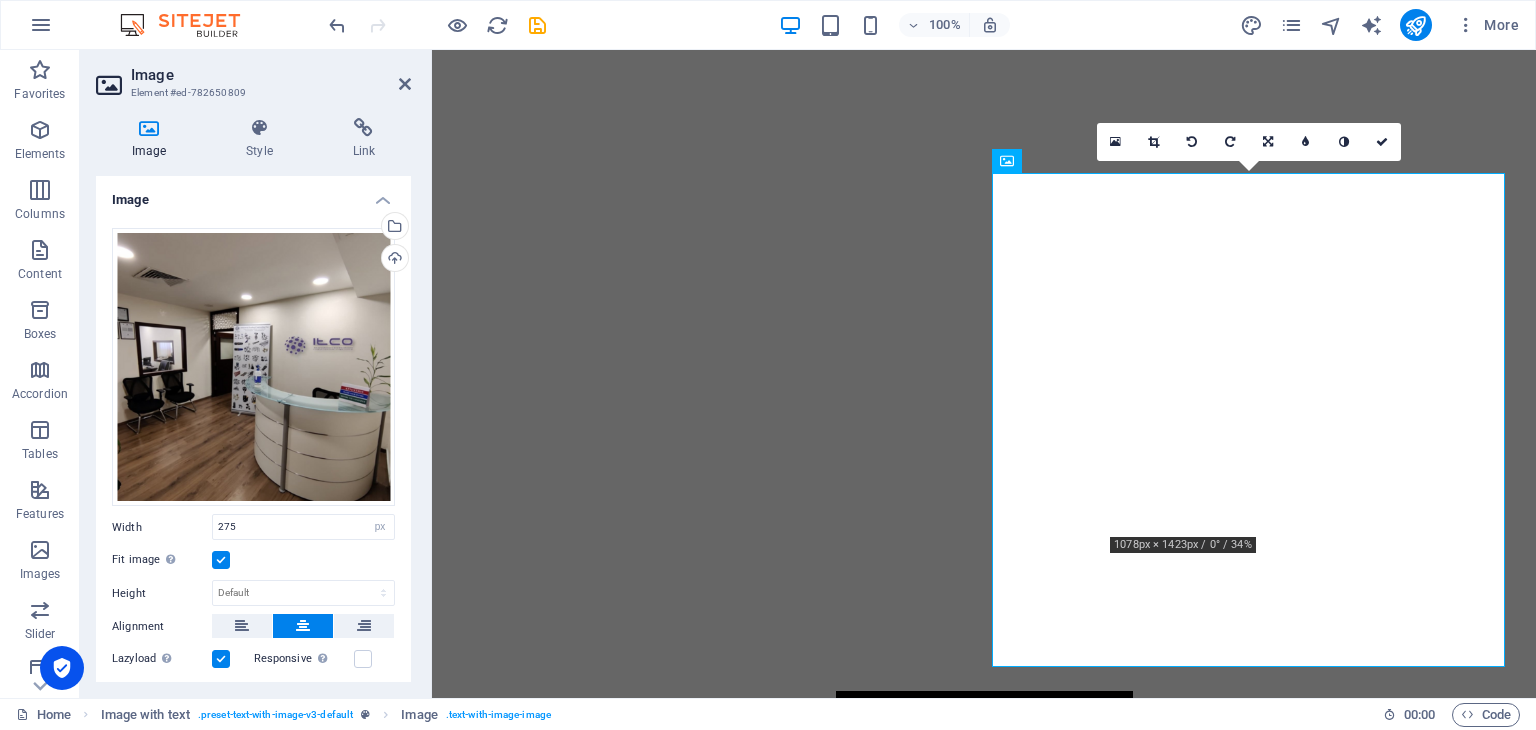 scroll, scrollTop: 193, scrollLeft: 0, axis: vertical 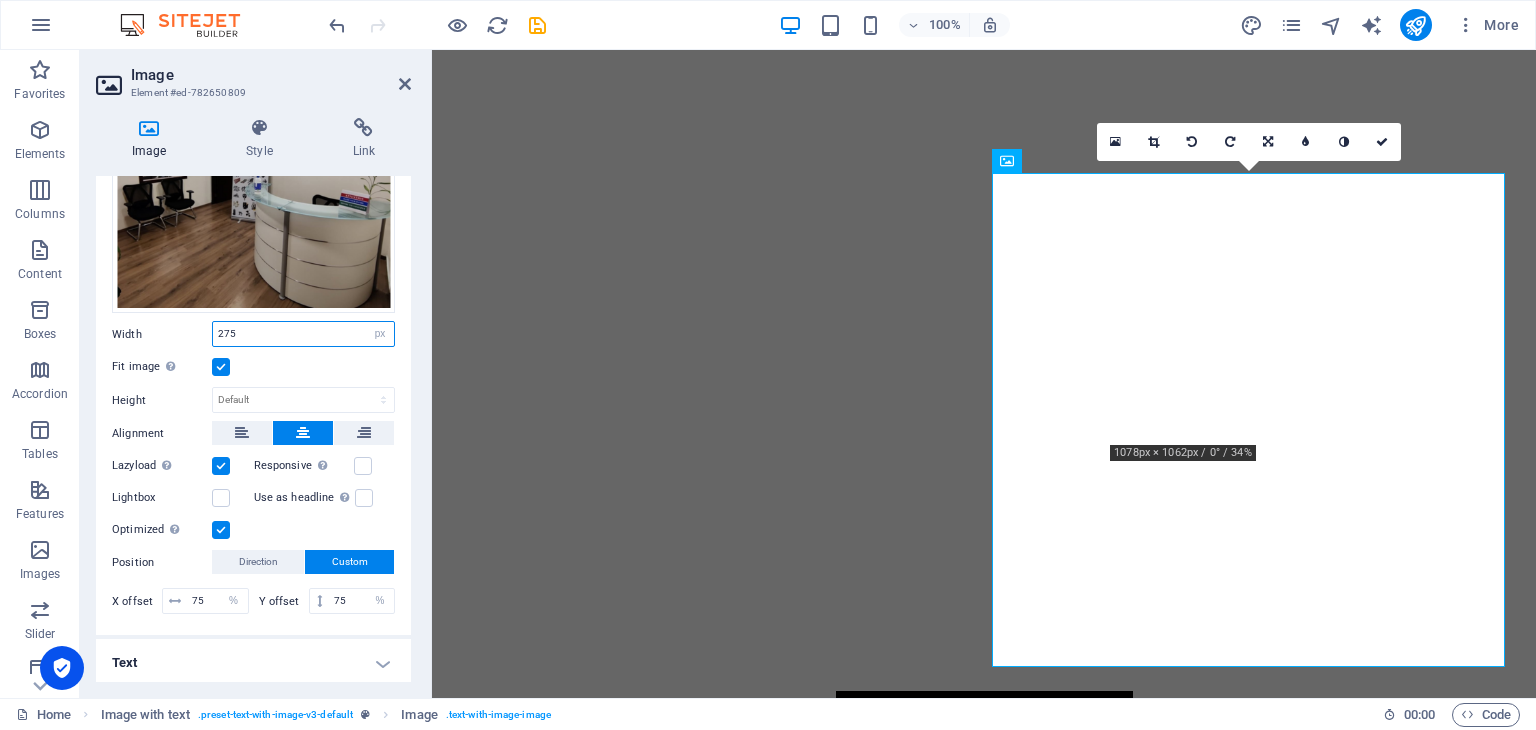 click on "275" at bounding box center (303, 334) 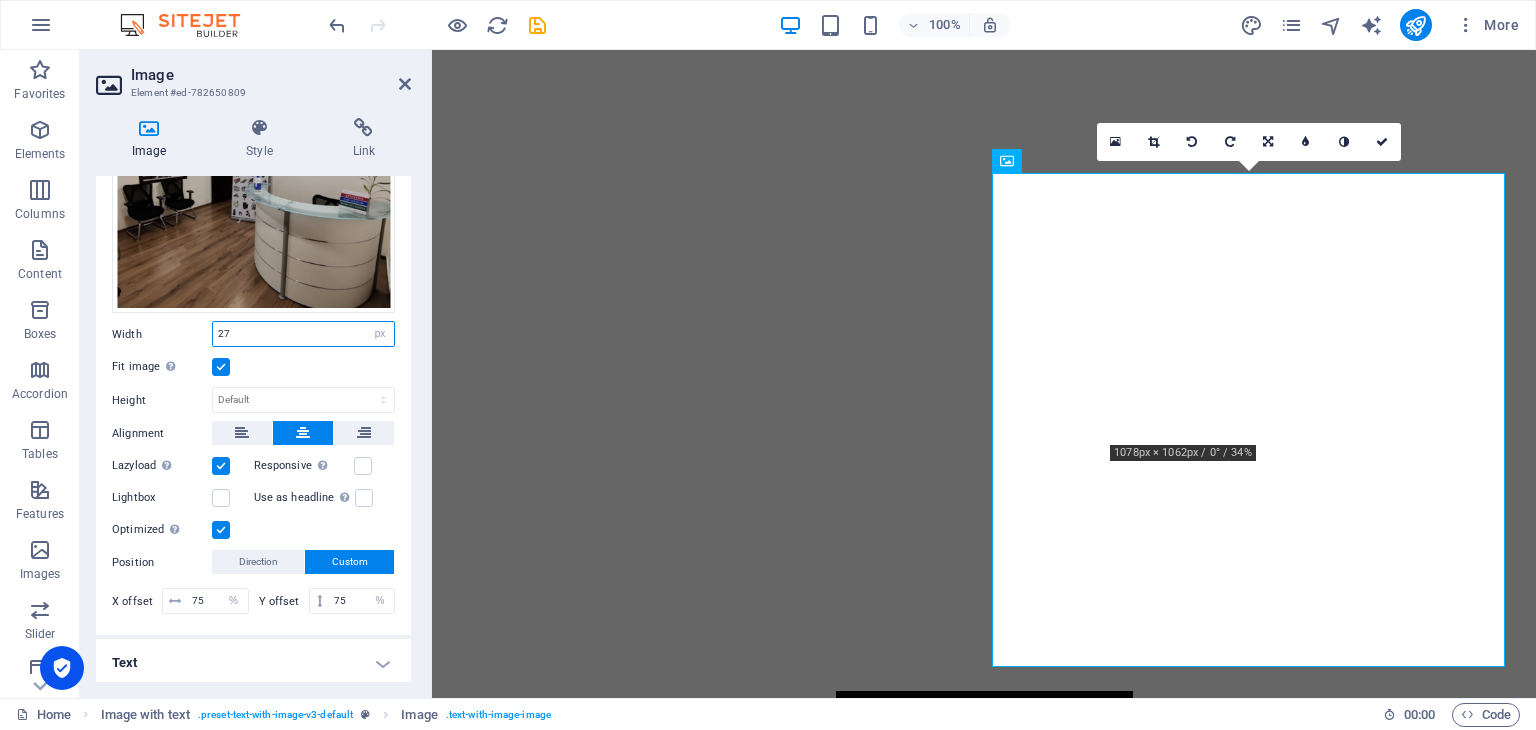 type on "2" 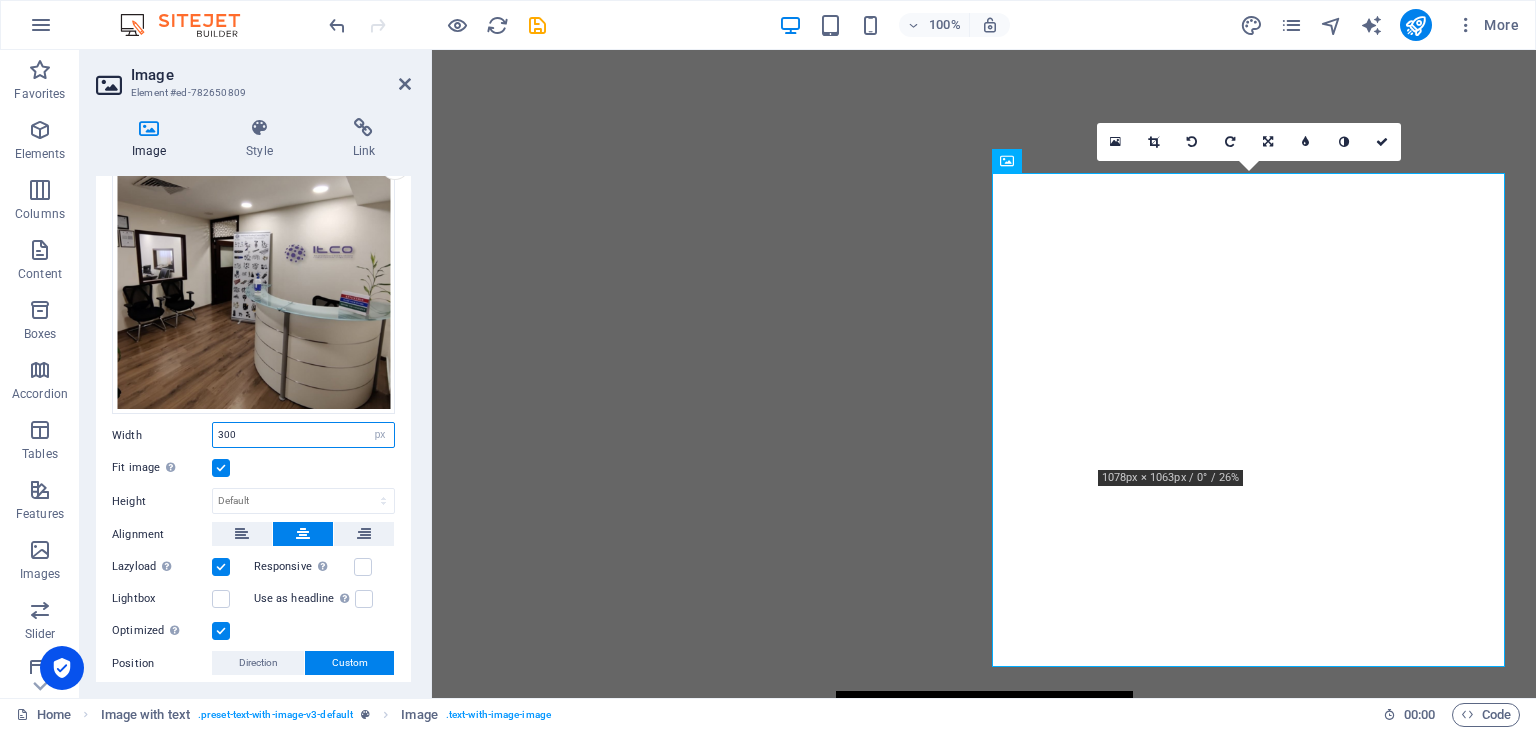 scroll, scrollTop: 193, scrollLeft: 0, axis: vertical 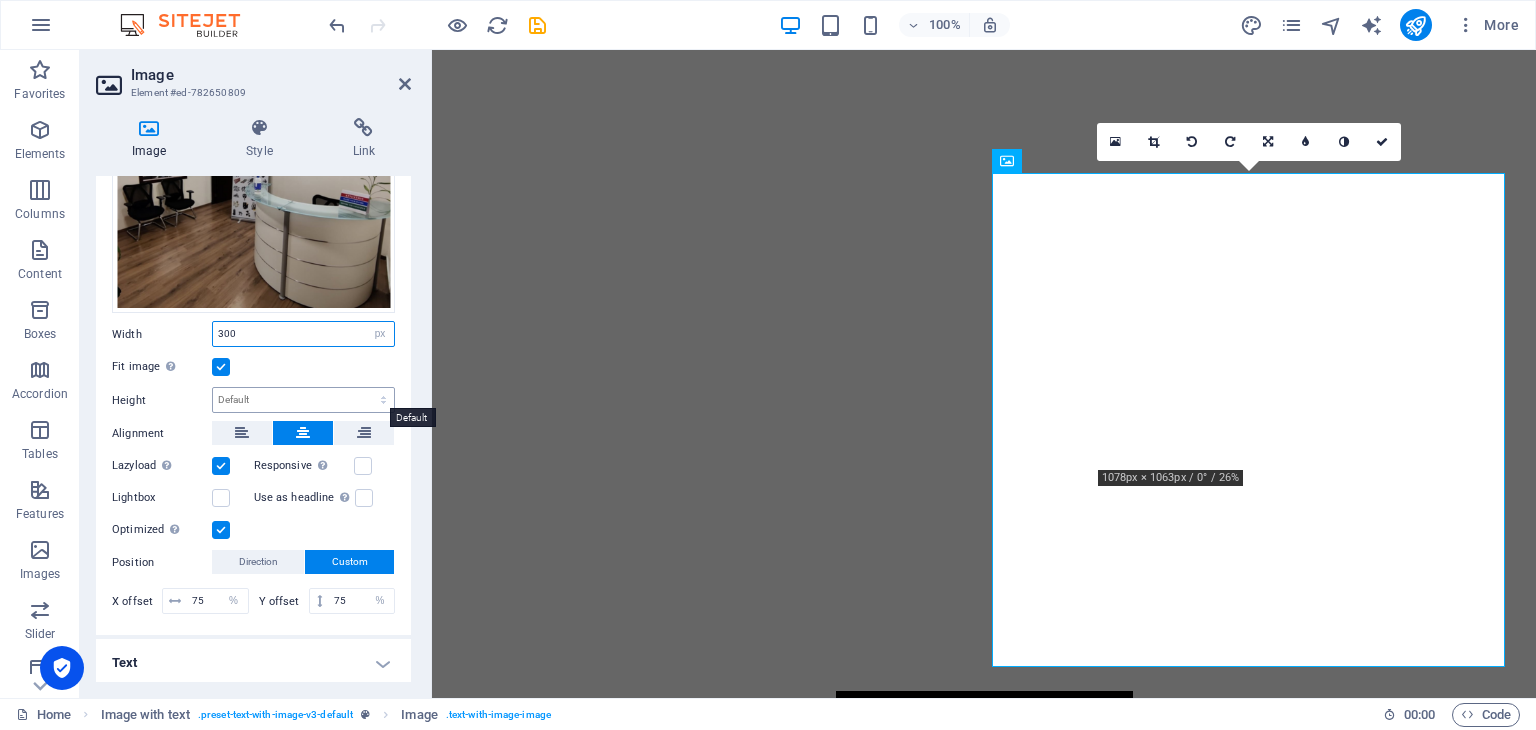 type on "300" 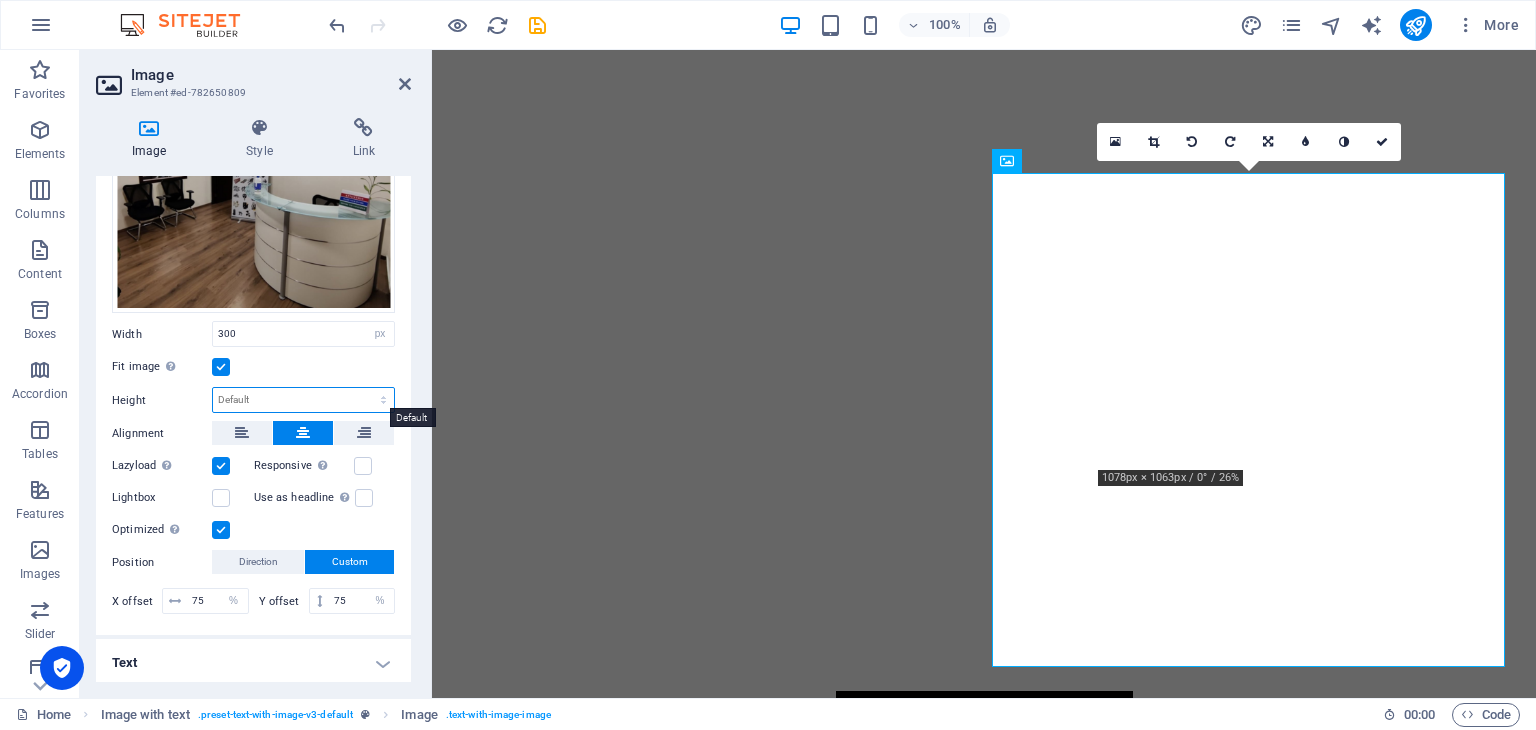 click on "Default auto px" at bounding box center [303, 400] 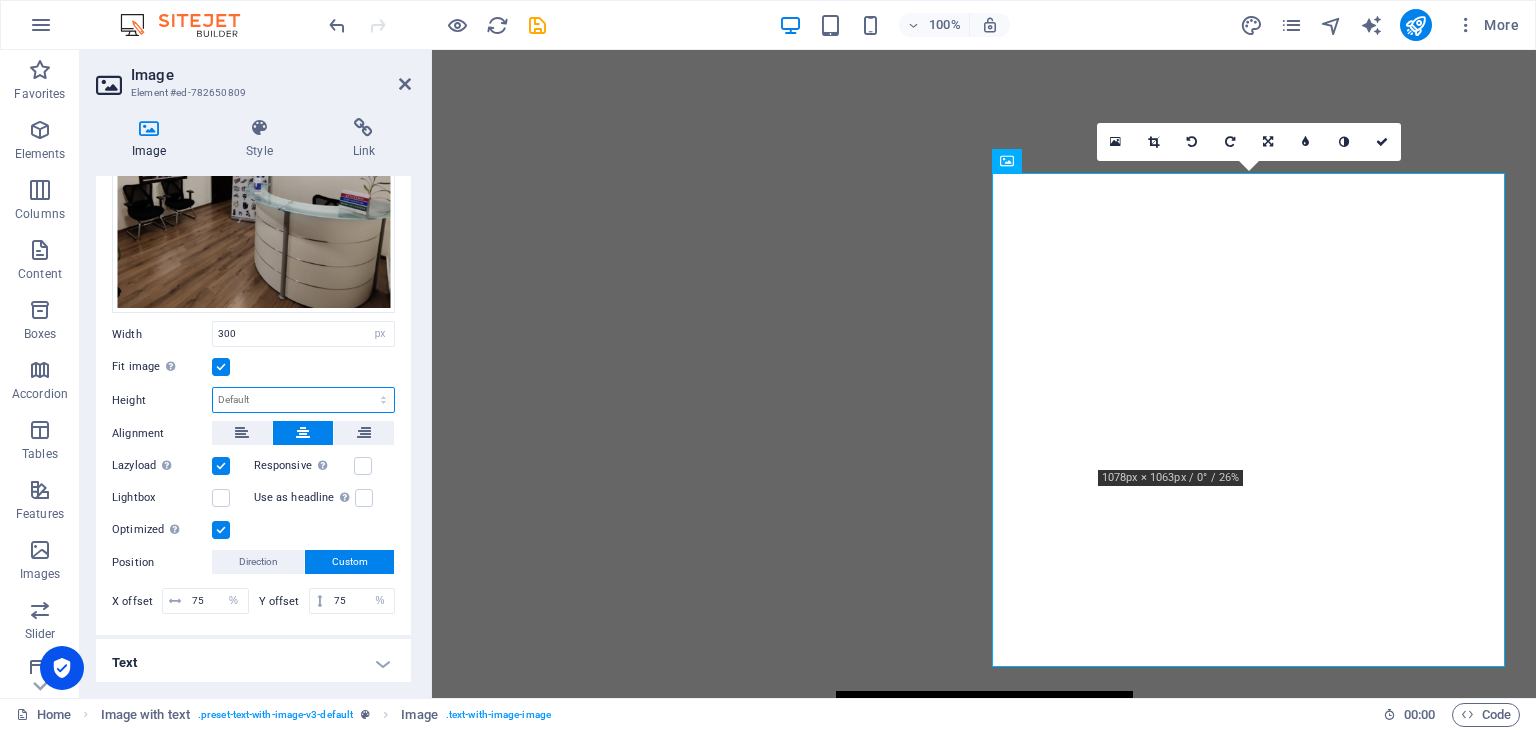 select on "px" 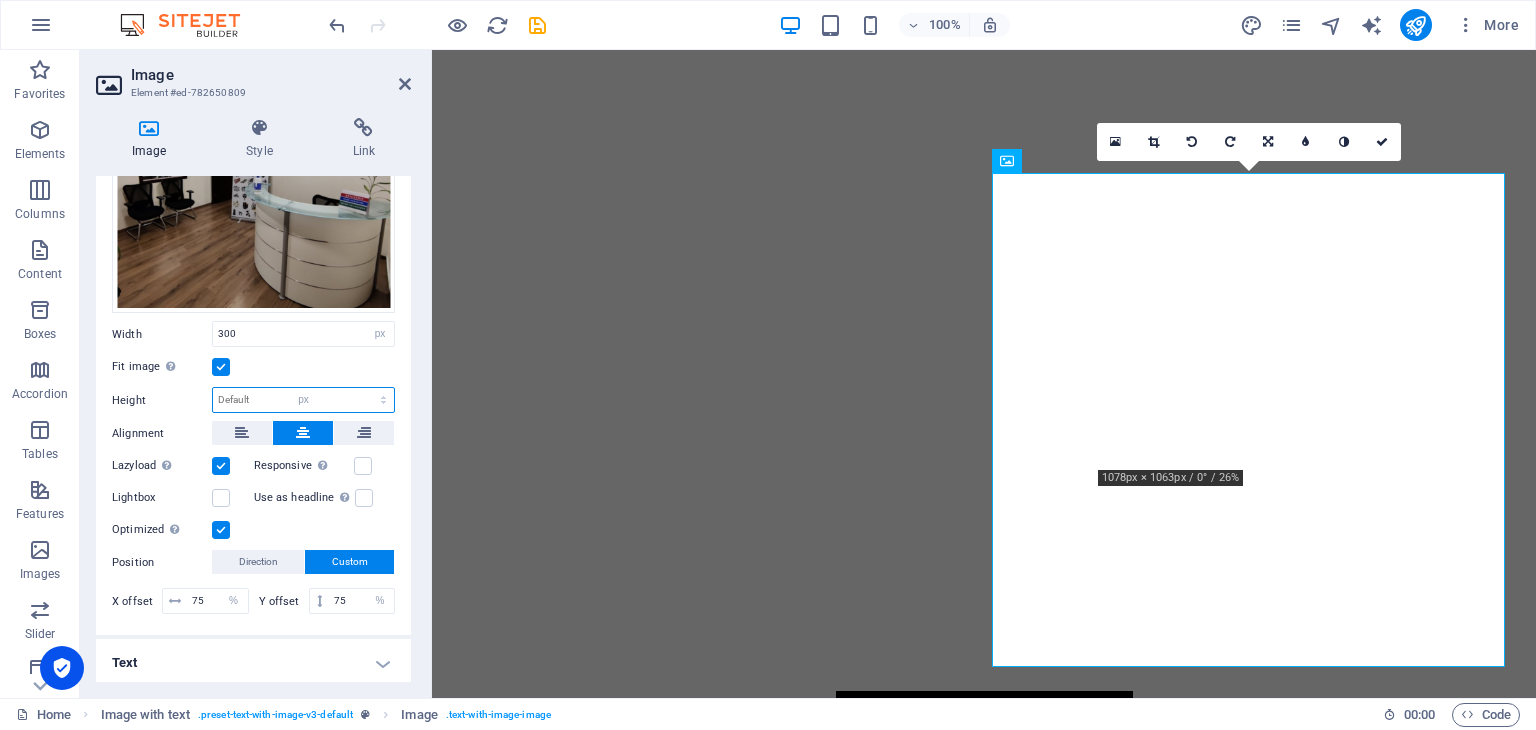 click on "Default auto px" at bounding box center (303, 400) 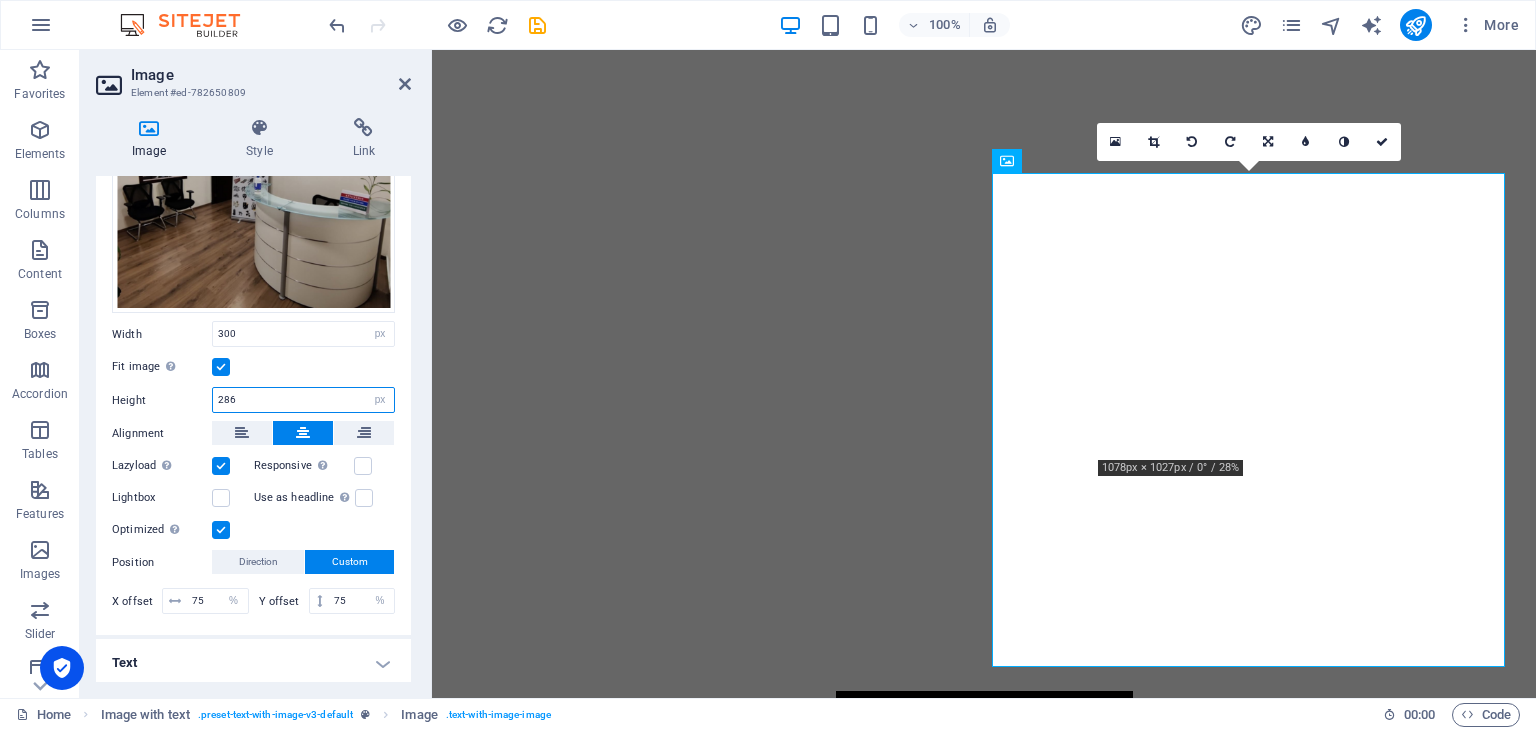 click on "286" at bounding box center [303, 400] 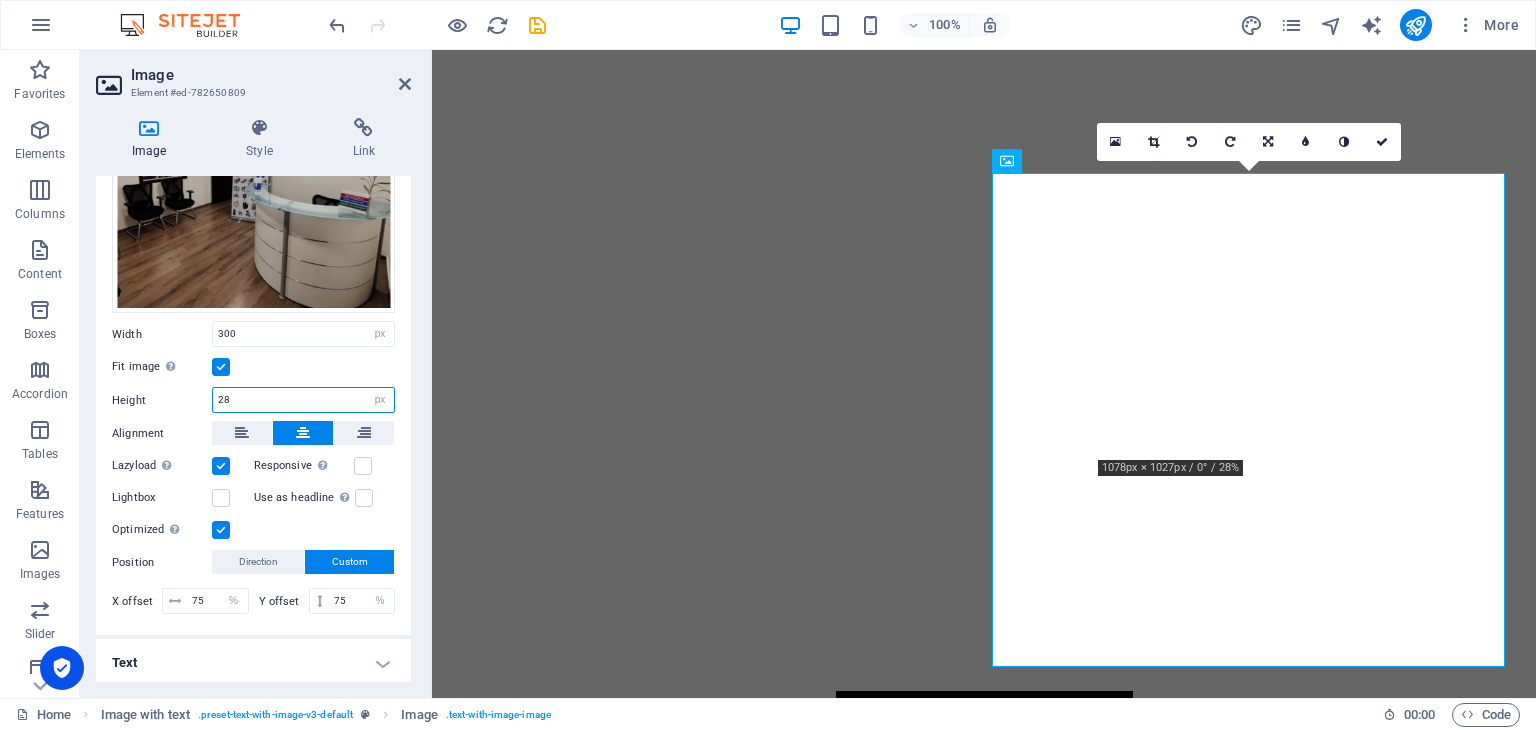 type on "2" 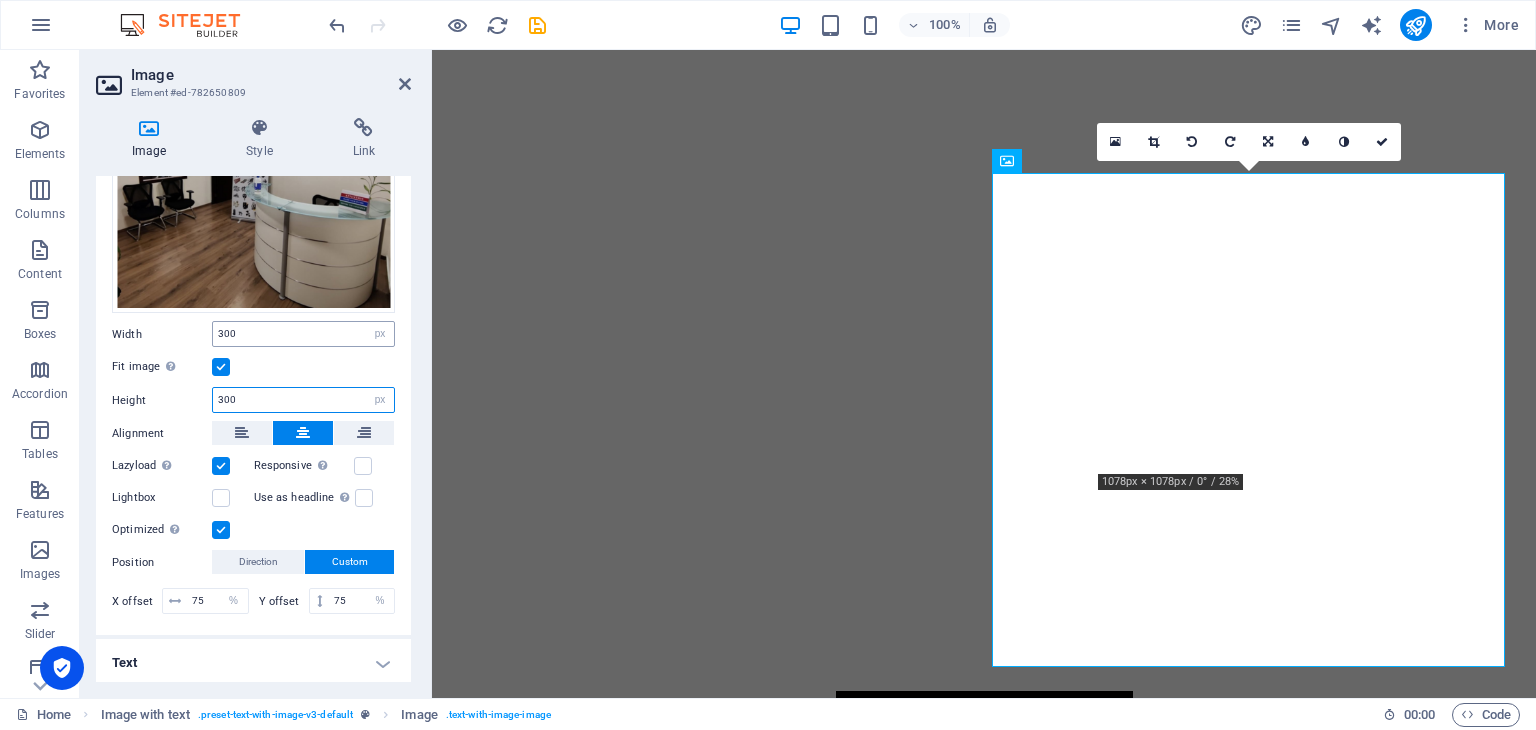 type on "300" 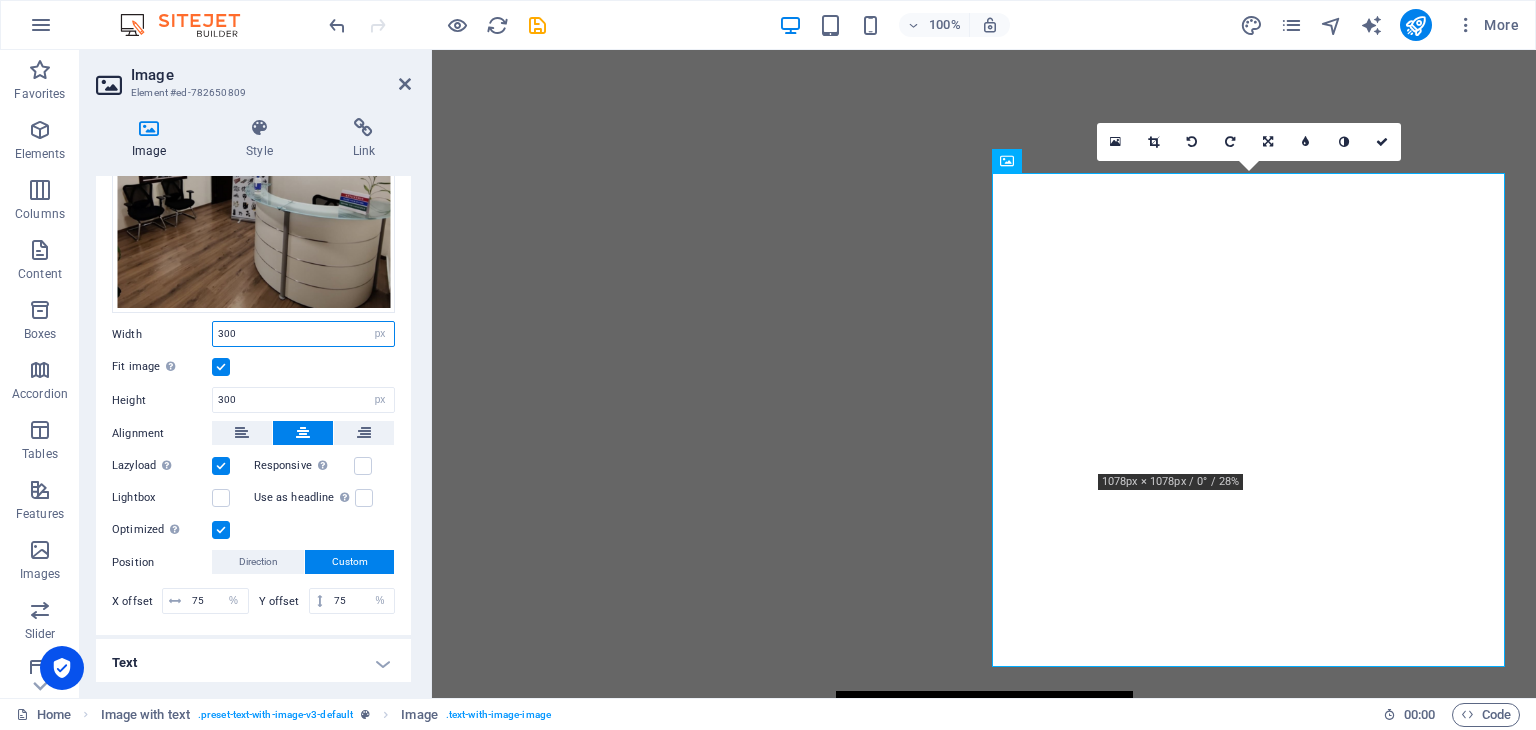 click on "300" at bounding box center (303, 334) 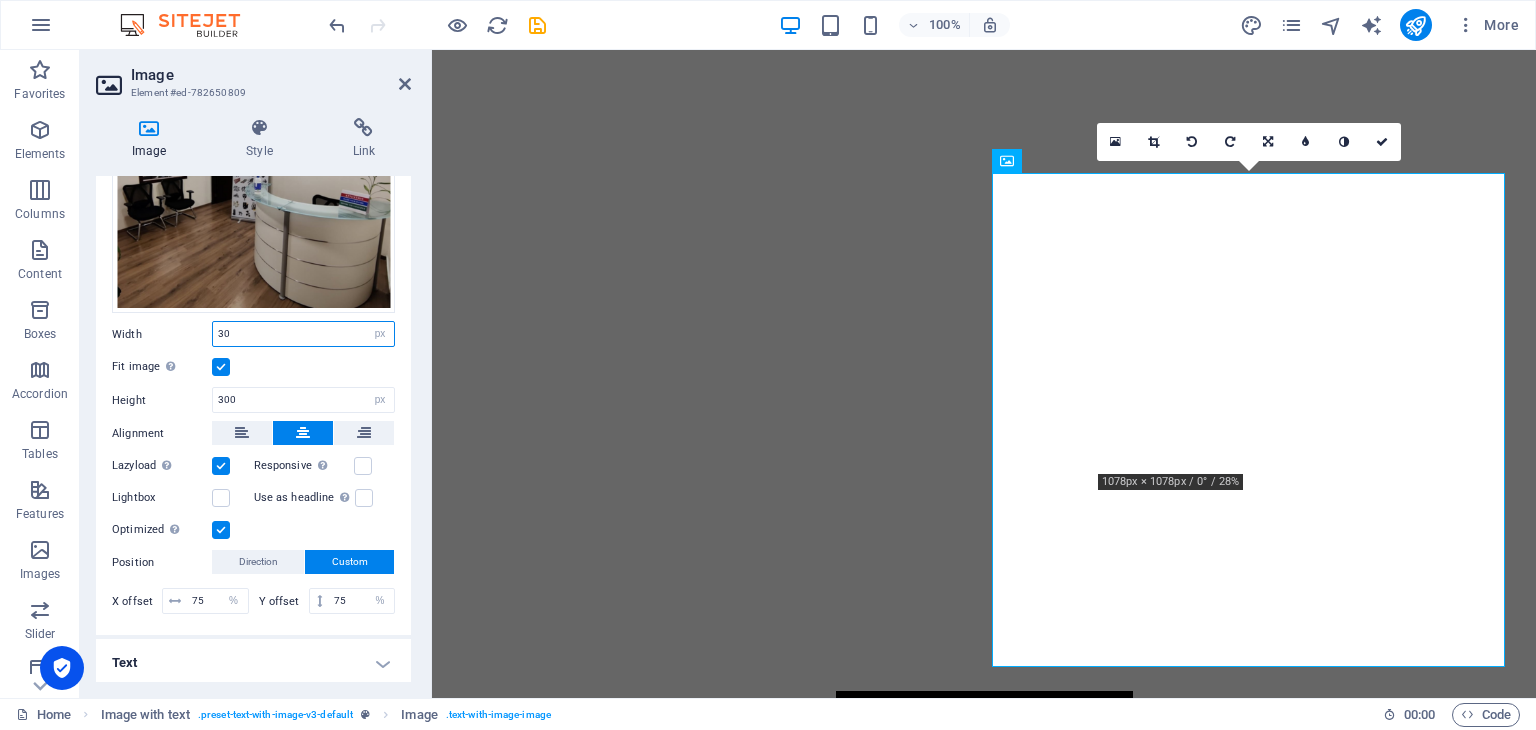 type on "3" 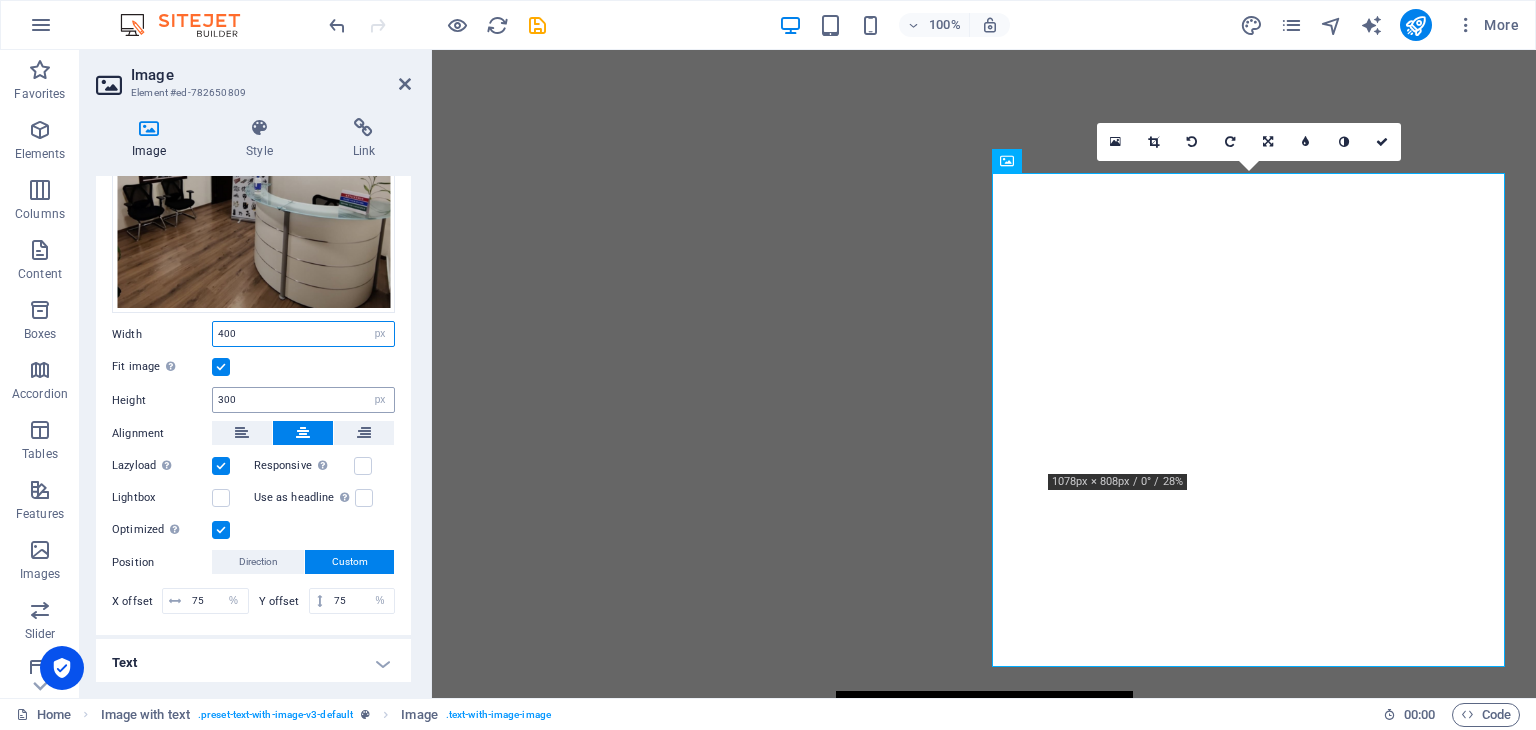 type on "400" 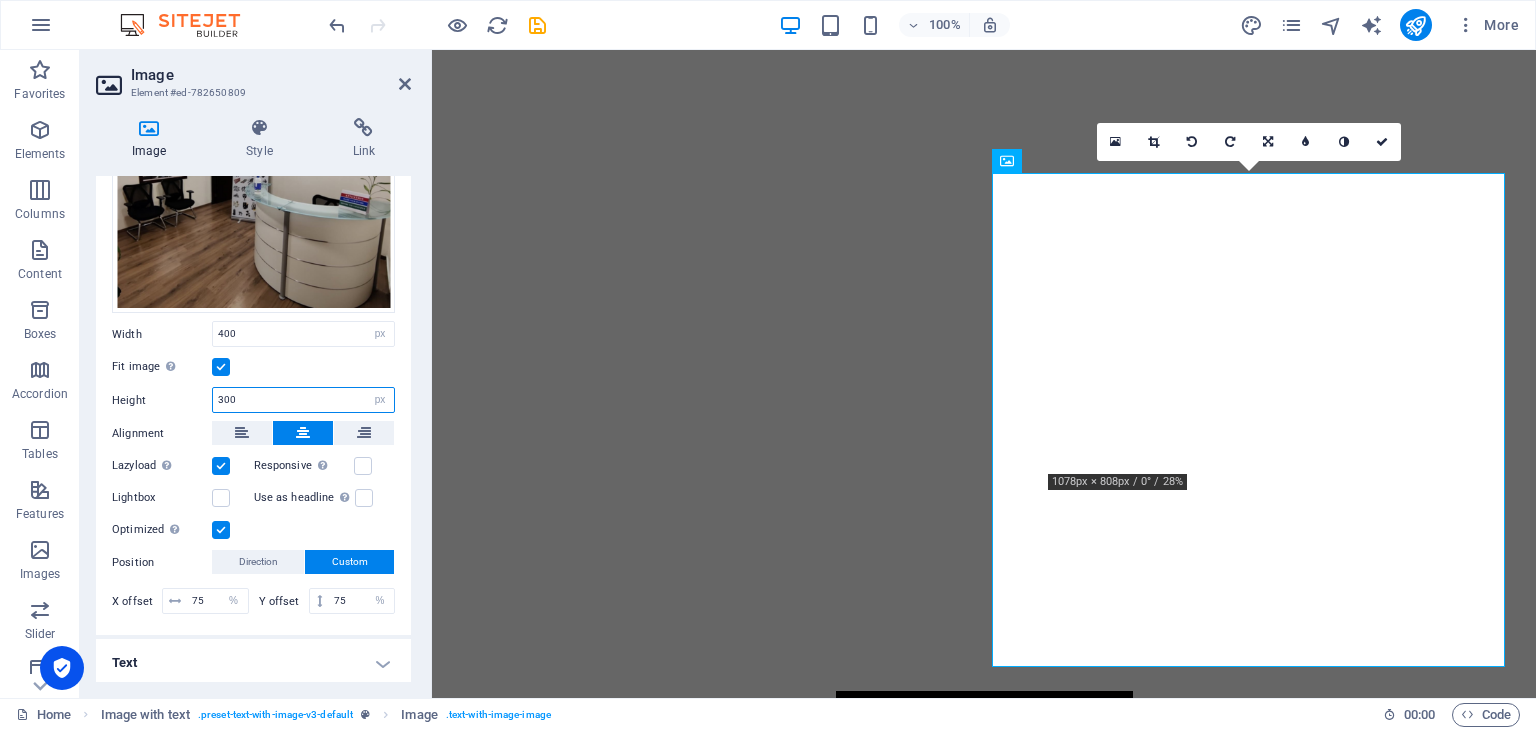 click on "300" at bounding box center (303, 400) 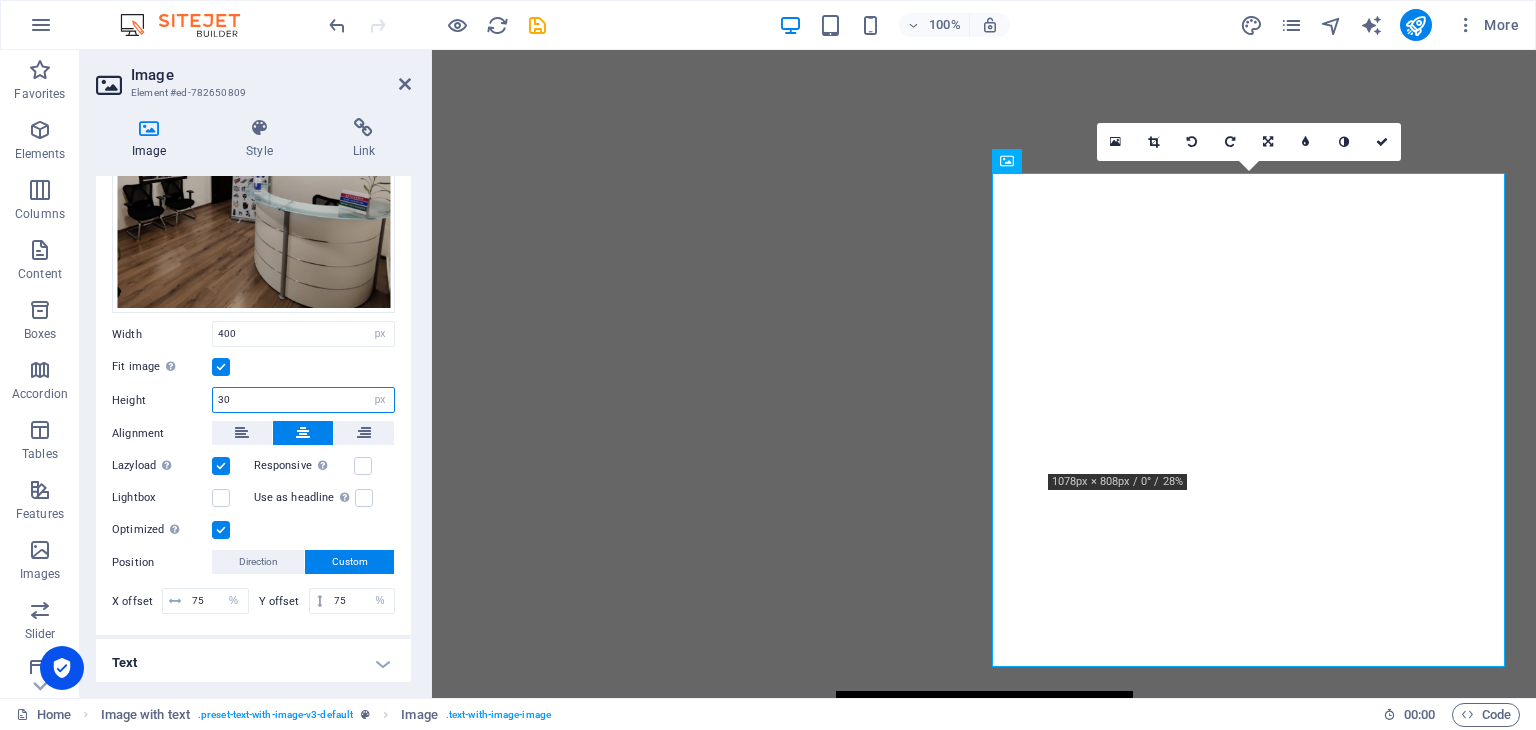 type on "3" 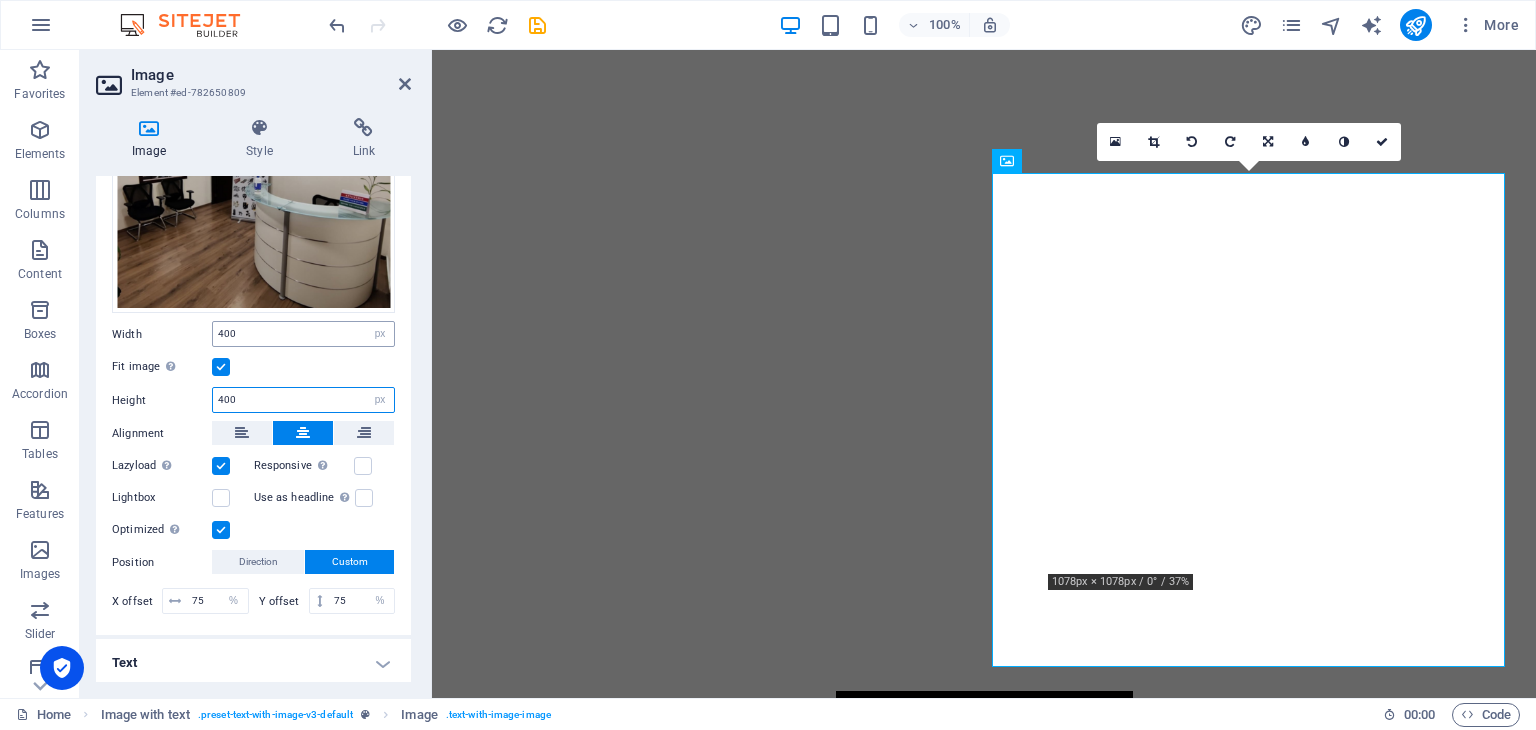 type on "400" 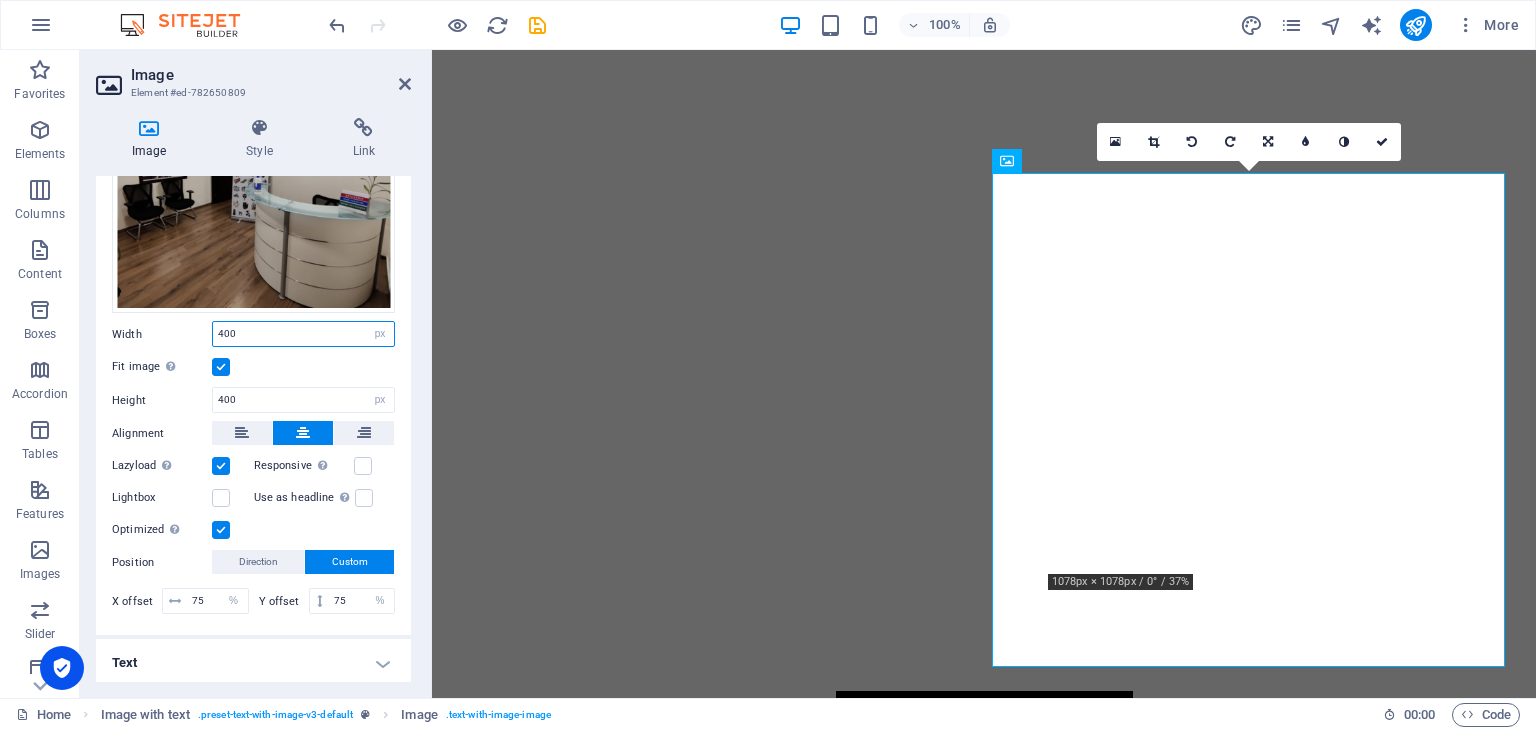 click on "400" at bounding box center [303, 334] 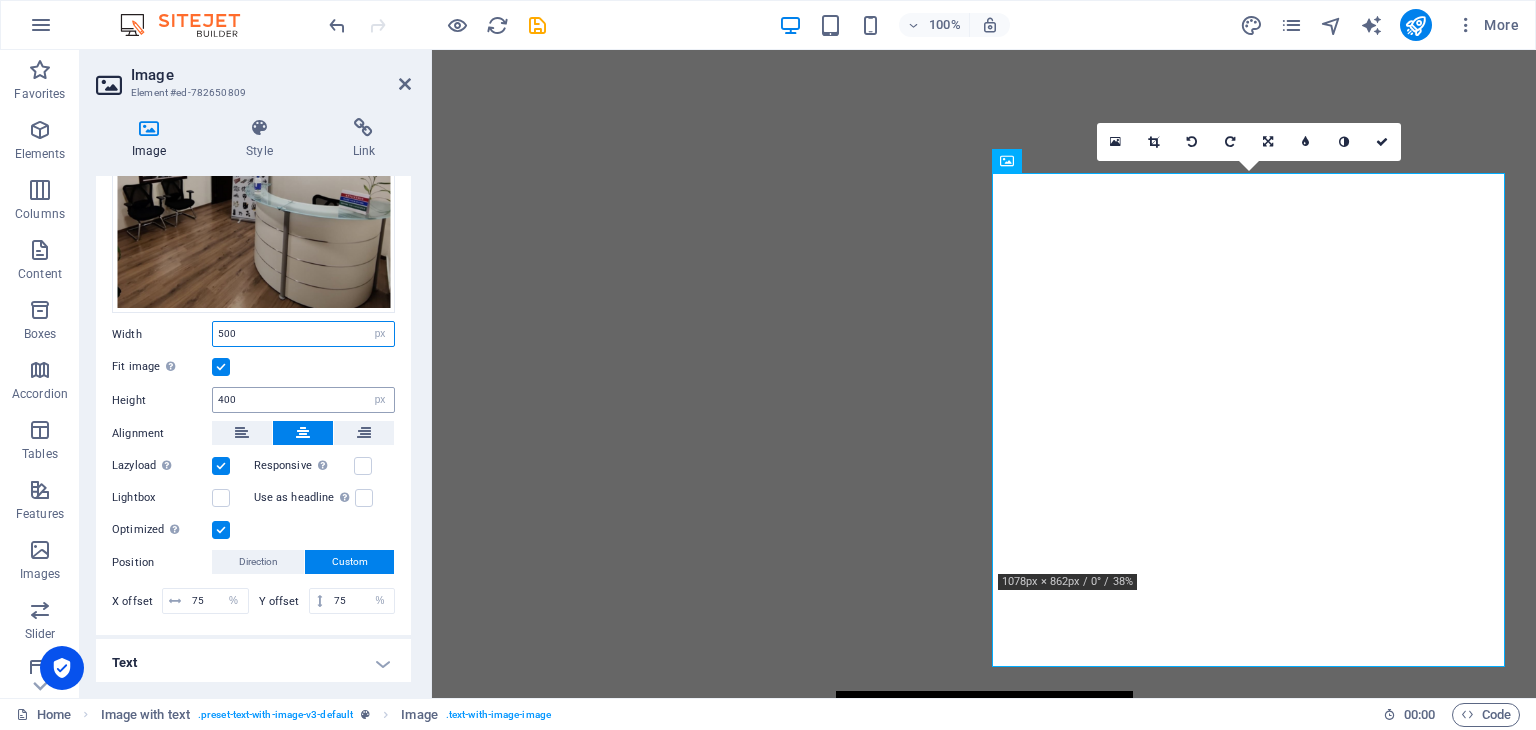 type on "500" 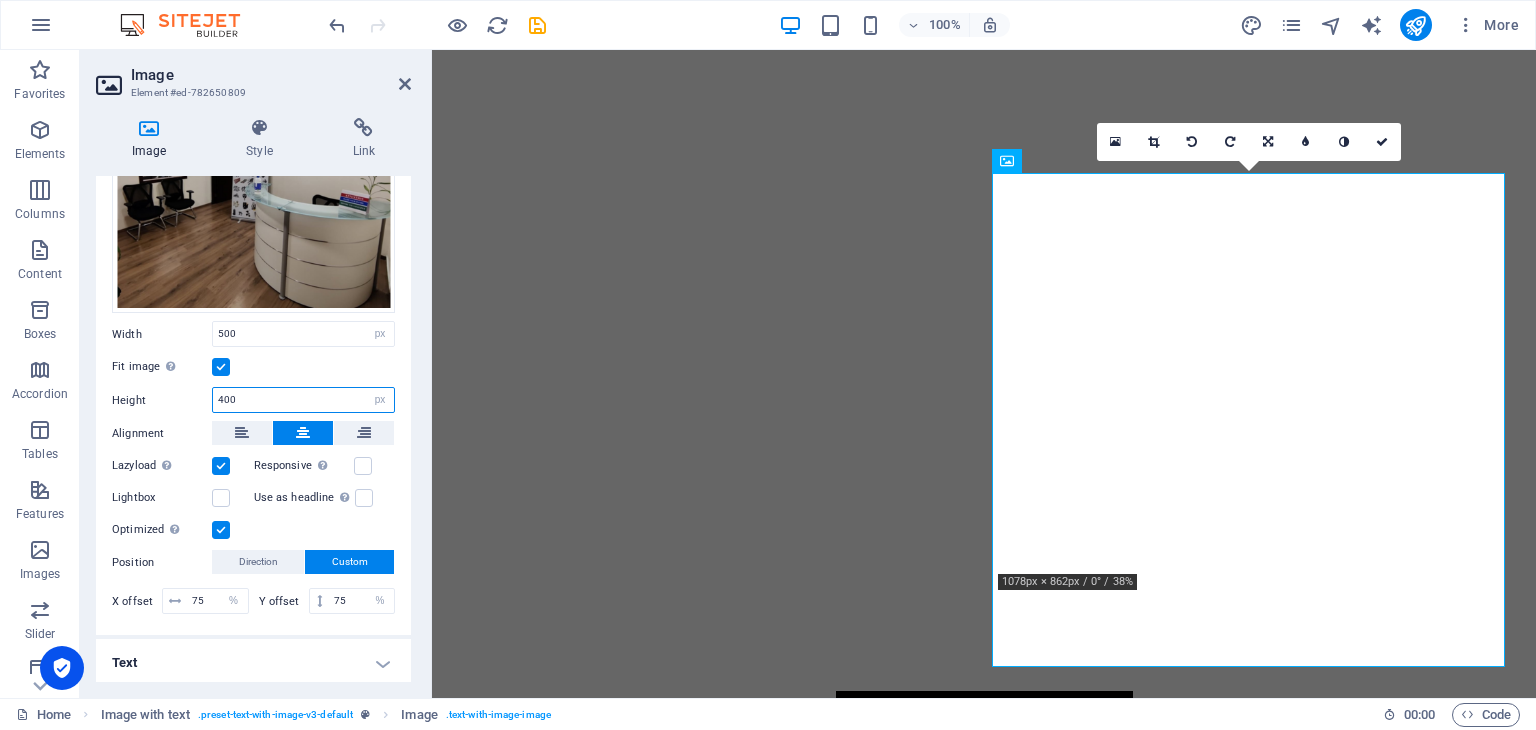 click on "400" at bounding box center [303, 400] 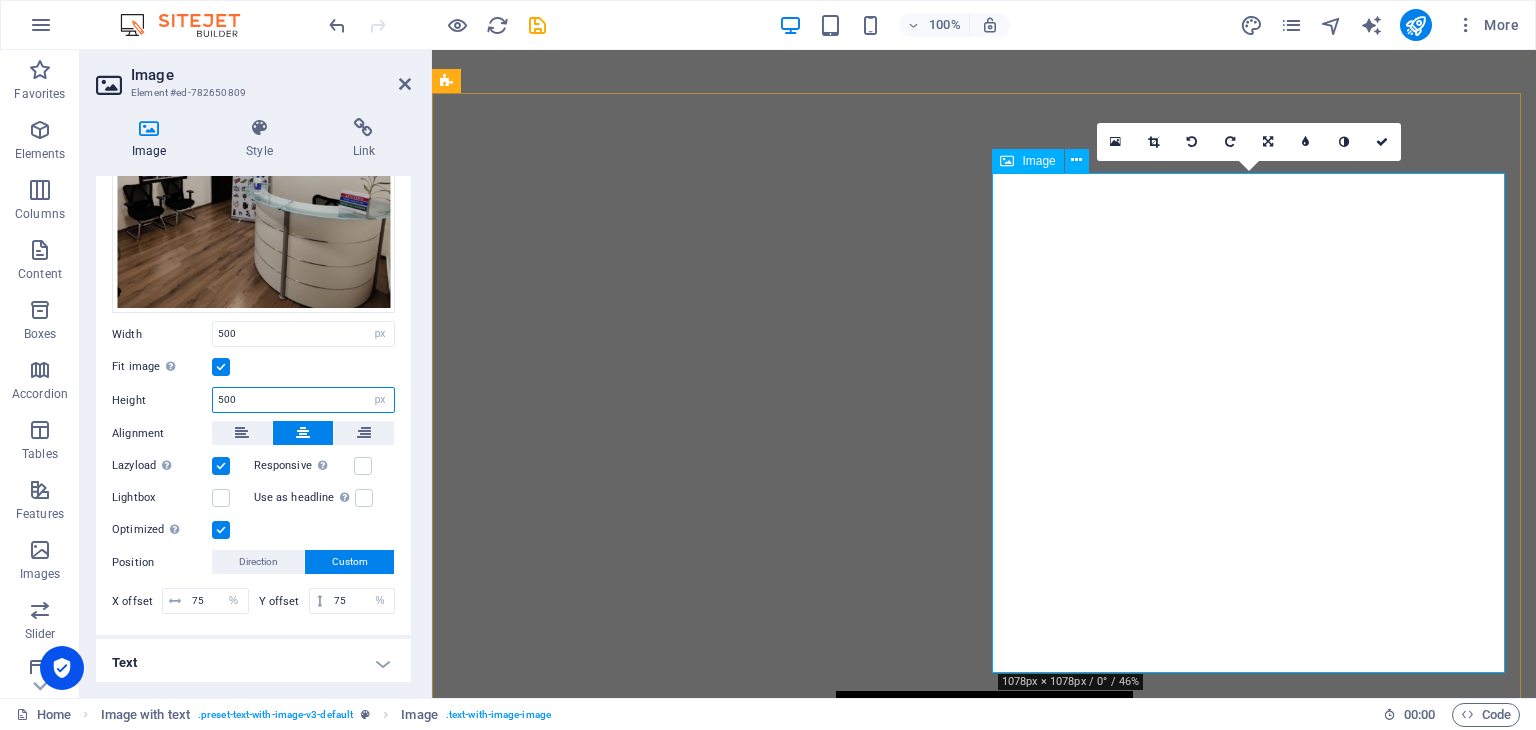 type on "500" 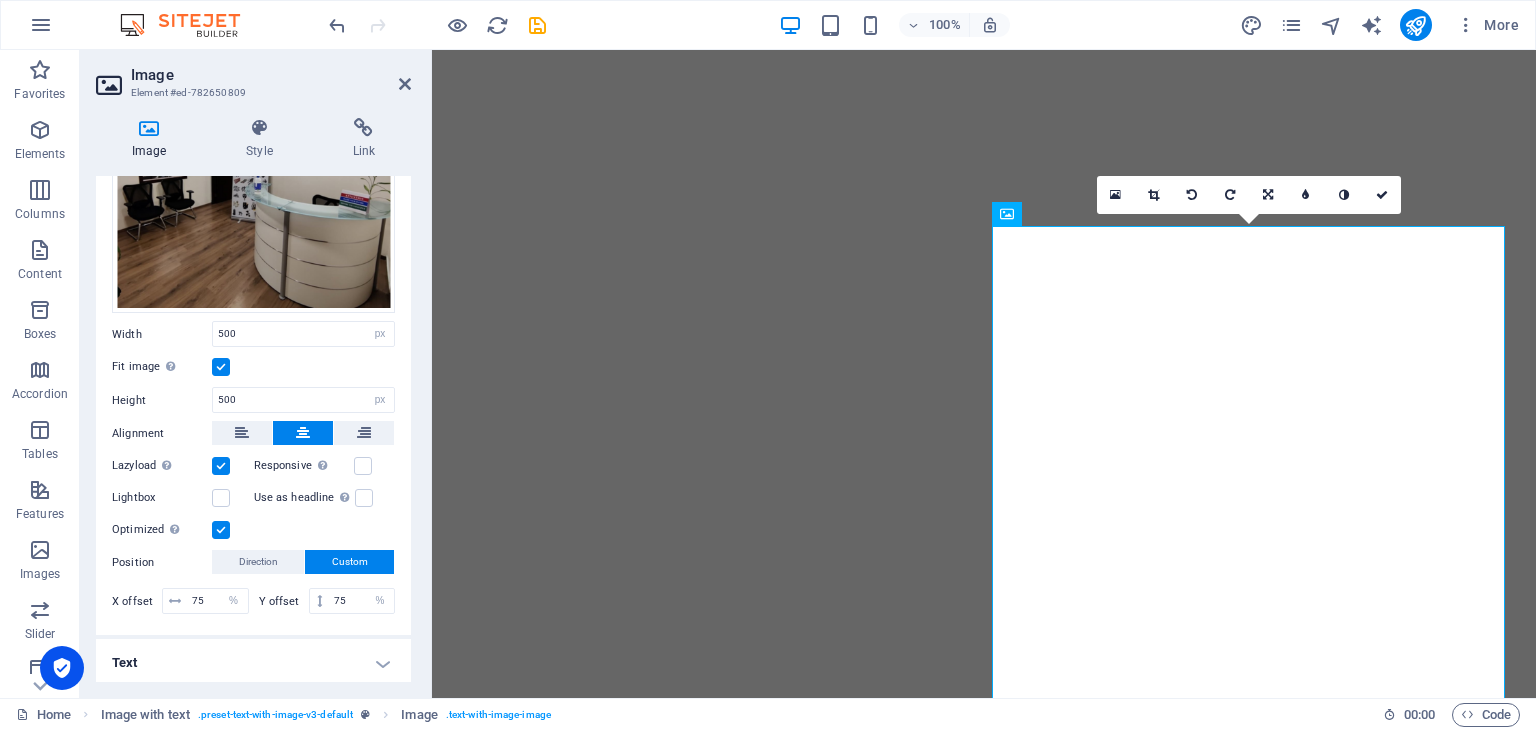 scroll, scrollTop: 1436, scrollLeft: 0, axis: vertical 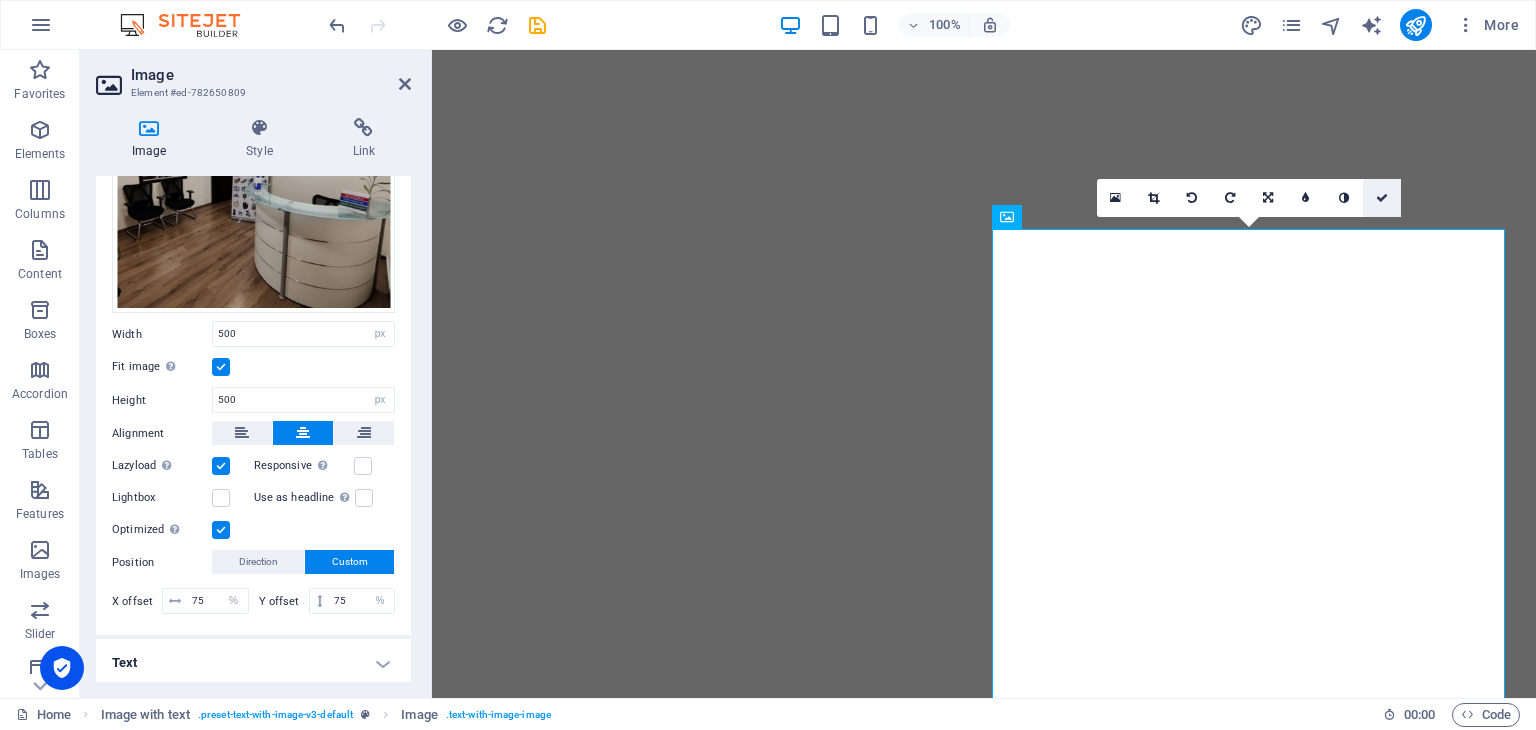 click at bounding box center (1382, 198) 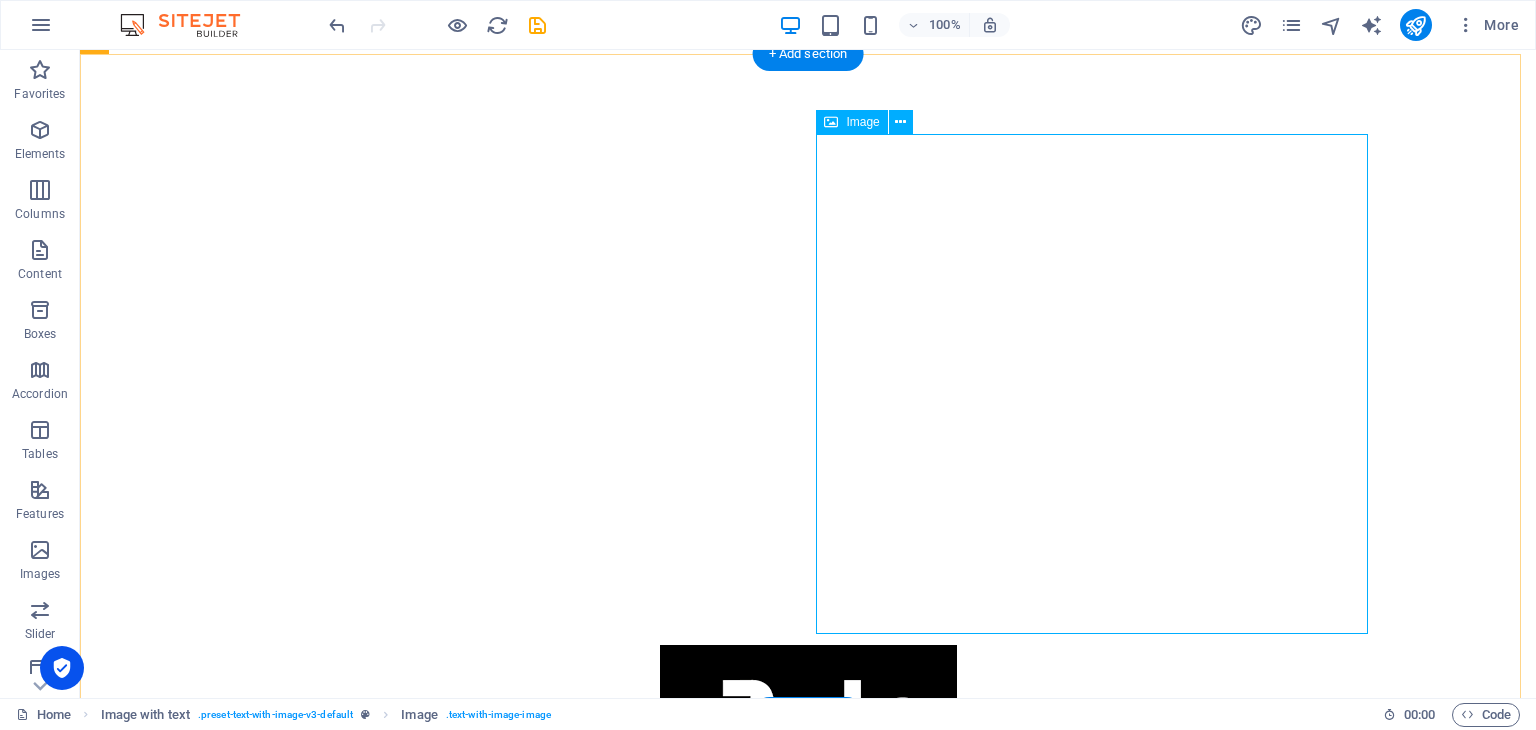 scroll, scrollTop: 1454, scrollLeft: 0, axis: vertical 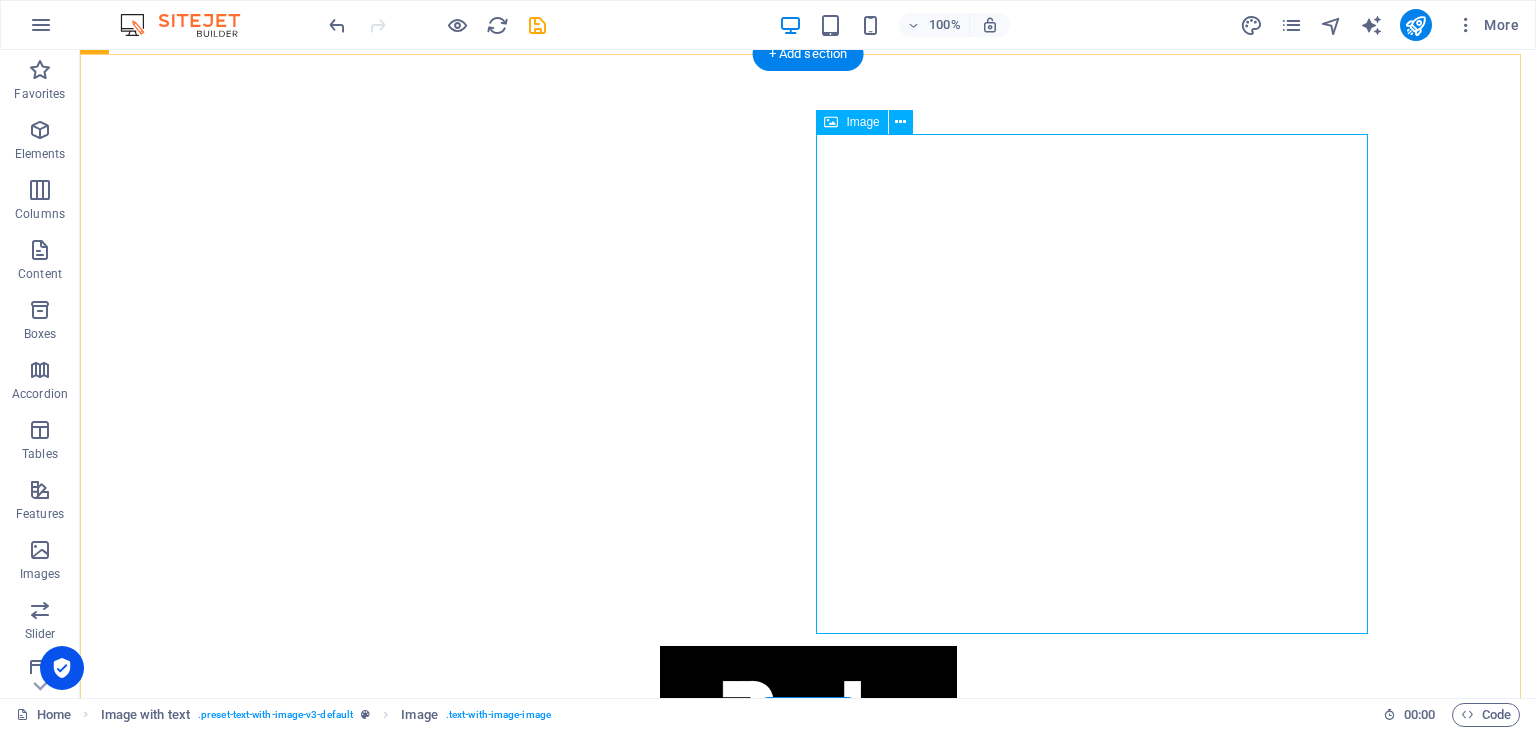 click at bounding box center (664, 2540) 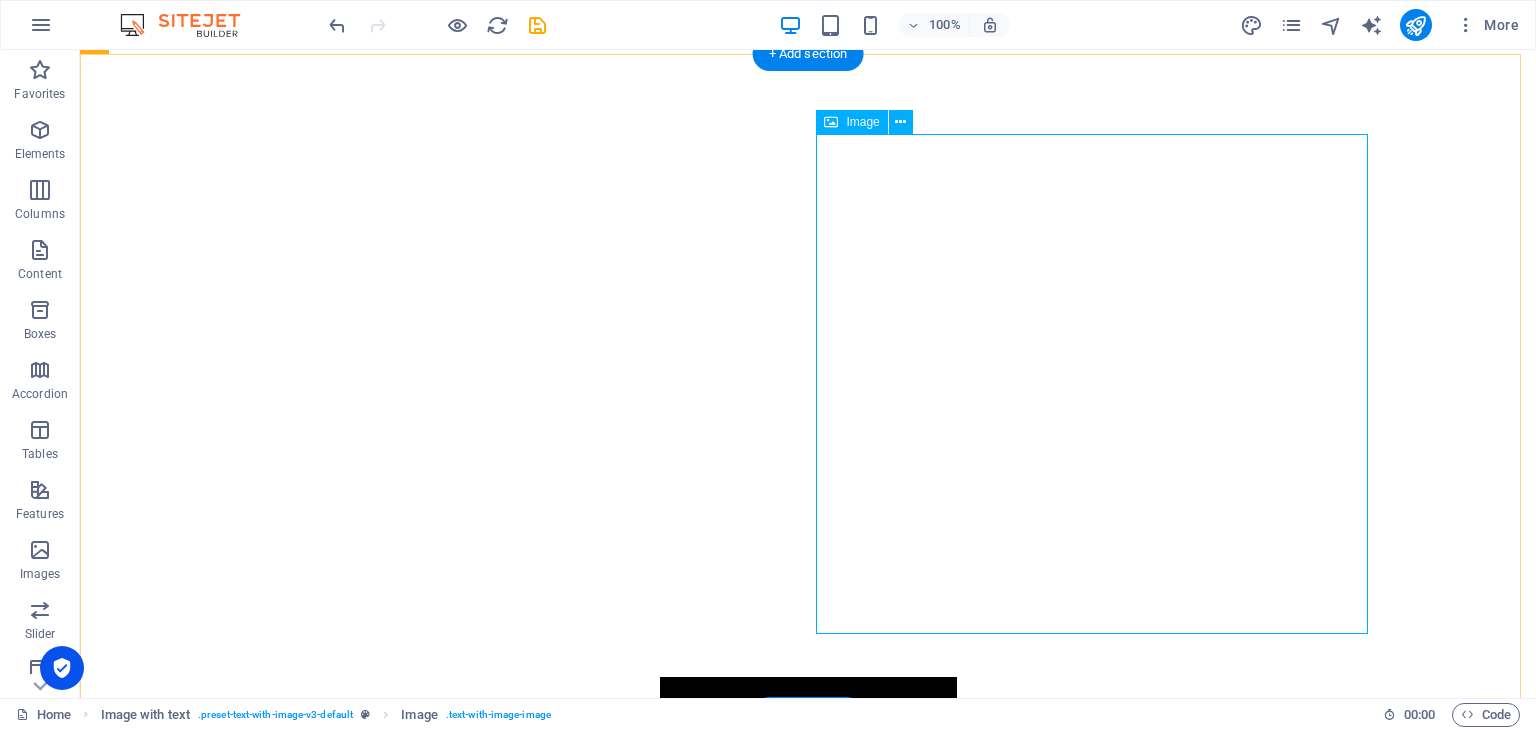 scroll, scrollTop: 1530, scrollLeft: 0, axis: vertical 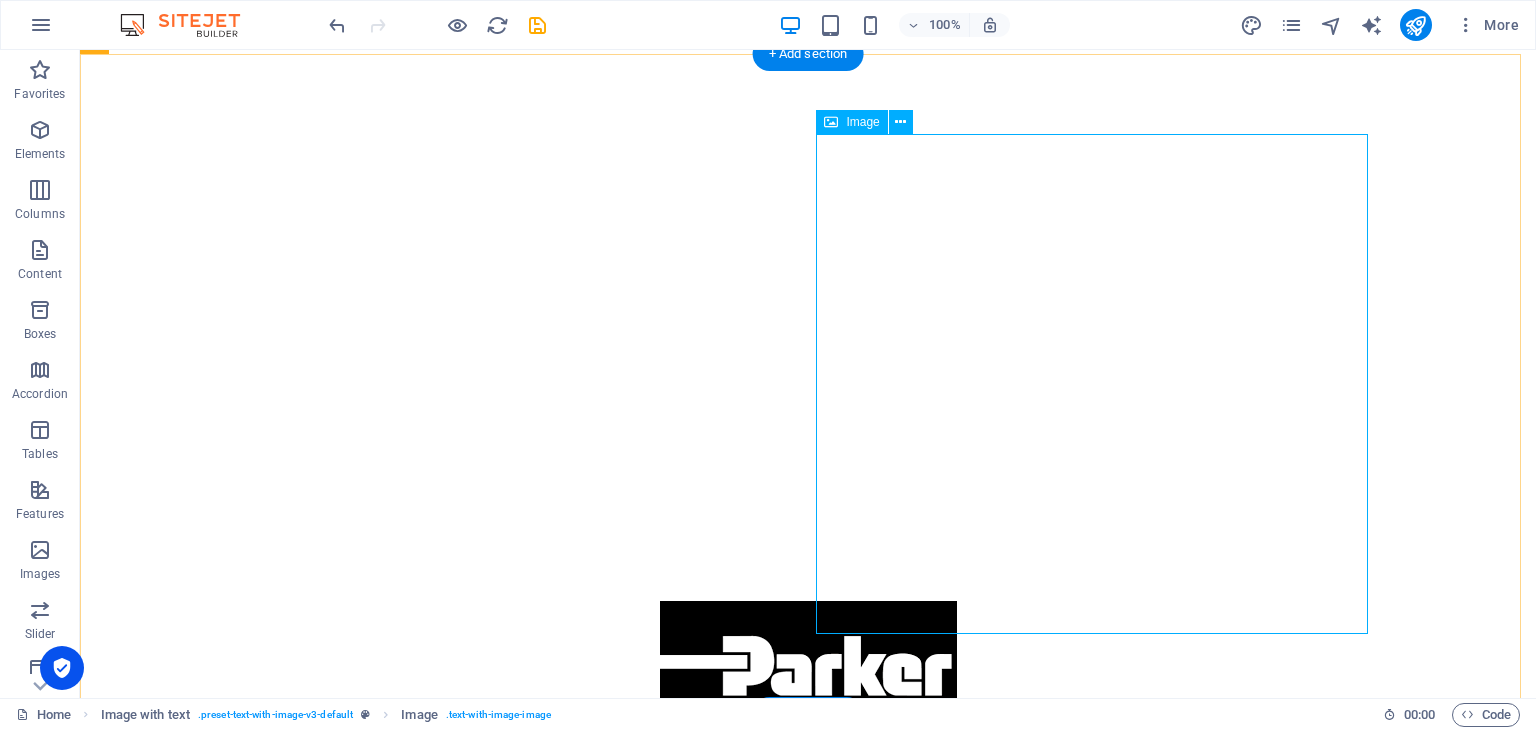 select on "px" 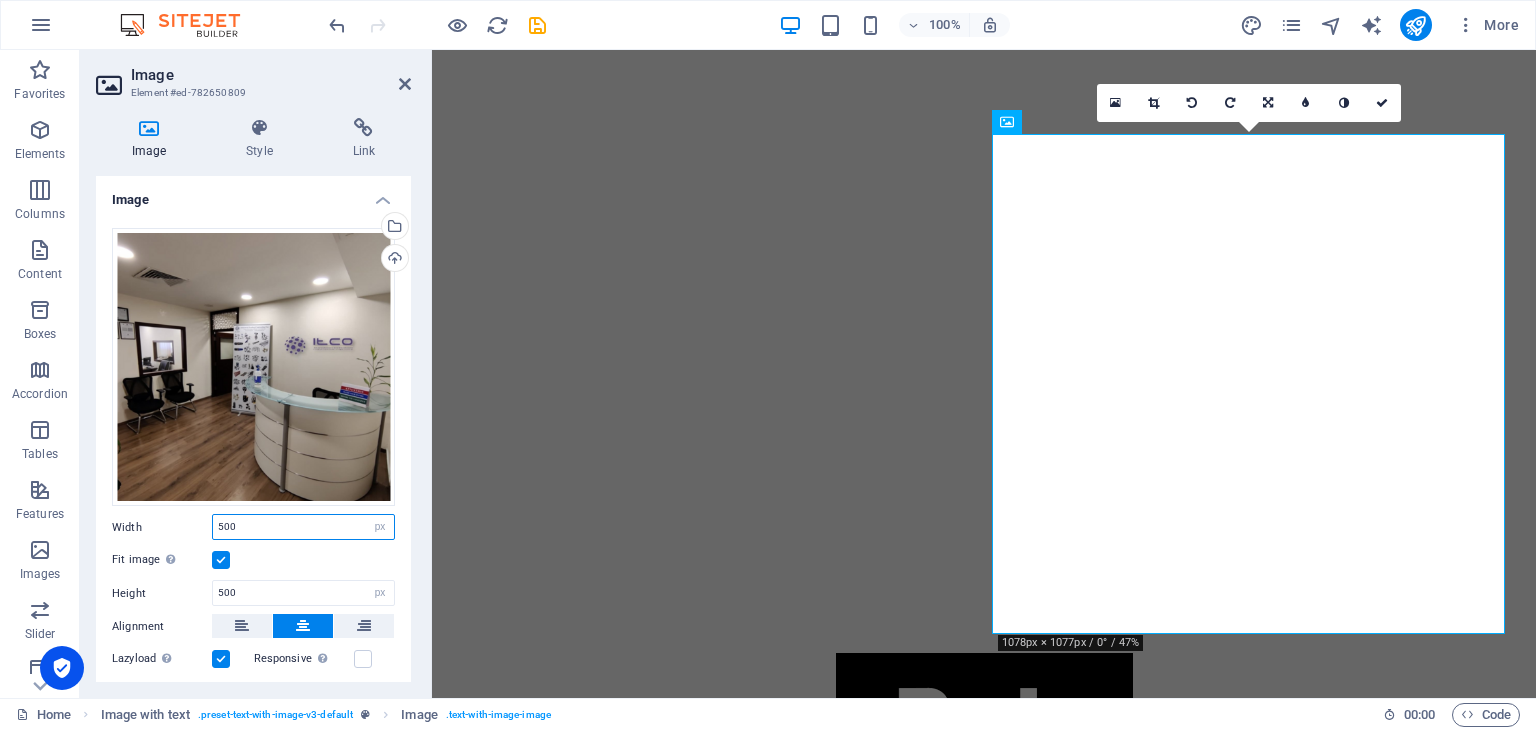 click on "500" at bounding box center (303, 527) 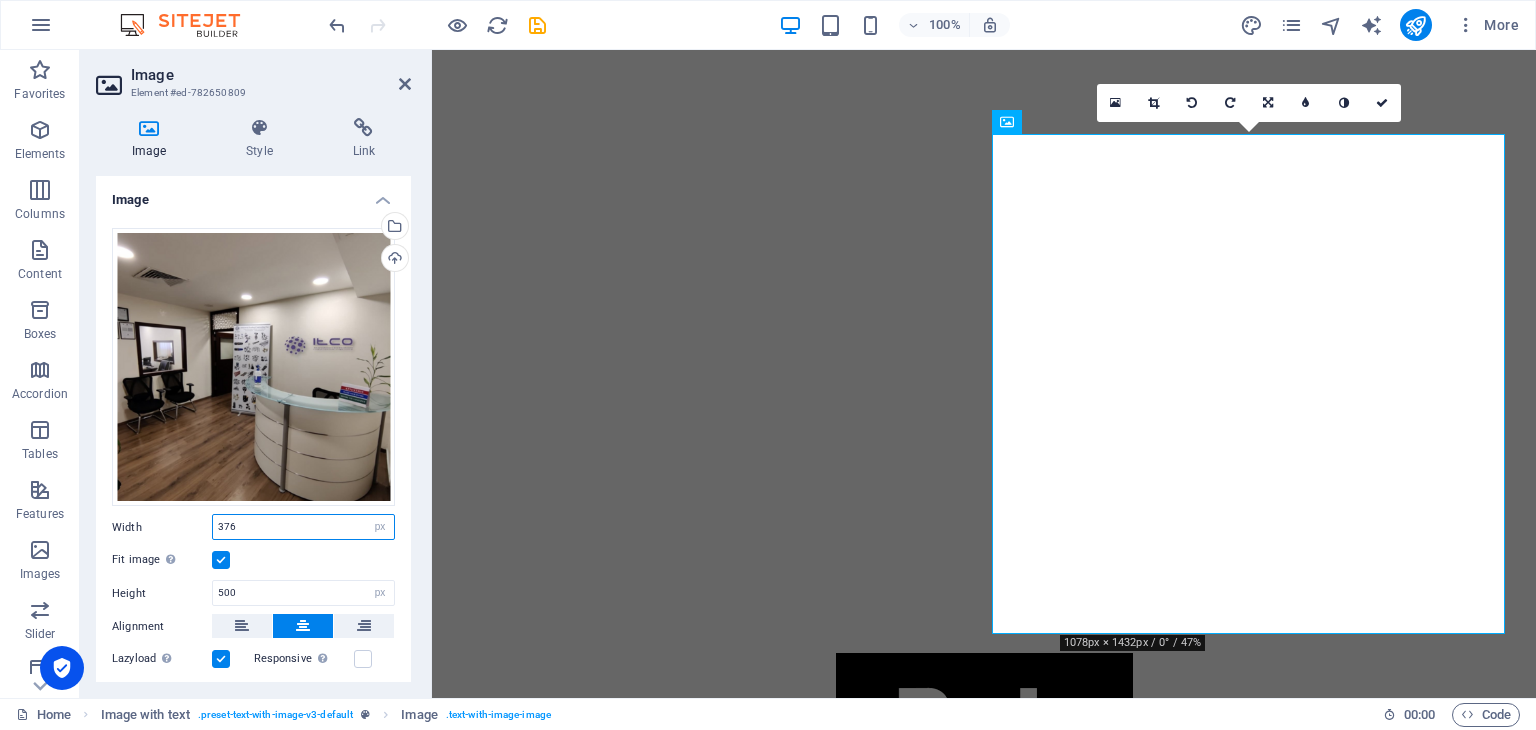 click on "376" at bounding box center [303, 527] 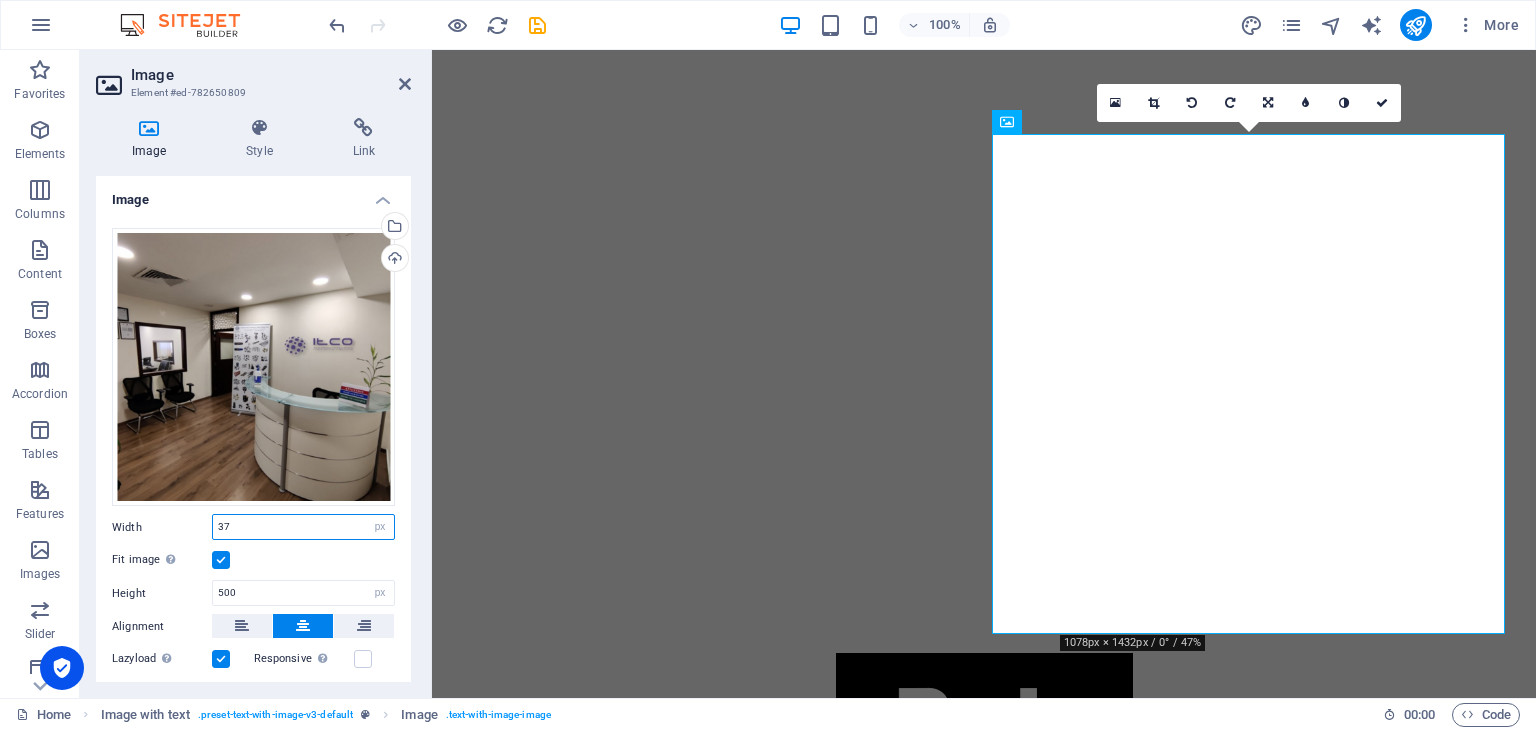 type on "3" 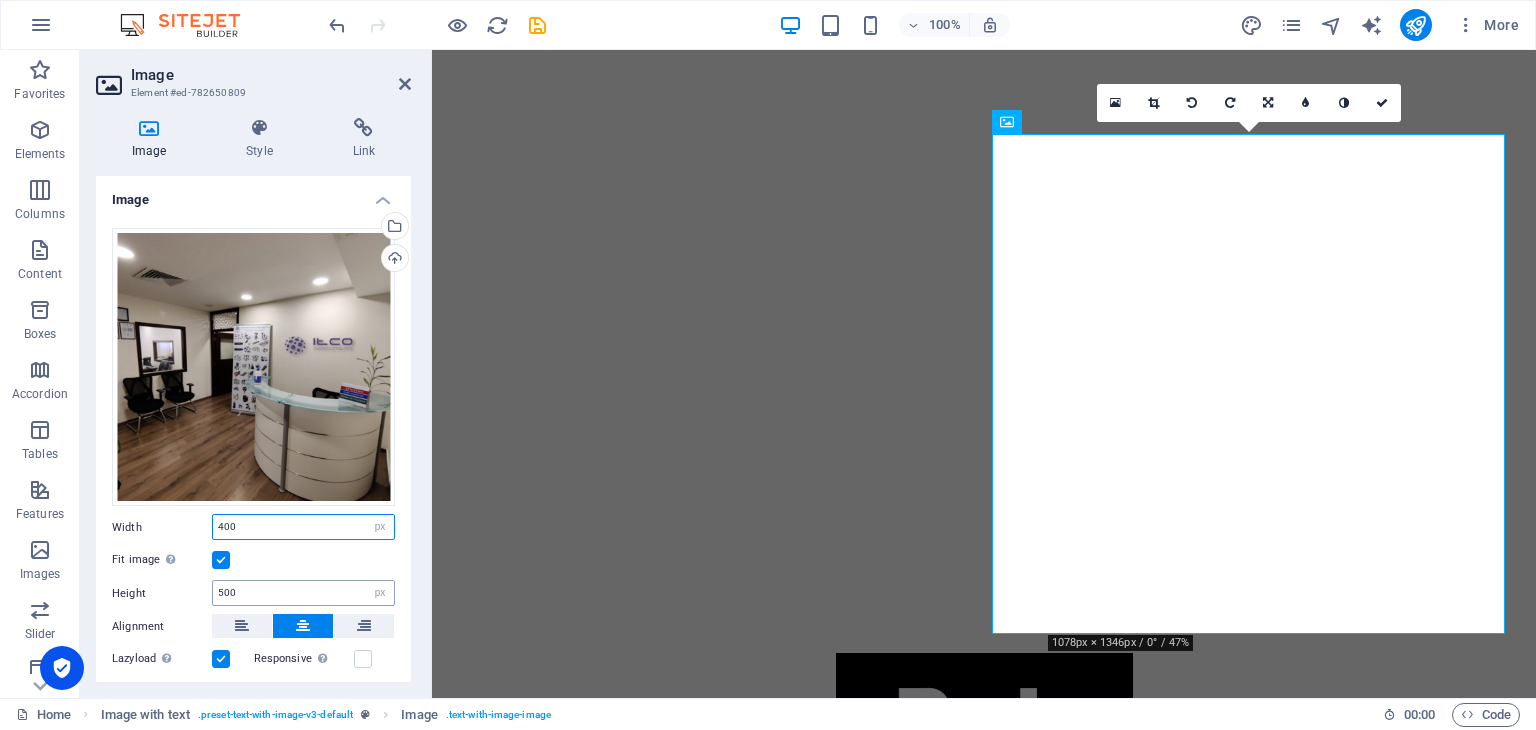 type on "400" 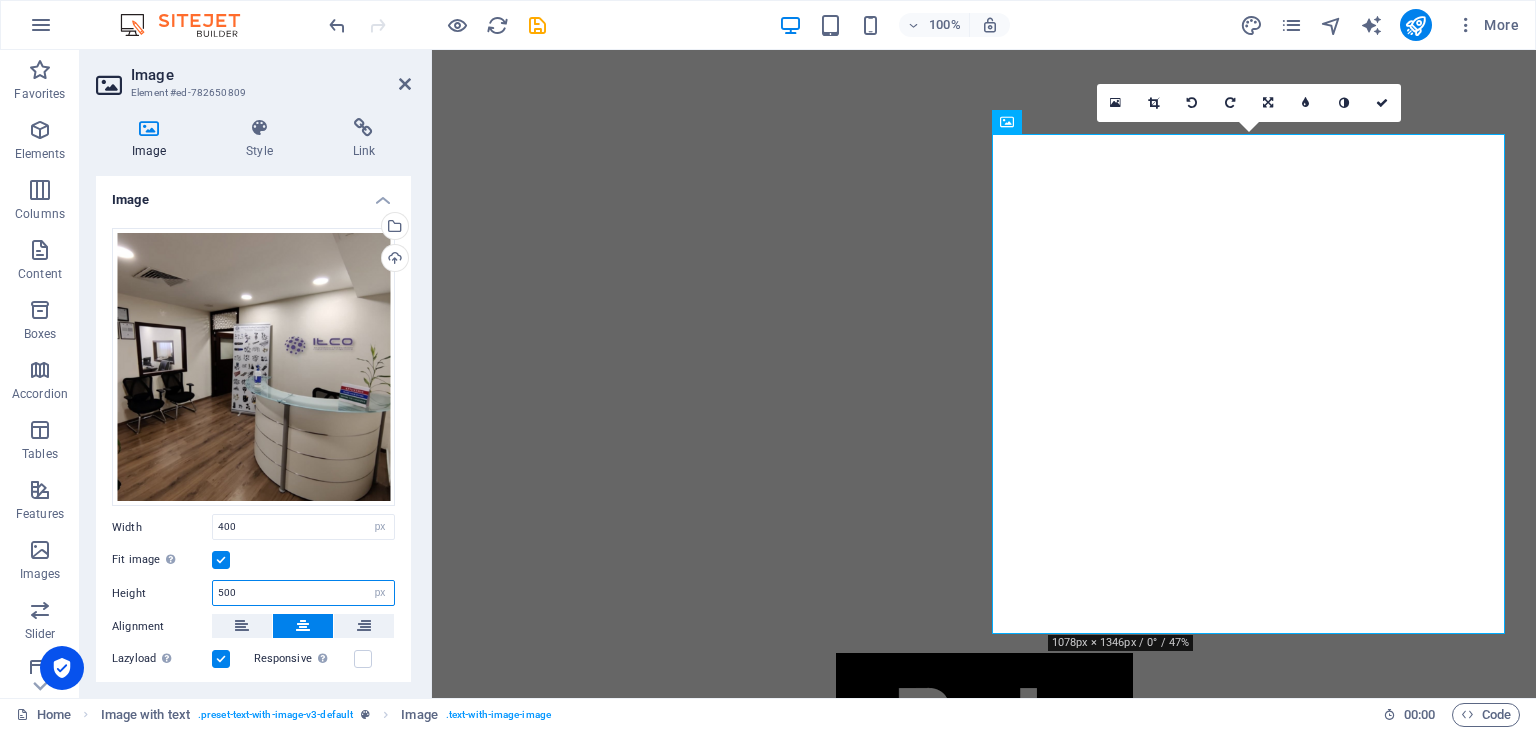 click on "500" at bounding box center (303, 593) 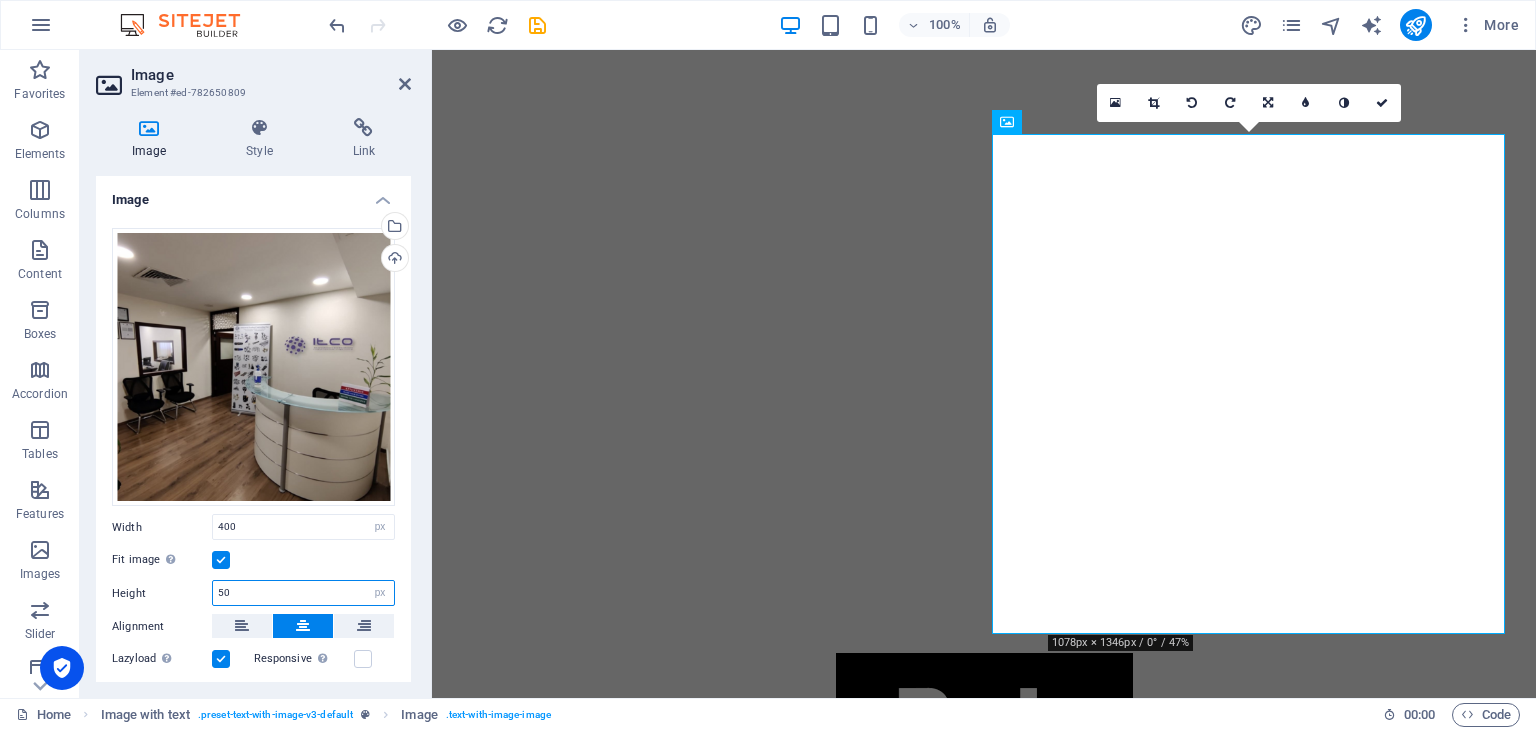 type on "5" 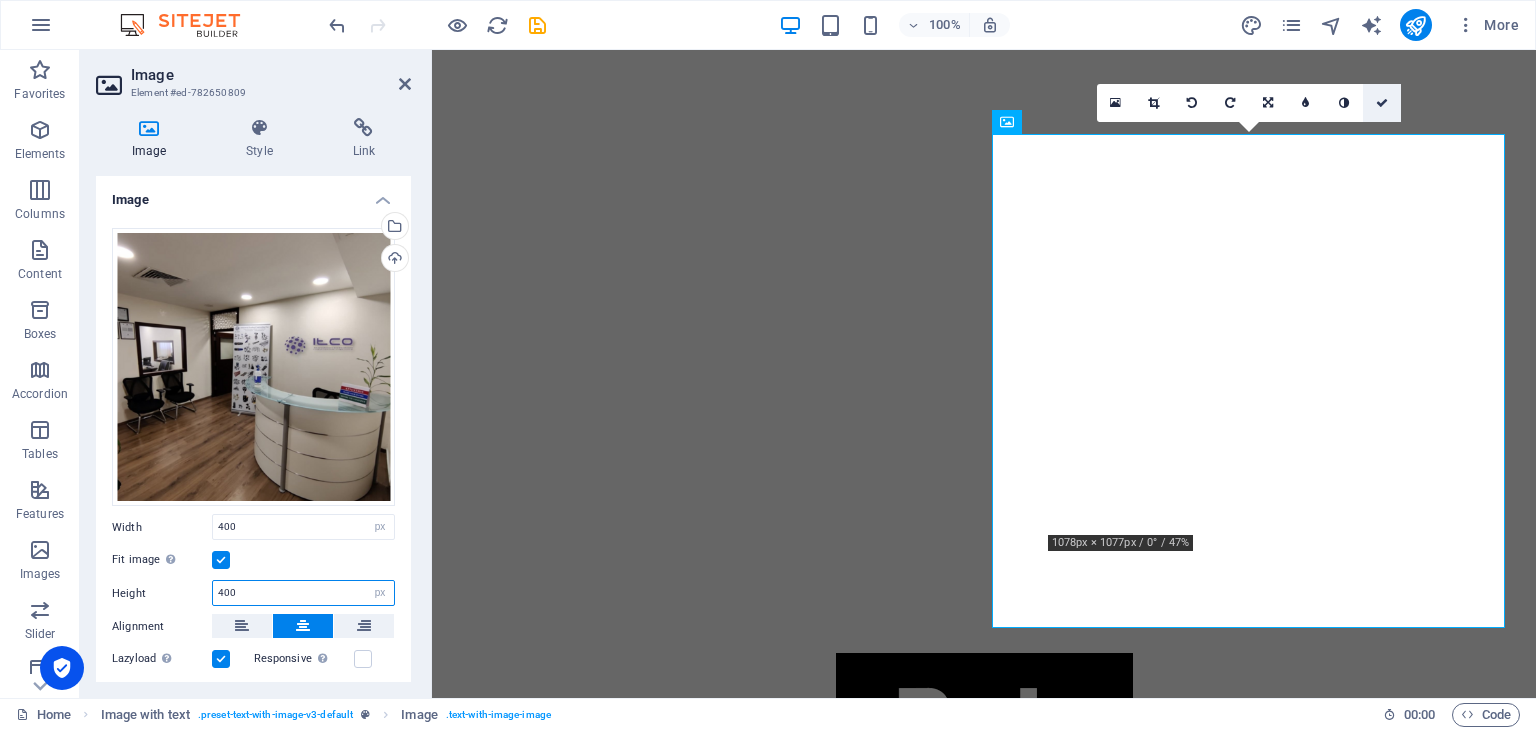 type on "400" 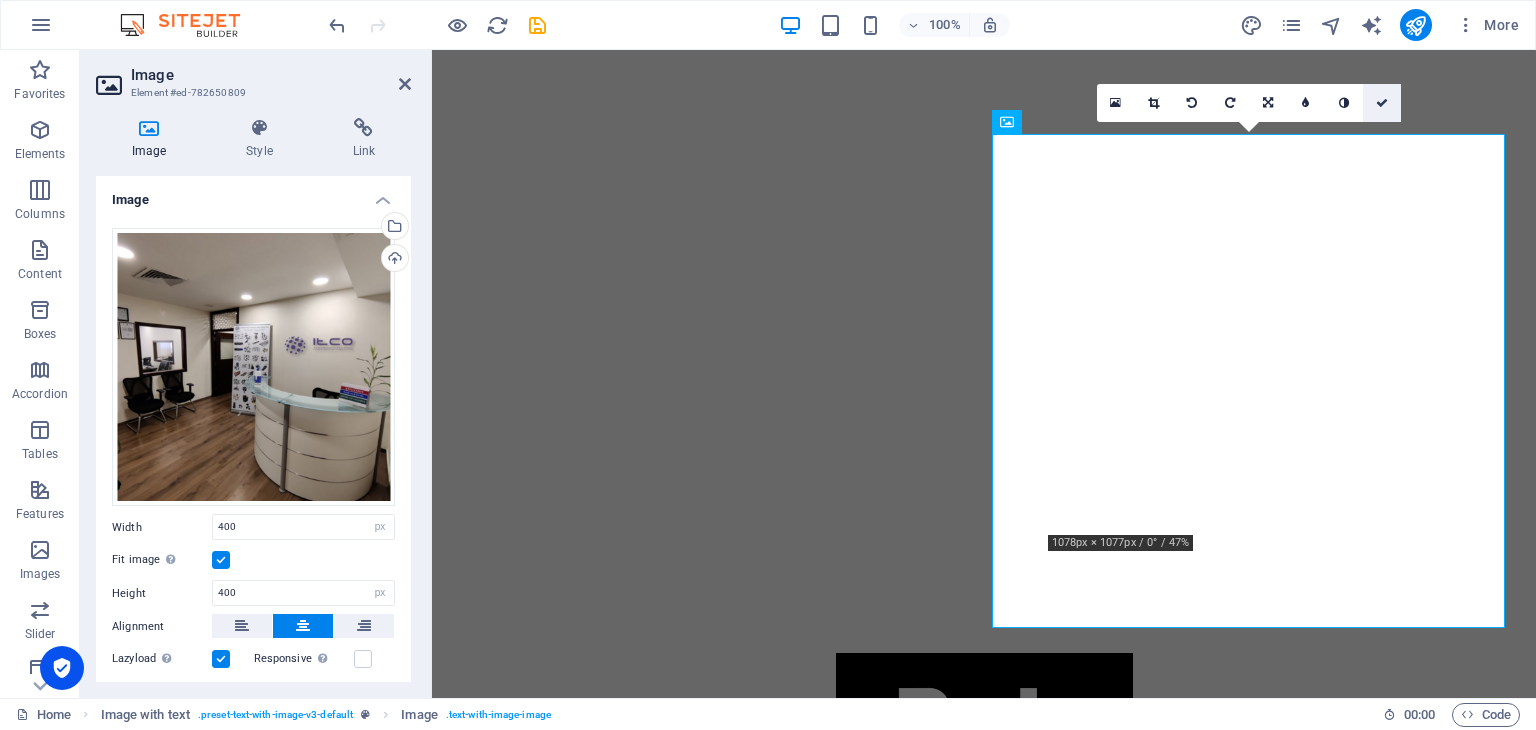 click at bounding box center [1382, 103] 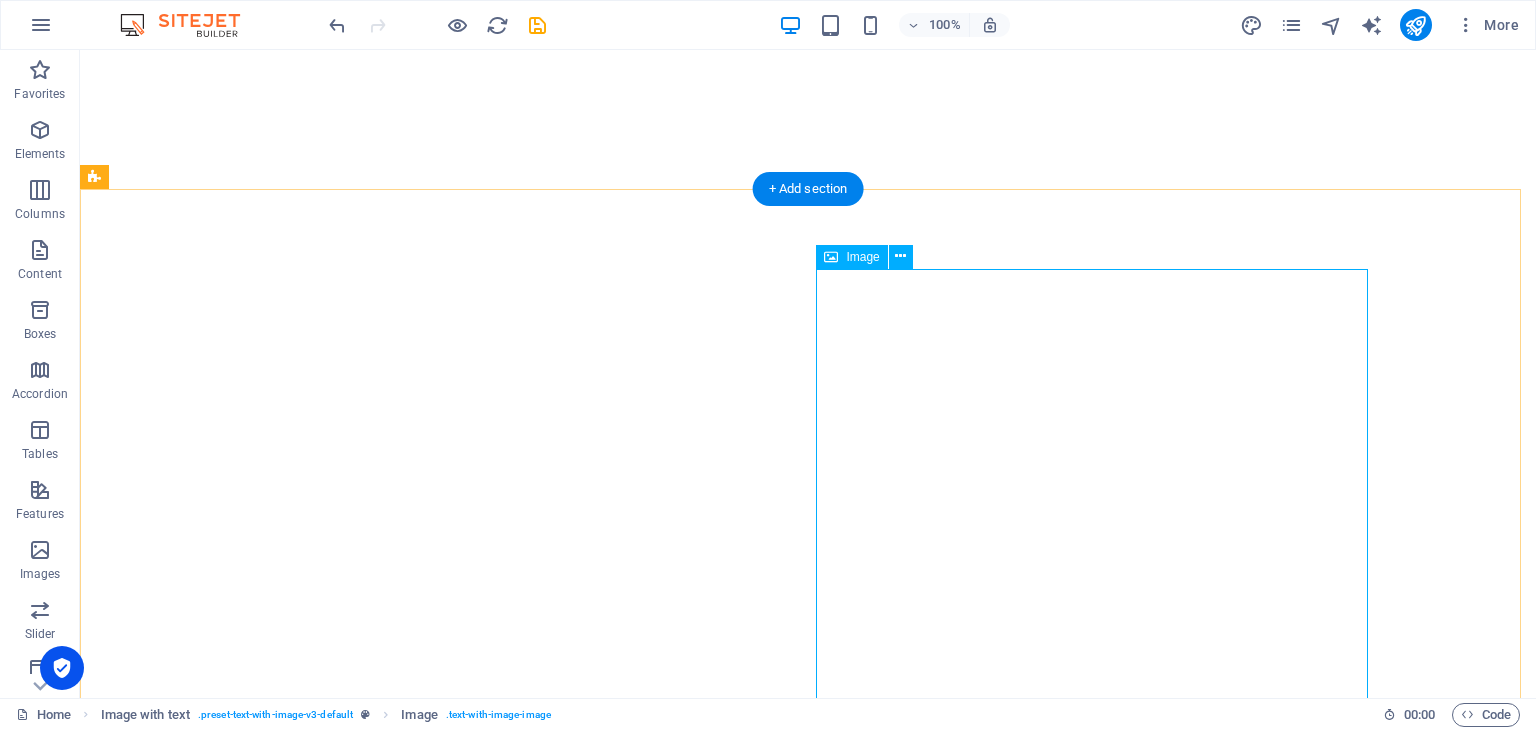 scroll, scrollTop: 1318, scrollLeft: 0, axis: vertical 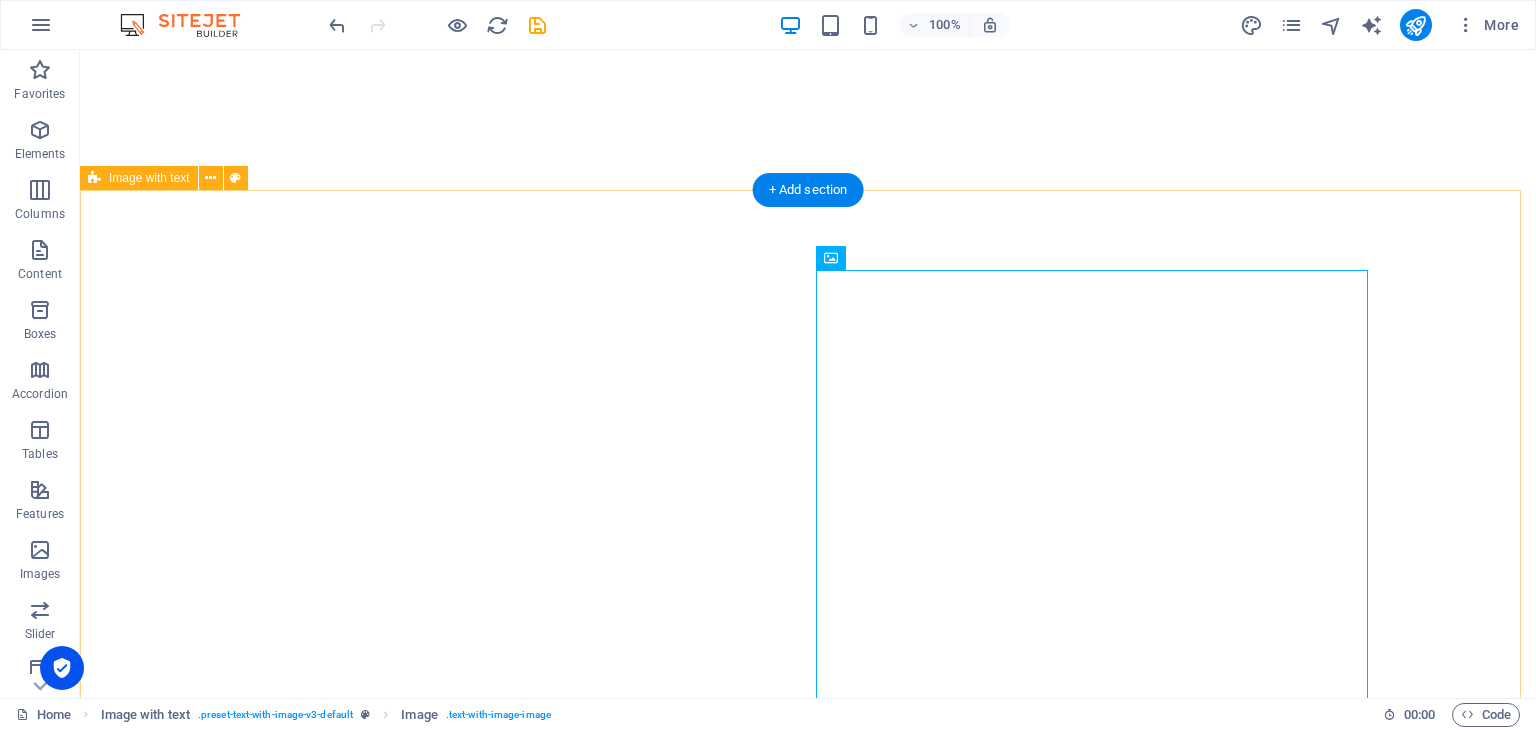 click on "About us Founded in 2012, ITCO has grown to become a trusted and leading supplier in the Saudi Arabian market, specializing in Instrumentation Tube Fittings, High-Pressure Hoses, Valves, Adaptors, and Couplings. With a strong presence across Petrochemical, Mining, Drilling, Automotive, and Basic Industries, we are proud partners with globally recognized brands including Parker, Goodyear, HIP, Haskel, and Dixon. "Explore how ITCO's high-performance fittings, valves, and Instrumentation components are integrated into critical machinery and systems across leading industries — delivering precision, durability, and reliability where it matters most."" at bounding box center [808, 2465] 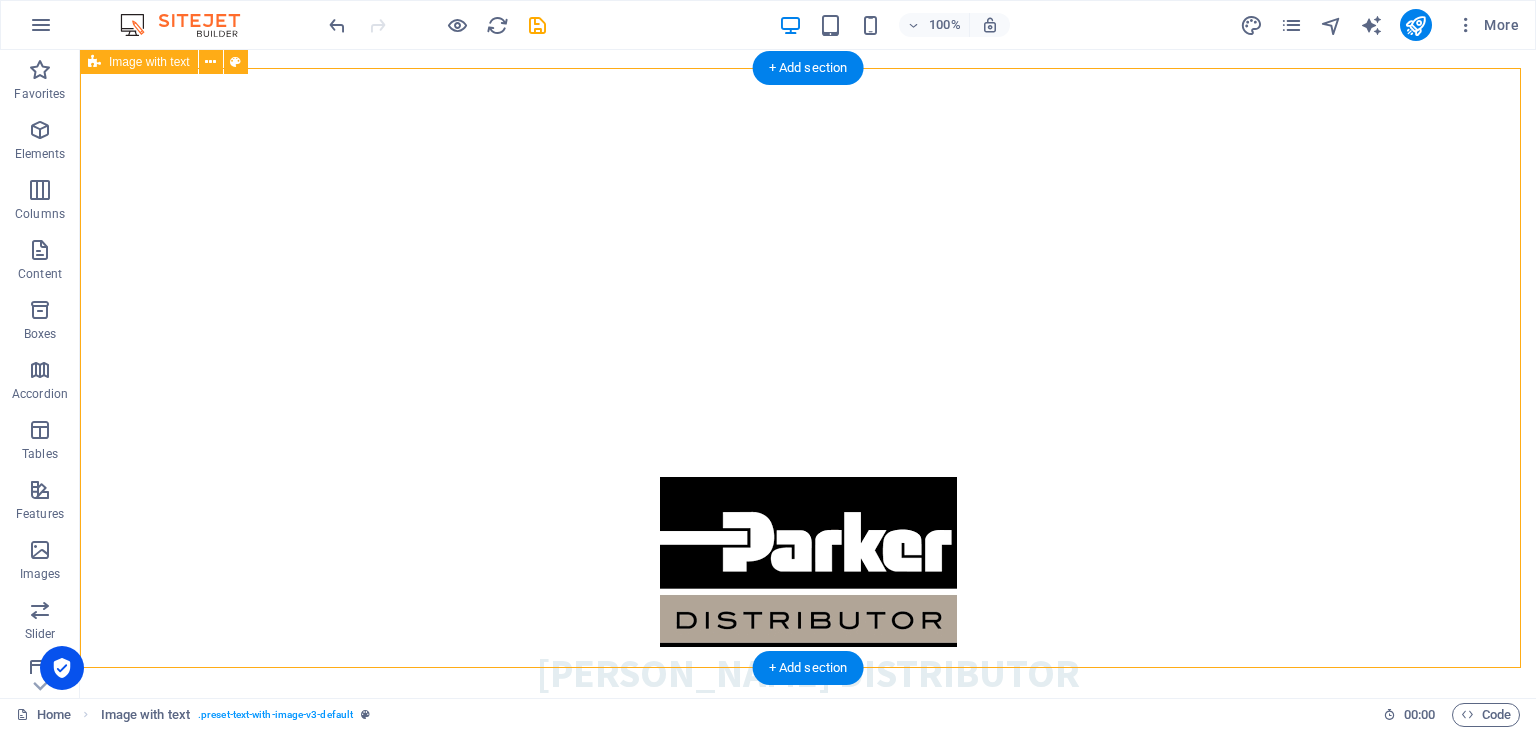 scroll, scrollTop: 1439, scrollLeft: 0, axis: vertical 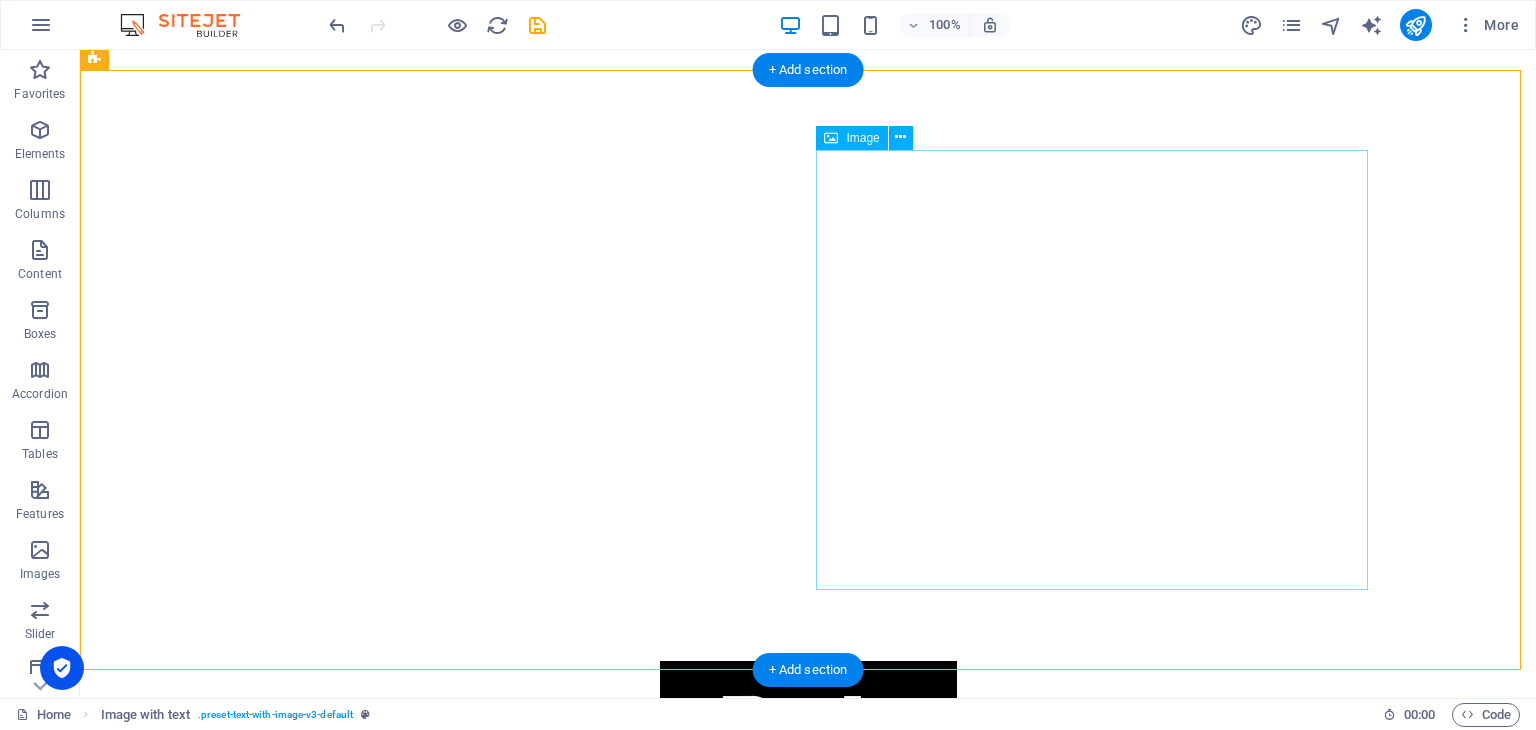 click at bounding box center [664, 2505] 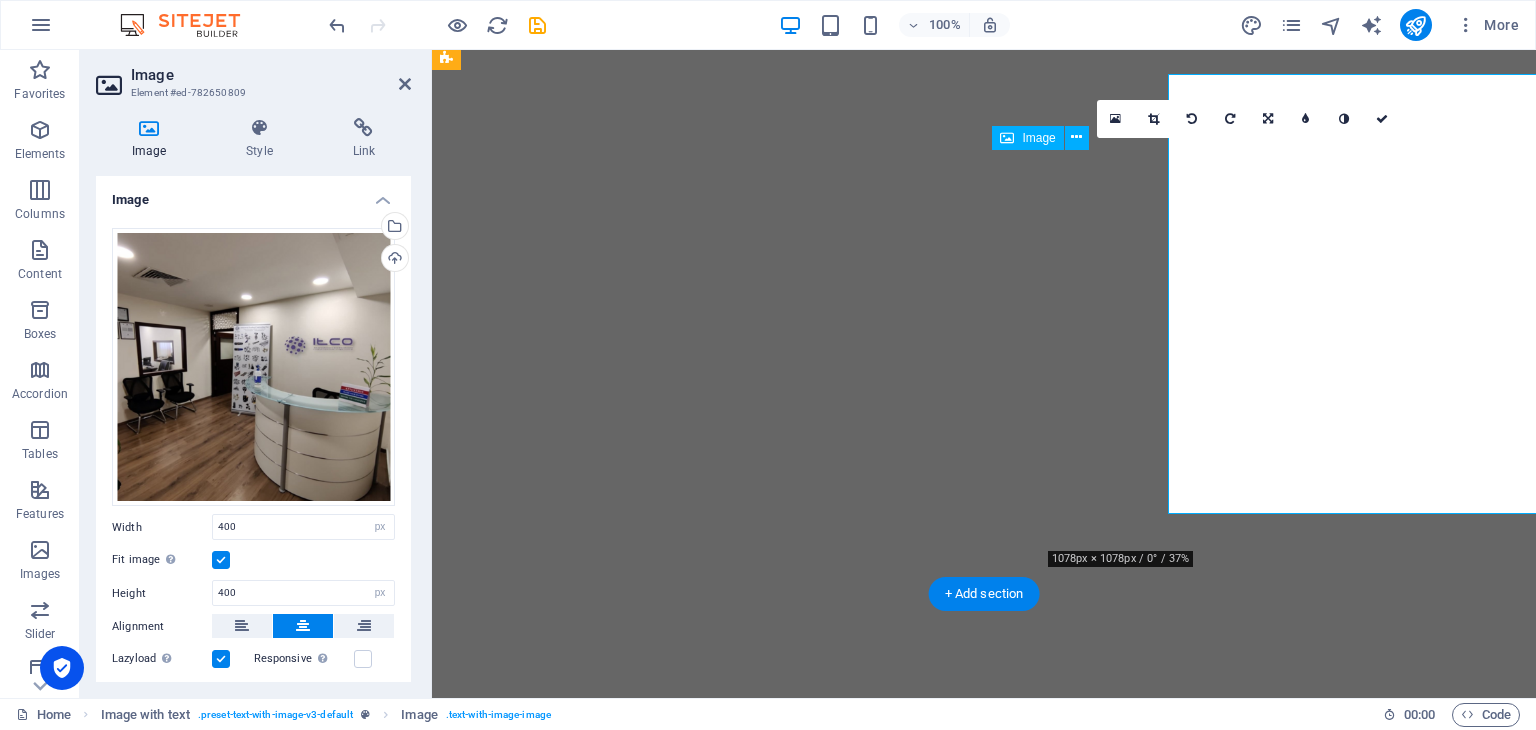 scroll, scrollTop: 1515, scrollLeft: 0, axis: vertical 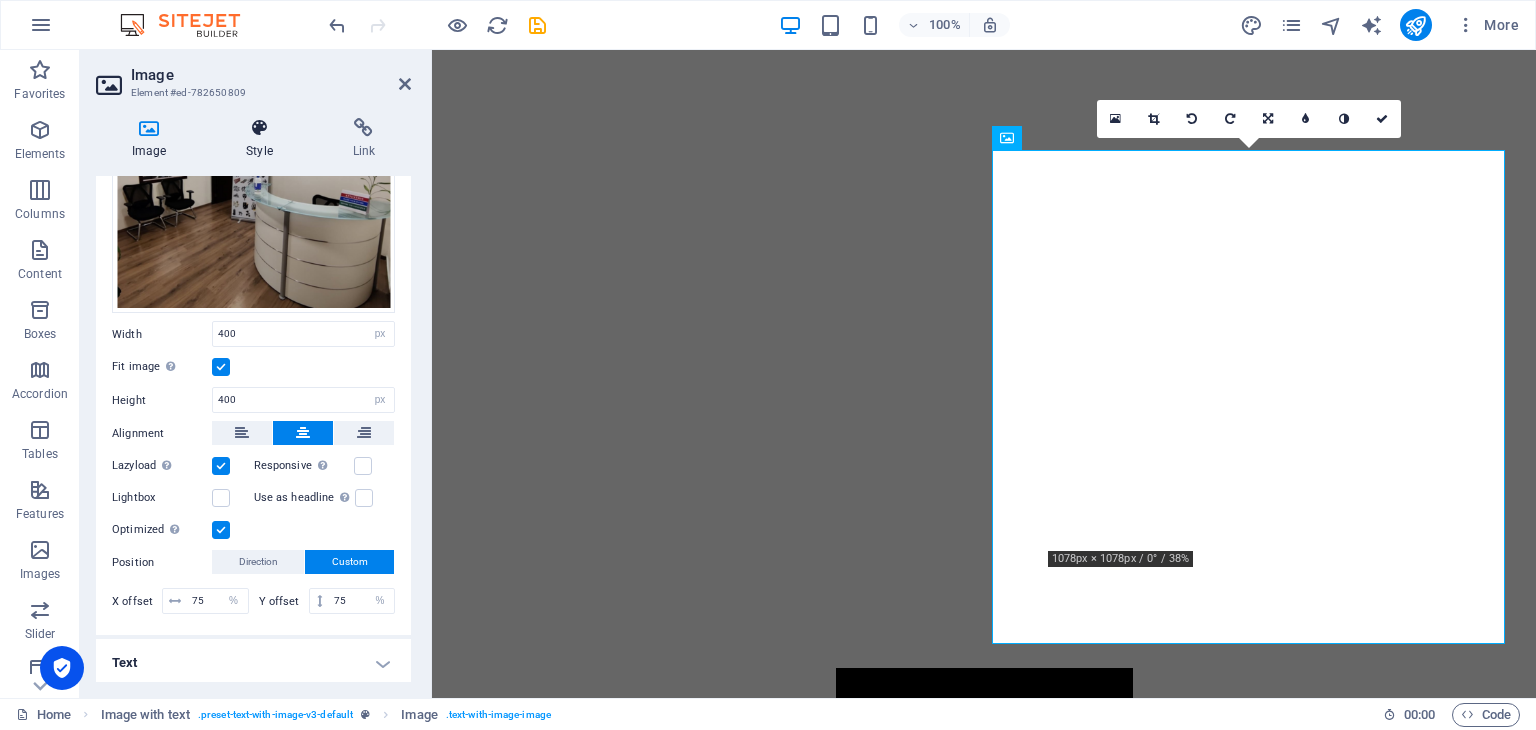 click at bounding box center [259, 128] 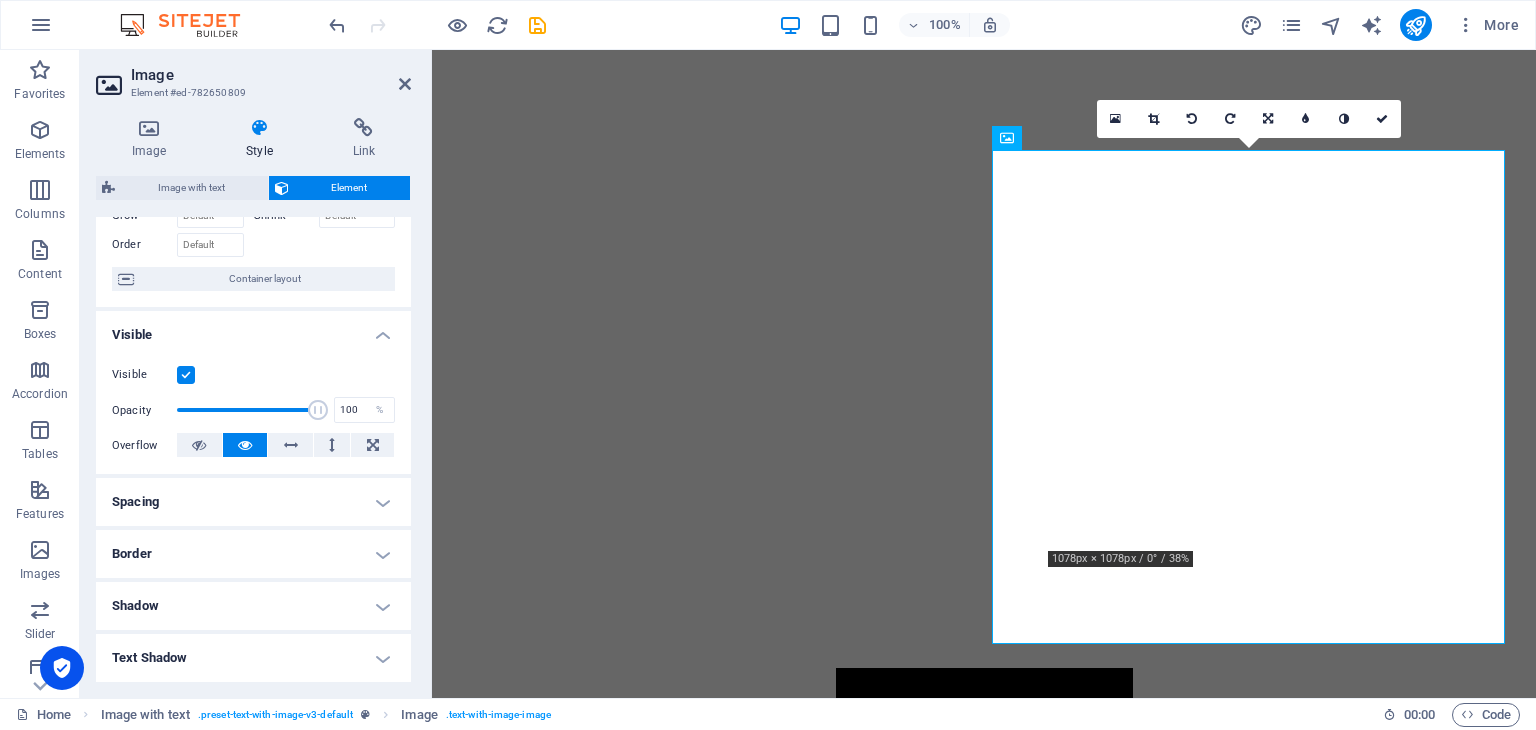 scroll, scrollTop: 124, scrollLeft: 0, axis: vertical 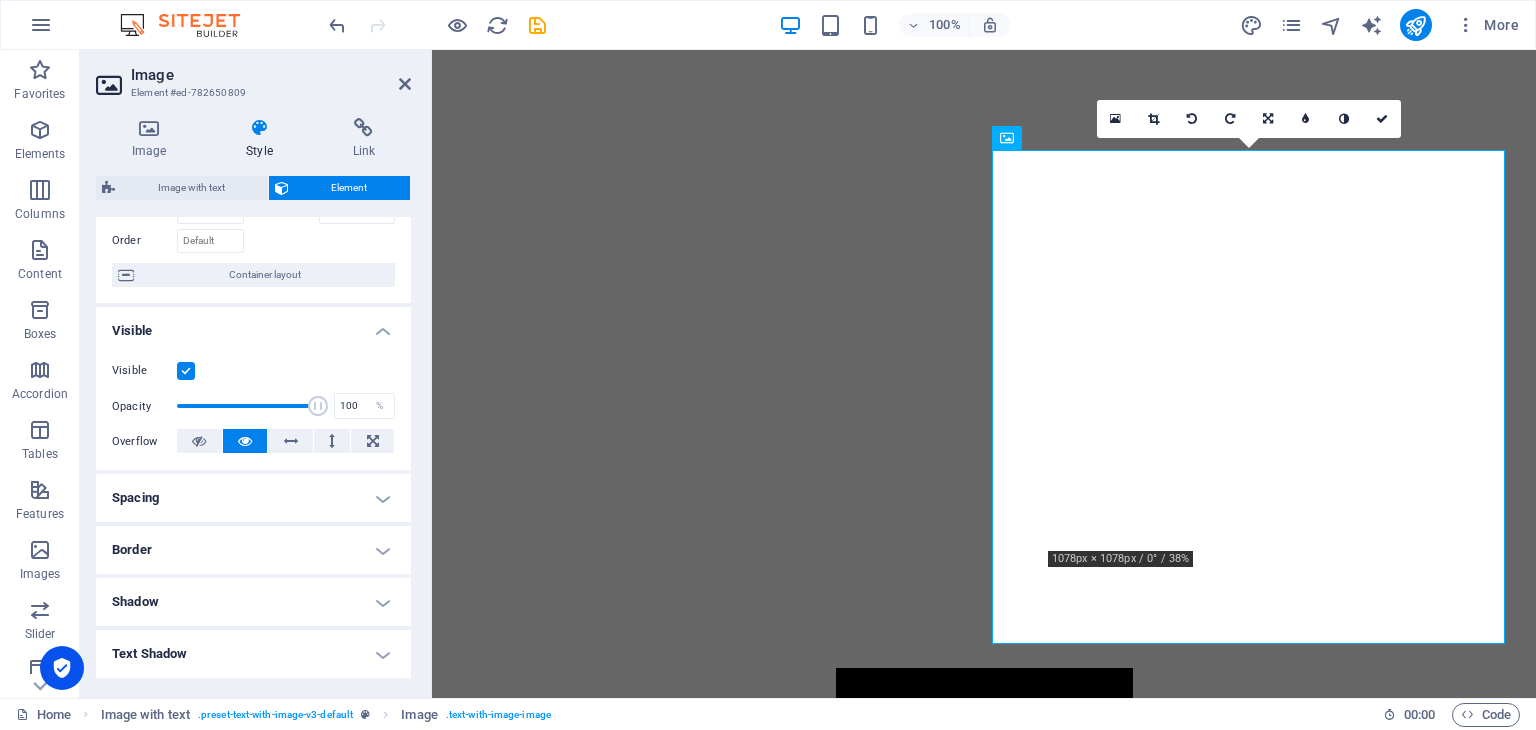 click on "Border" at bounding box center [253, 550] 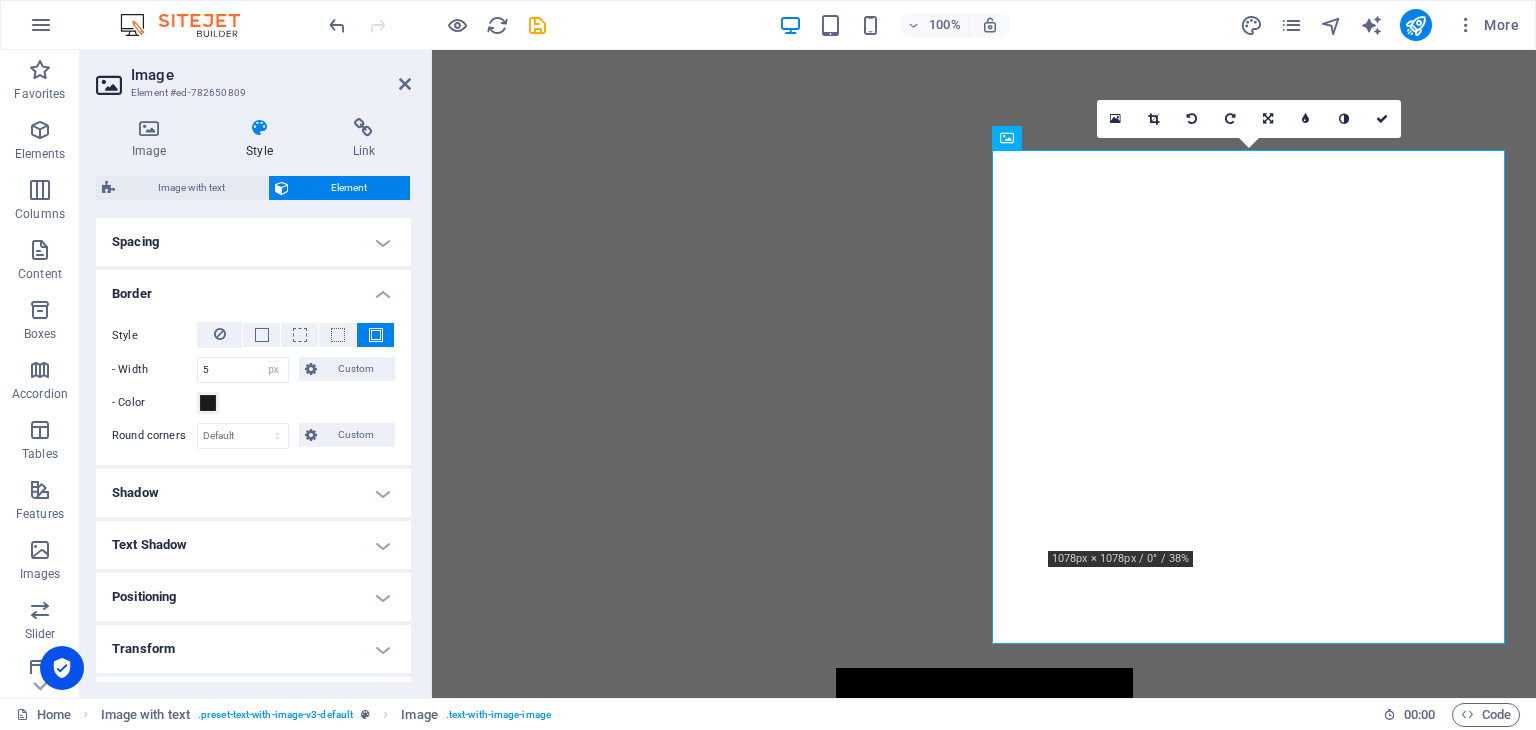 scroll, scrollTop: 380, scrollLeft: 0, axis: vertical 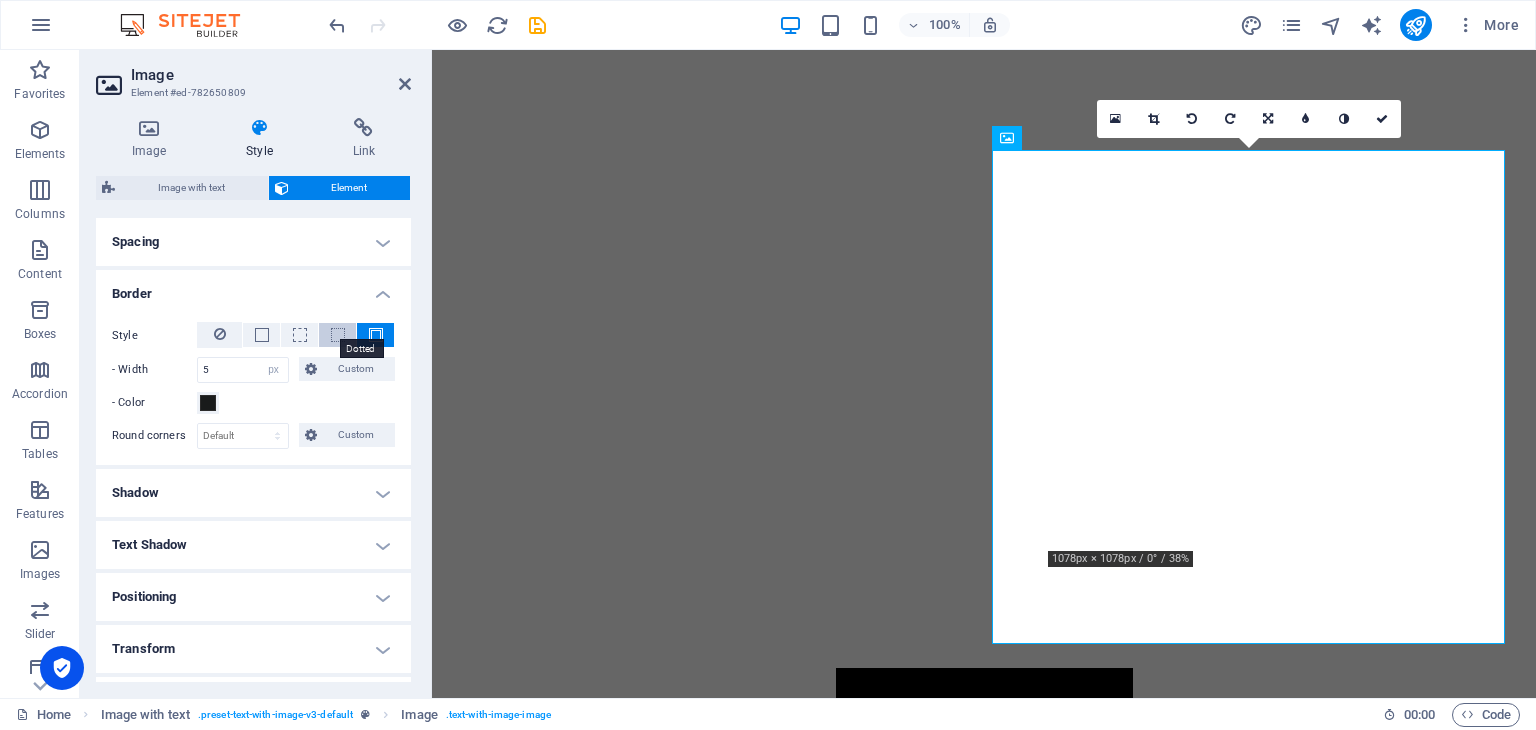 click at bounding box center (338, 335) 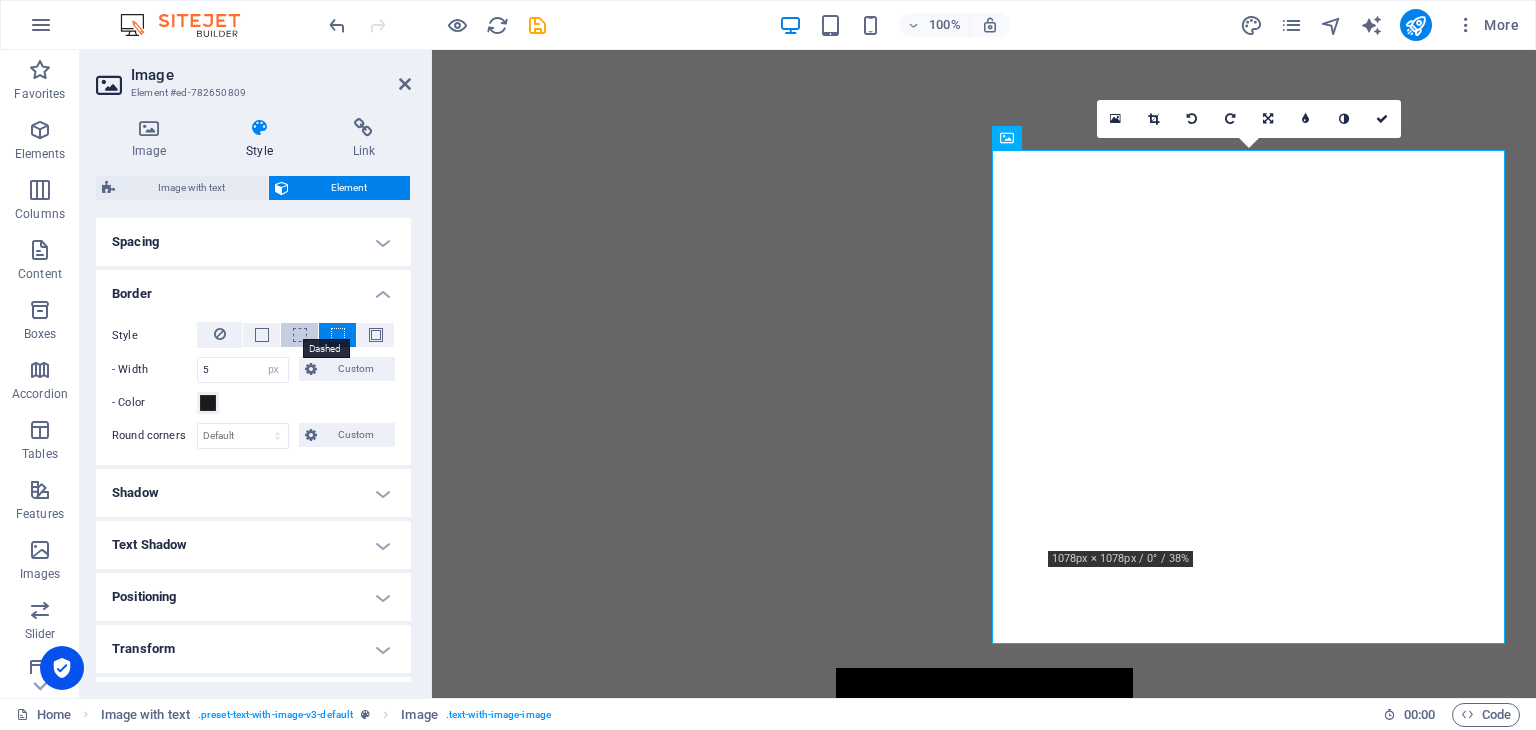 click at bounding box center (300, 335) 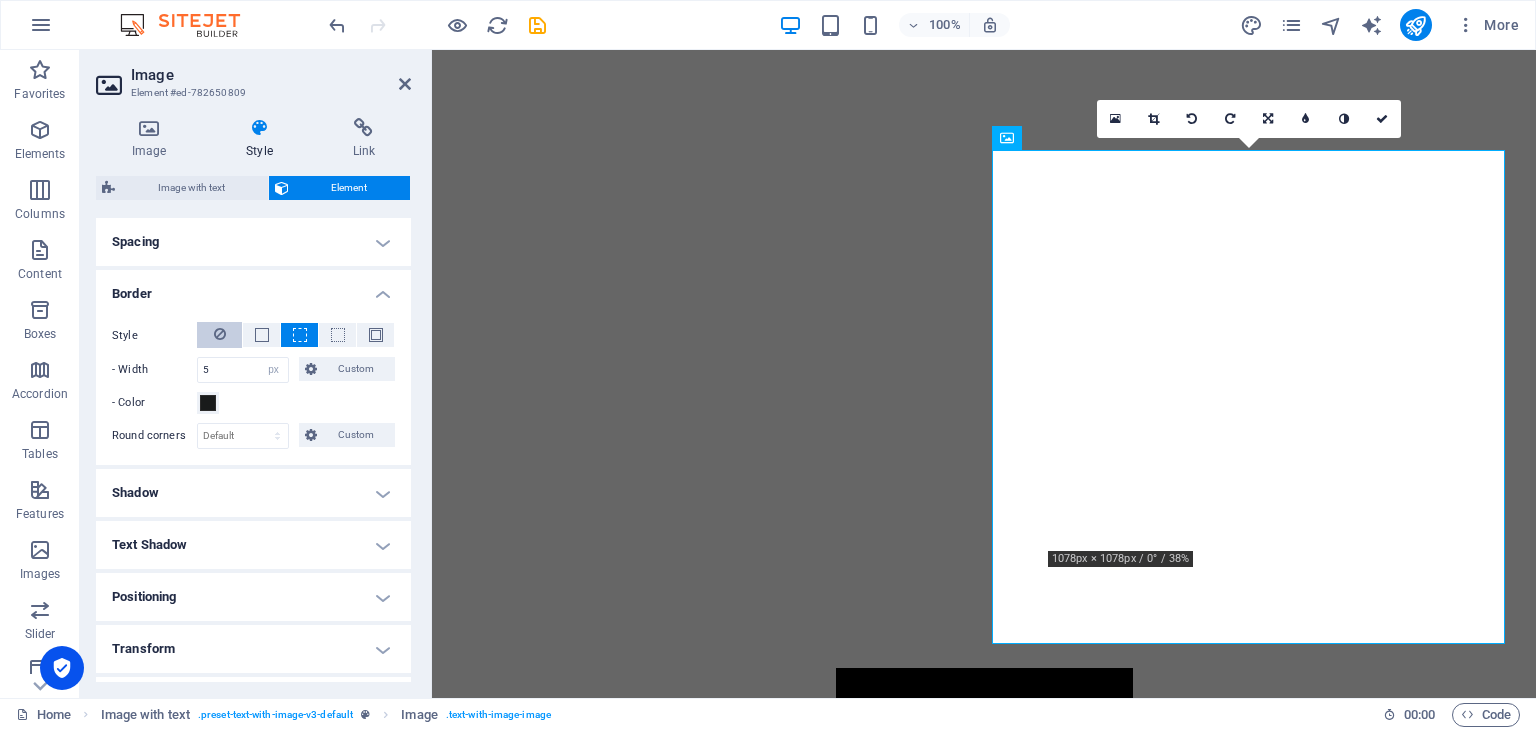 click at bounding box center (219, 335) 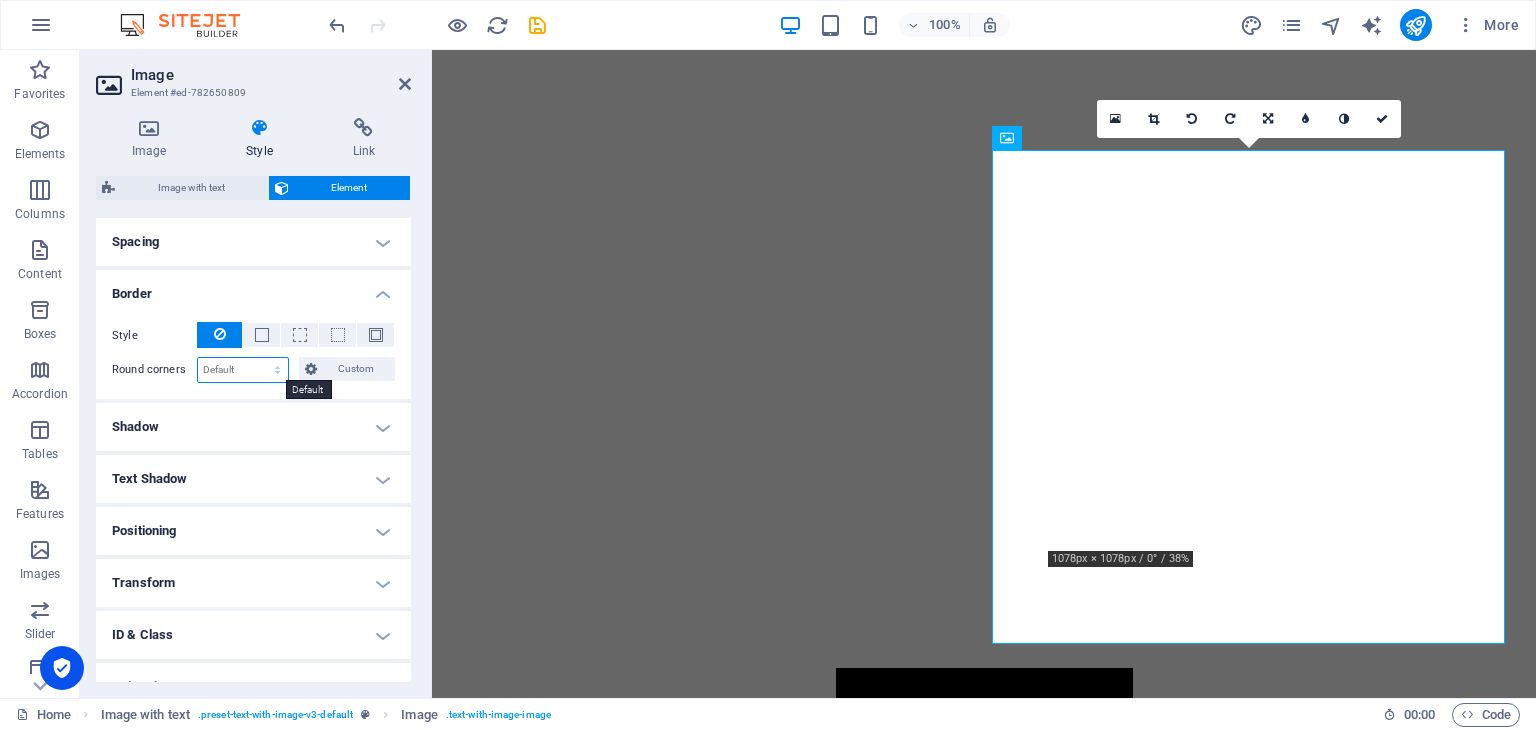 click on "Default px rem % vh vw Custom" at bounding box center [243, 370] 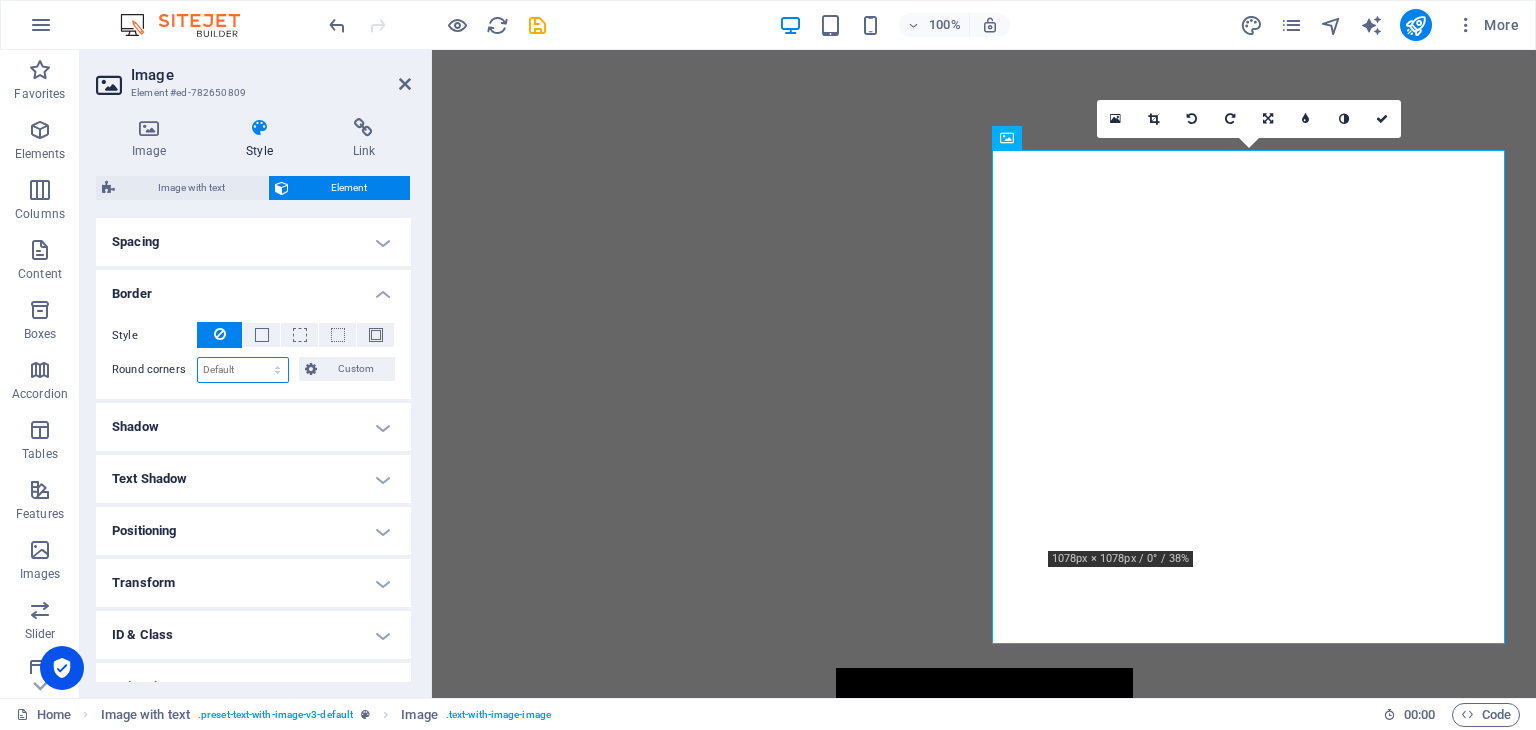 select on "px" 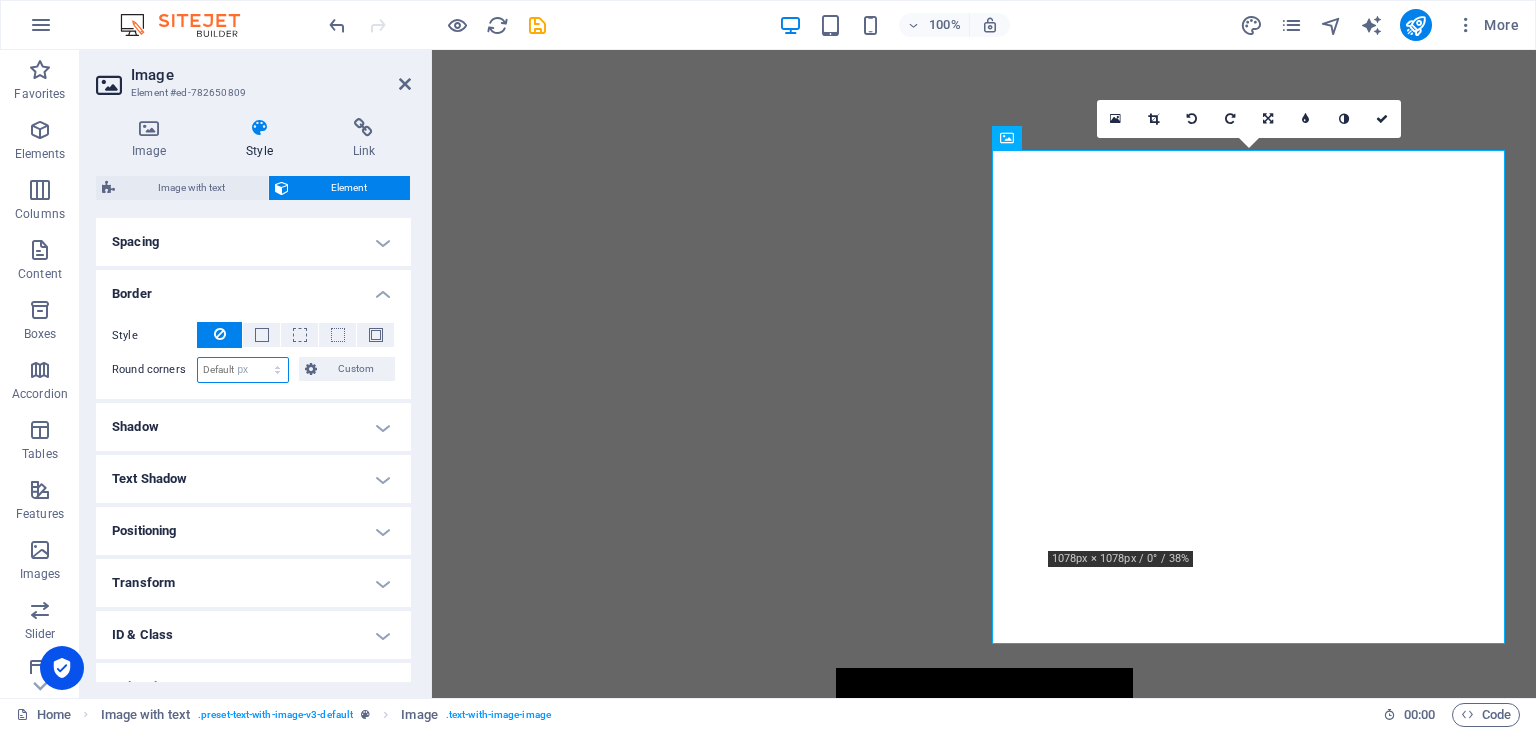 click on "Default px rem % vh vw Custom" at bounding box center (243, 370) 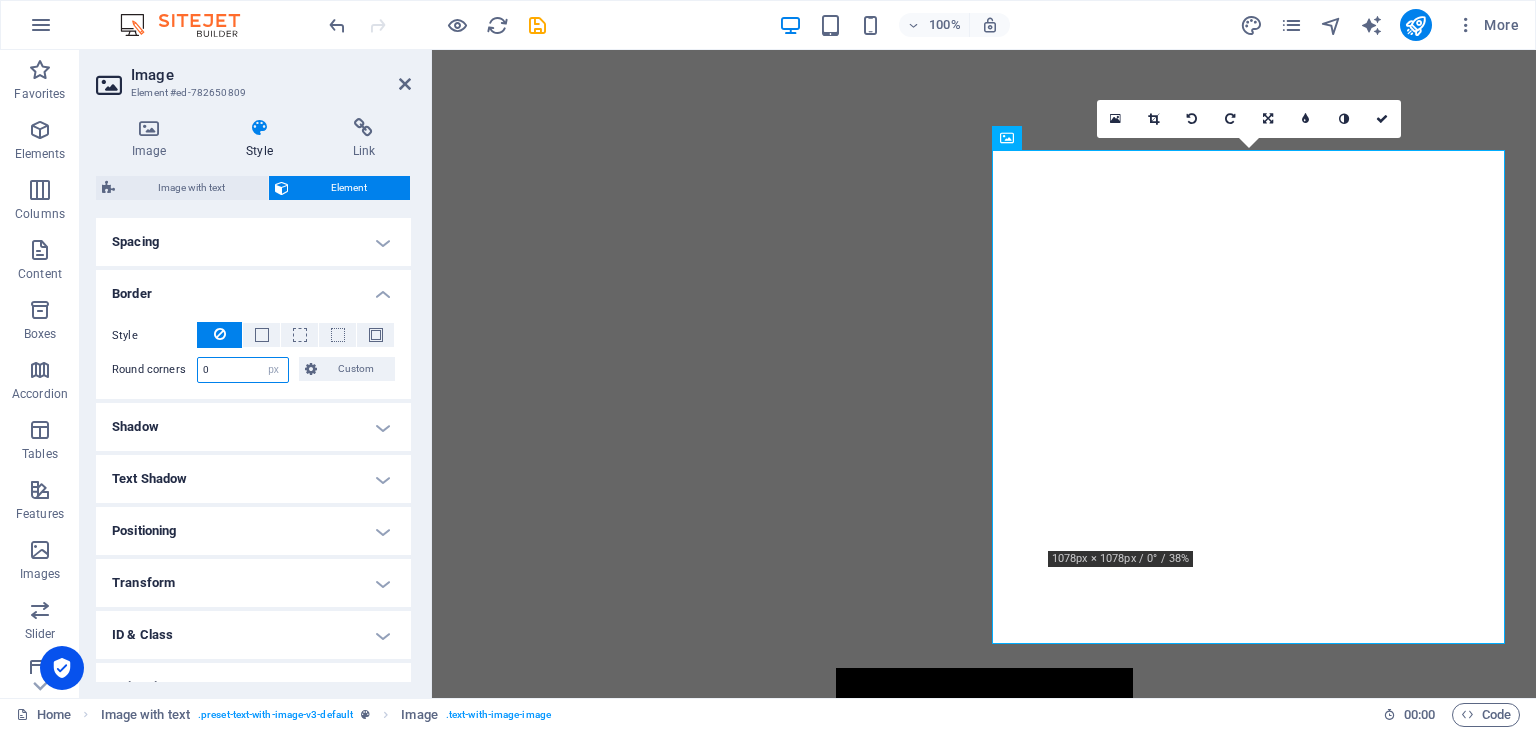 click on "0" at bounding box center [243, 370] 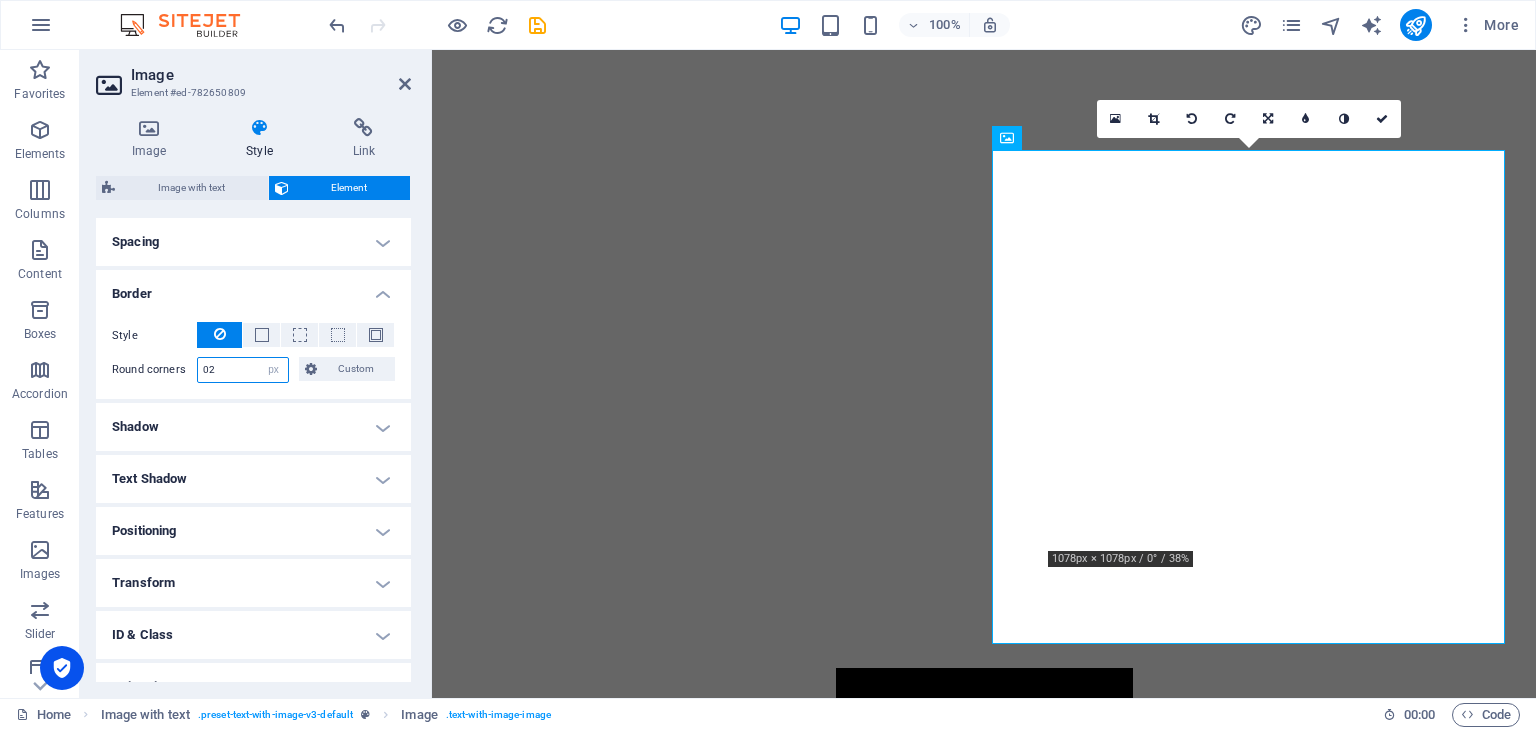 type on "2" 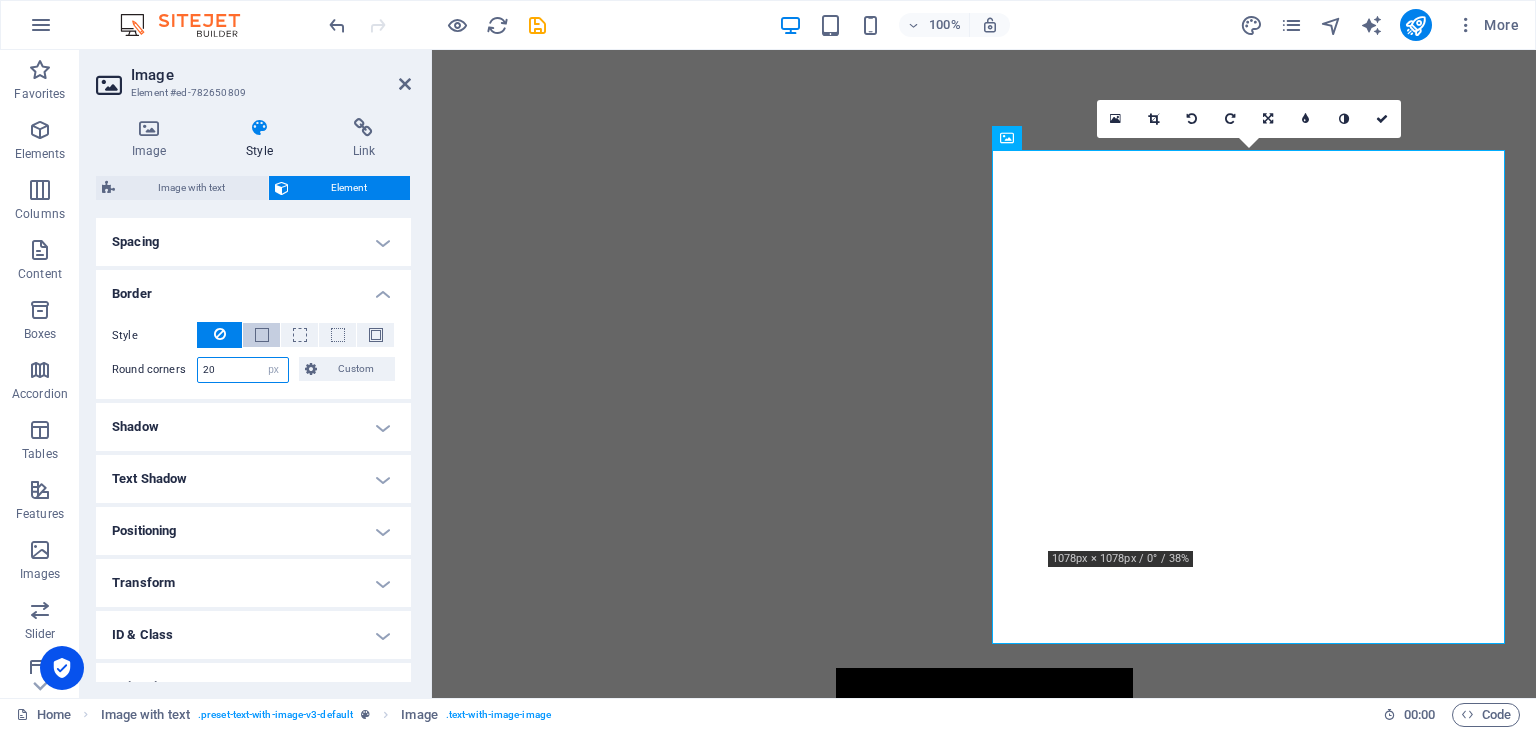 type on "20" 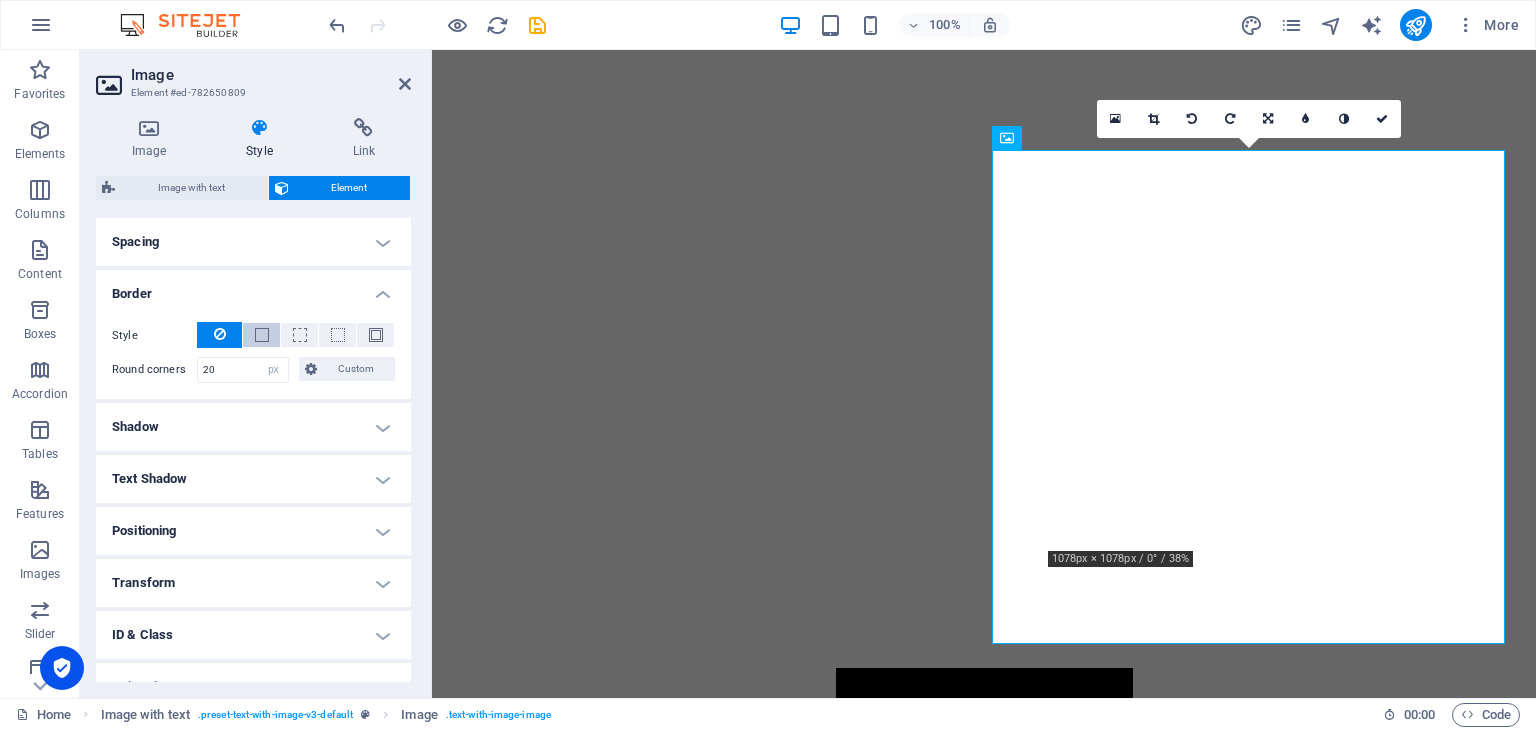 click at bounding box center (261, 335) 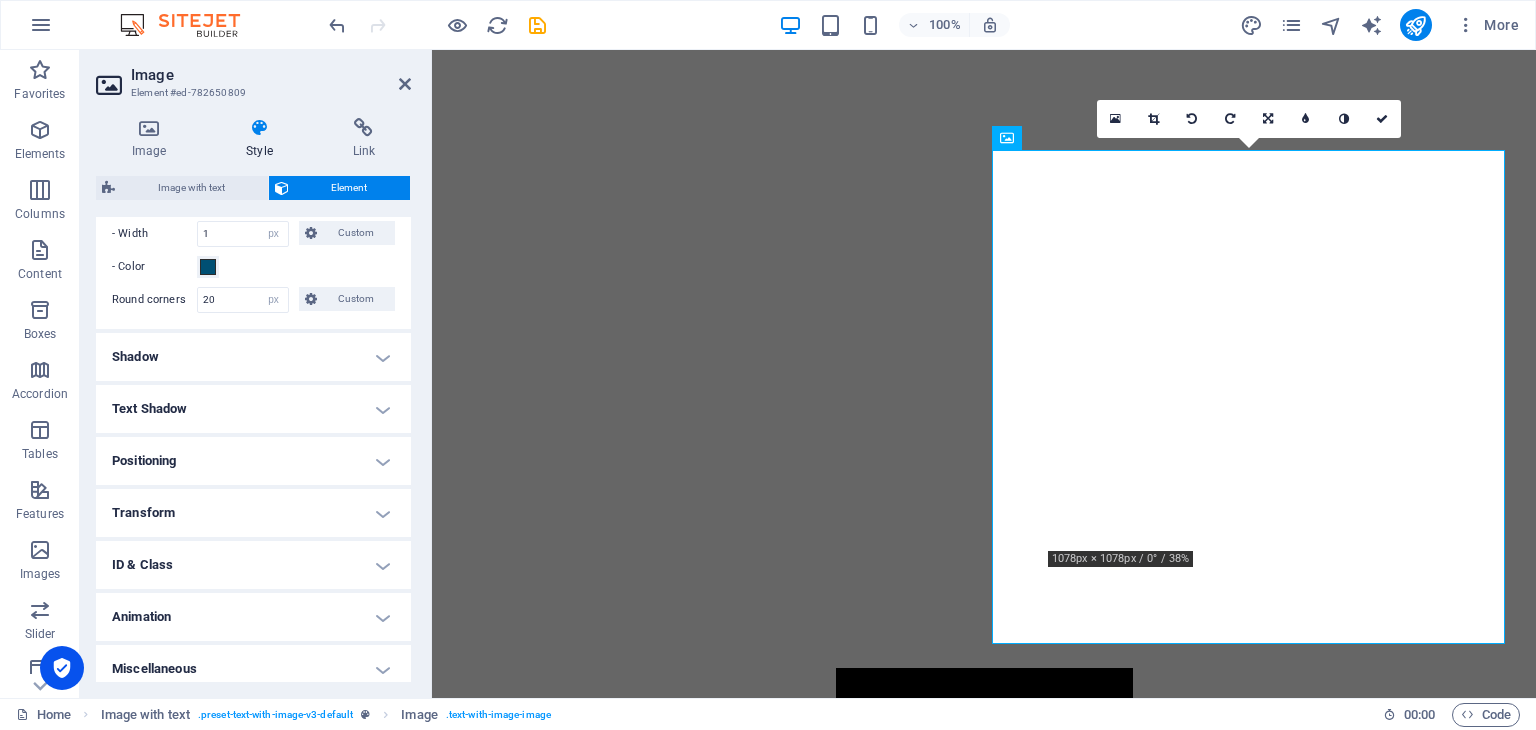 scroll, scrollTop: 516, scrollLeft: 0, axis: vertical 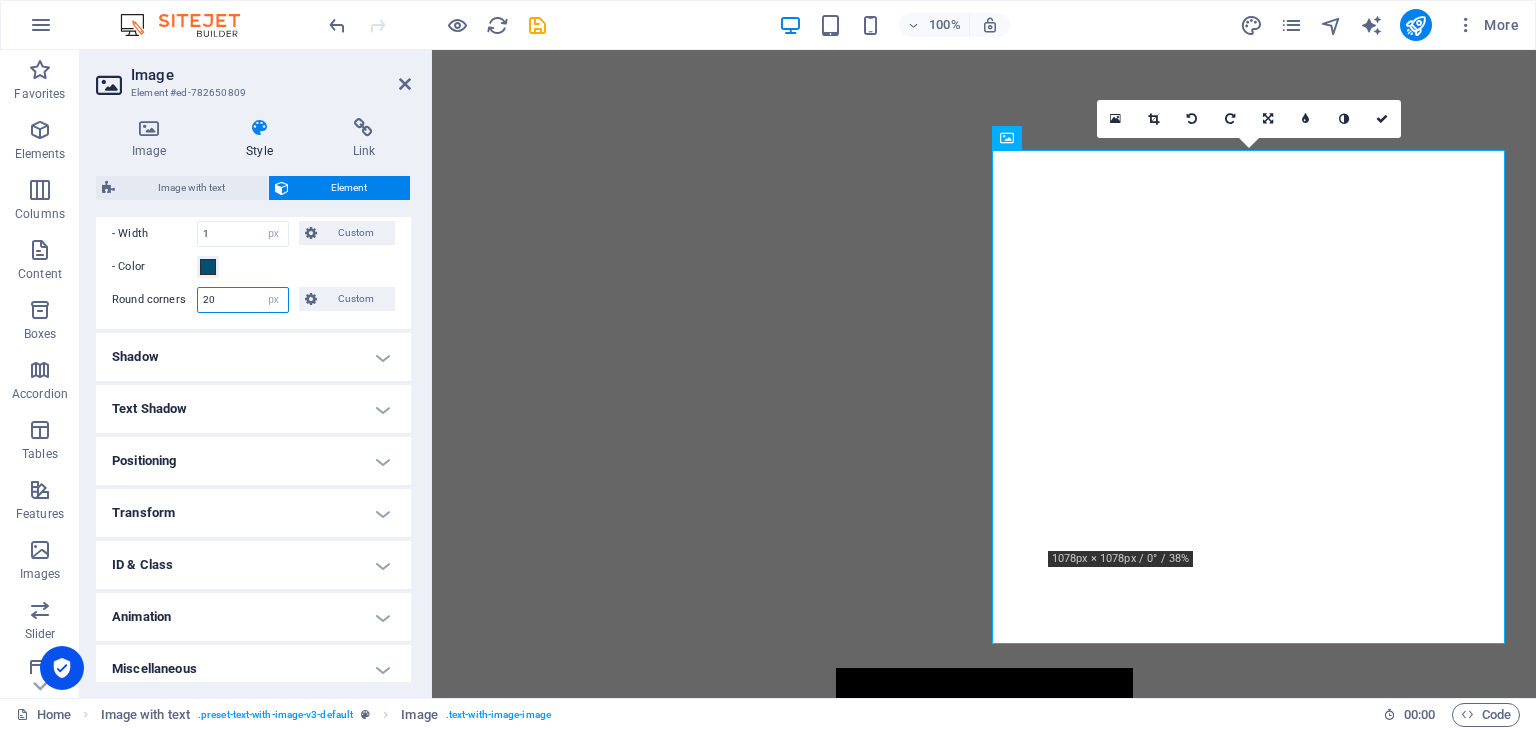 click on "20" at bounding box center (243, 300) 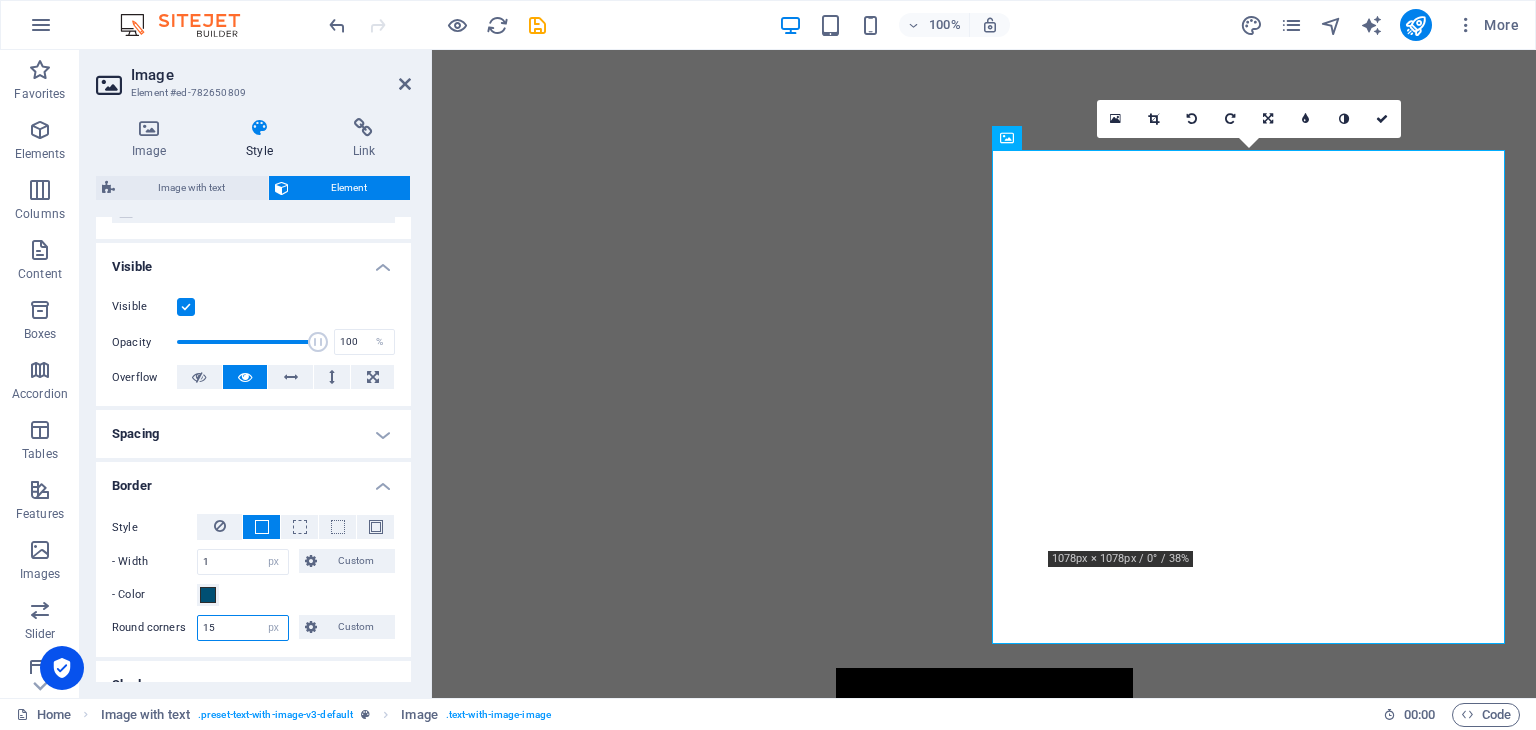 scroll, scrollTop: 144, scrollLeft: 0, axis: vertical 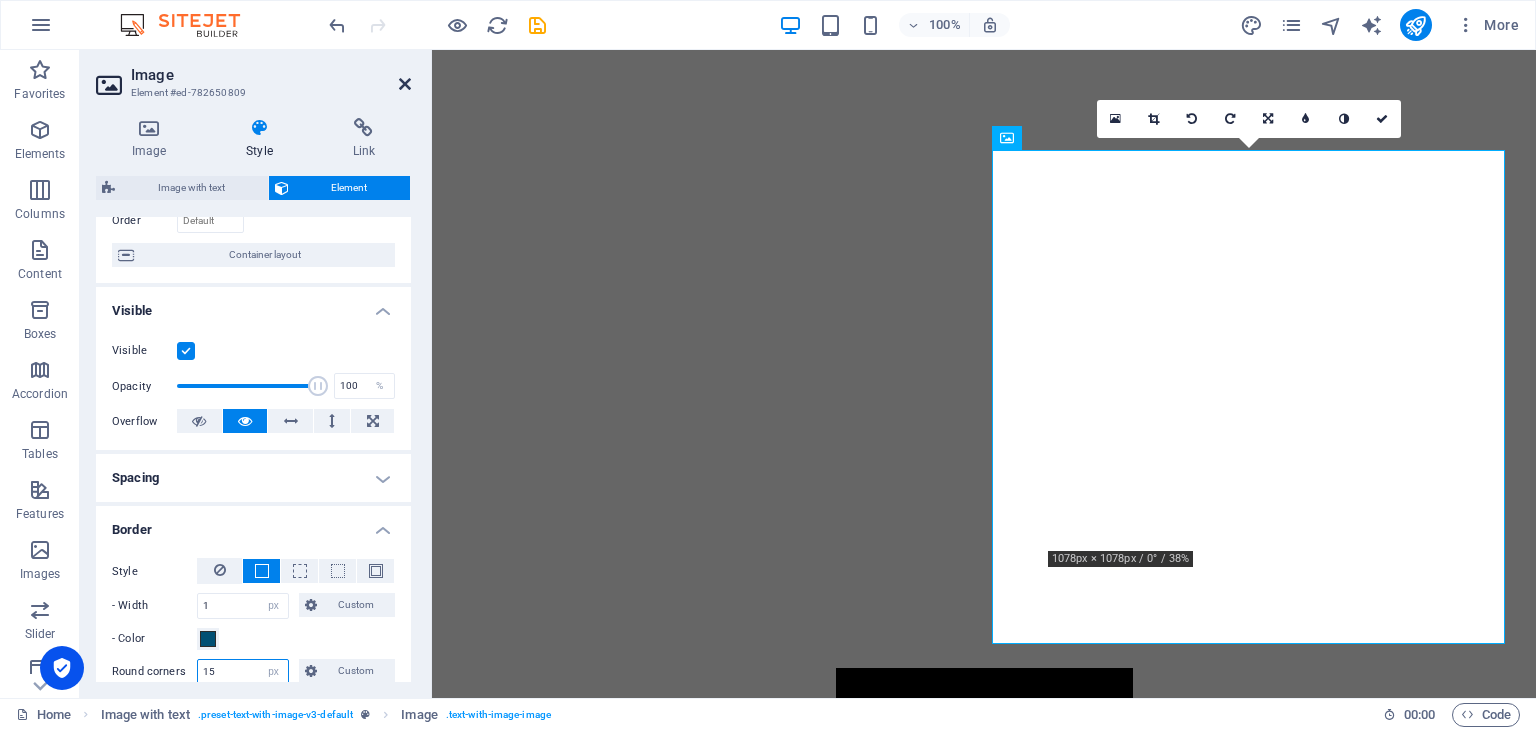 type on "15" 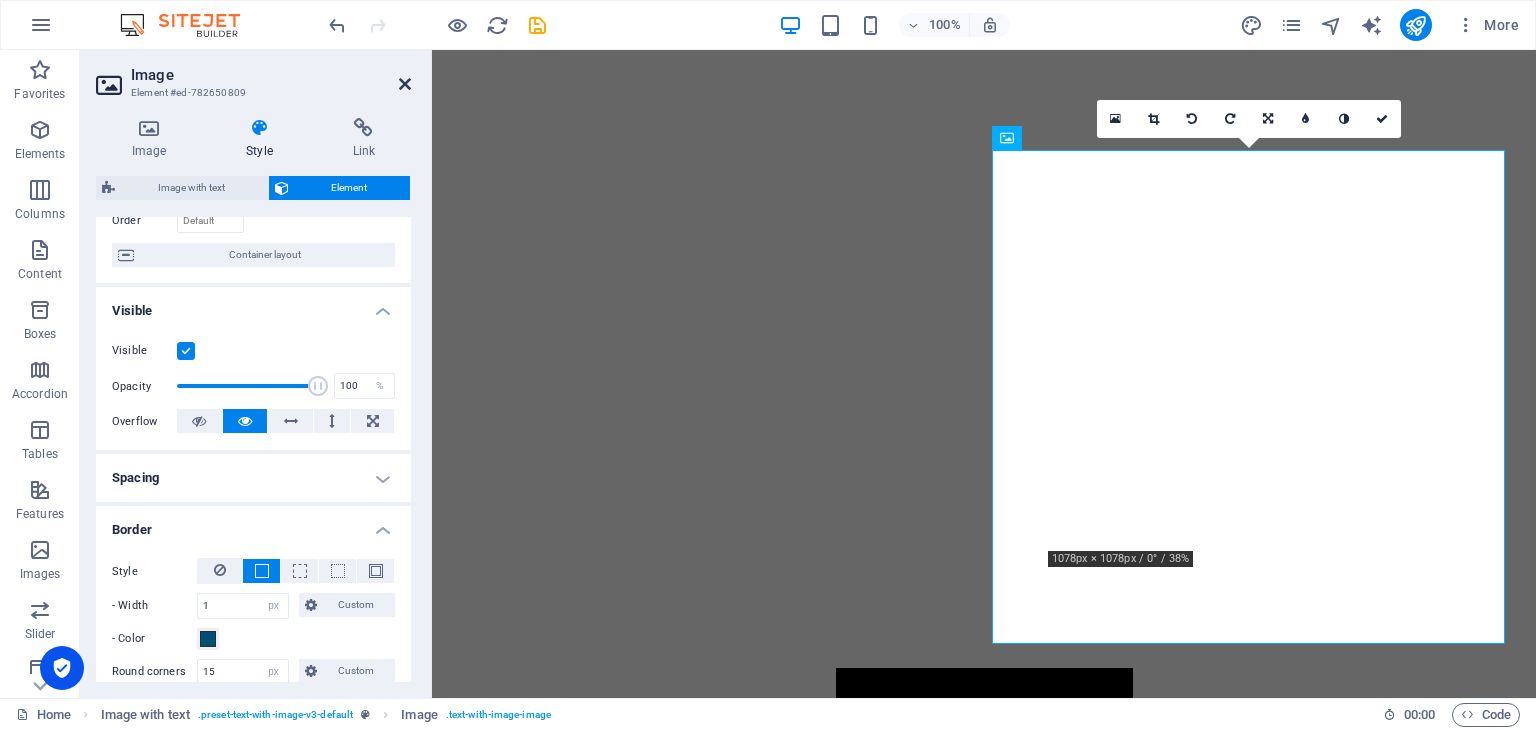 click at bounding box center [405, 84] 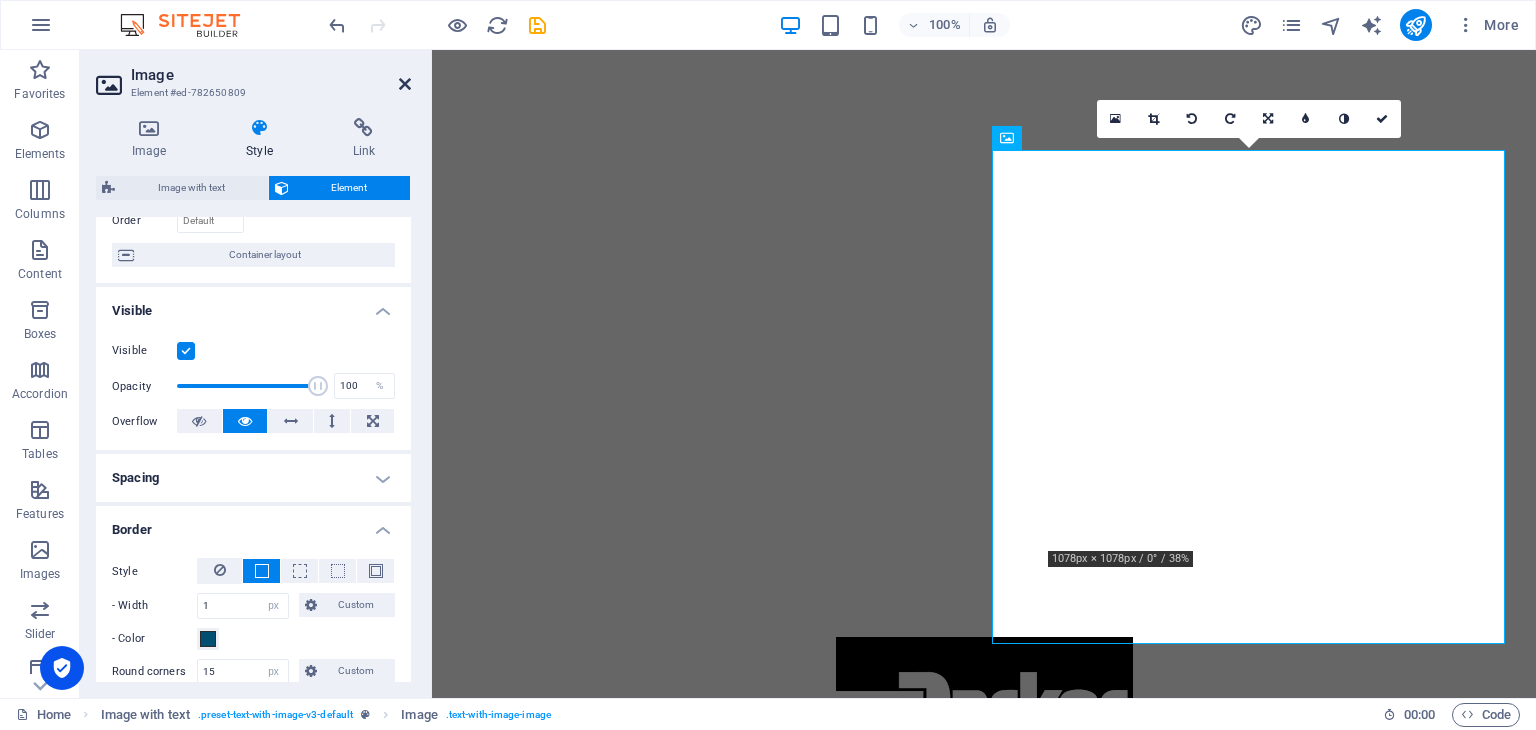 scroll, scrollTop: 1439, scrollLeft: 0, axis: vertical 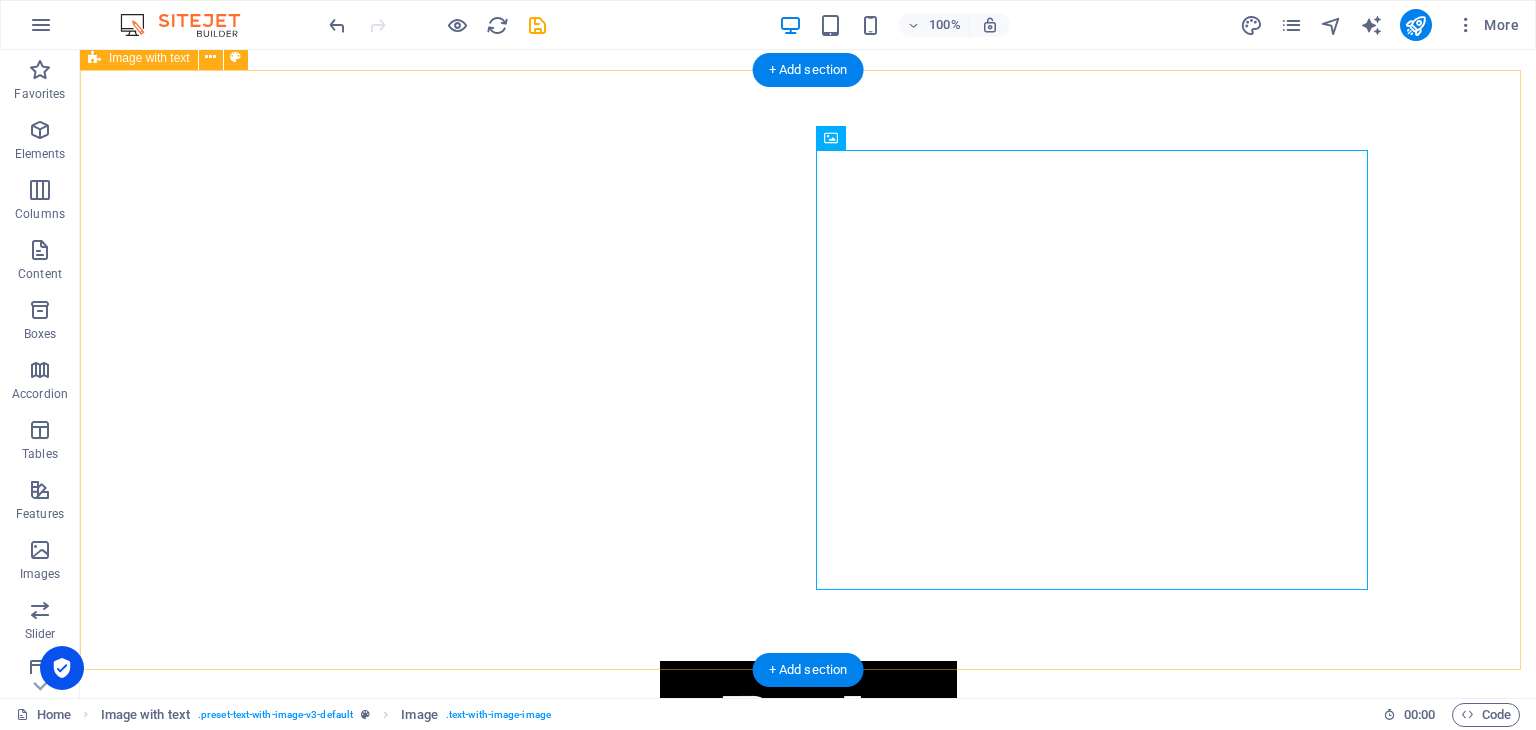 click on "About us Founded in 2012, ITCO has grown to become a trusted and leading supplier in the Saudi Arabian market, specializing in Instrumentation Tube Fittings, High-Pressure Hoses, Valves, Adaptors, and Couplings. With a strong presence across Petrochemical, Mining, Drilling, Automotive, and Basic Industries, we are proud partners with globally recognized brands including Parker, Goodyear, HIP, Haskel, and Dixon. "Explore how ITCO's high-performance fittings, valves, and Instrumentation components are integrated into critical machinery and systems across leading industries — delivering precision, durability, and reliability where it matters most."" at bounding box center [808, 2344] 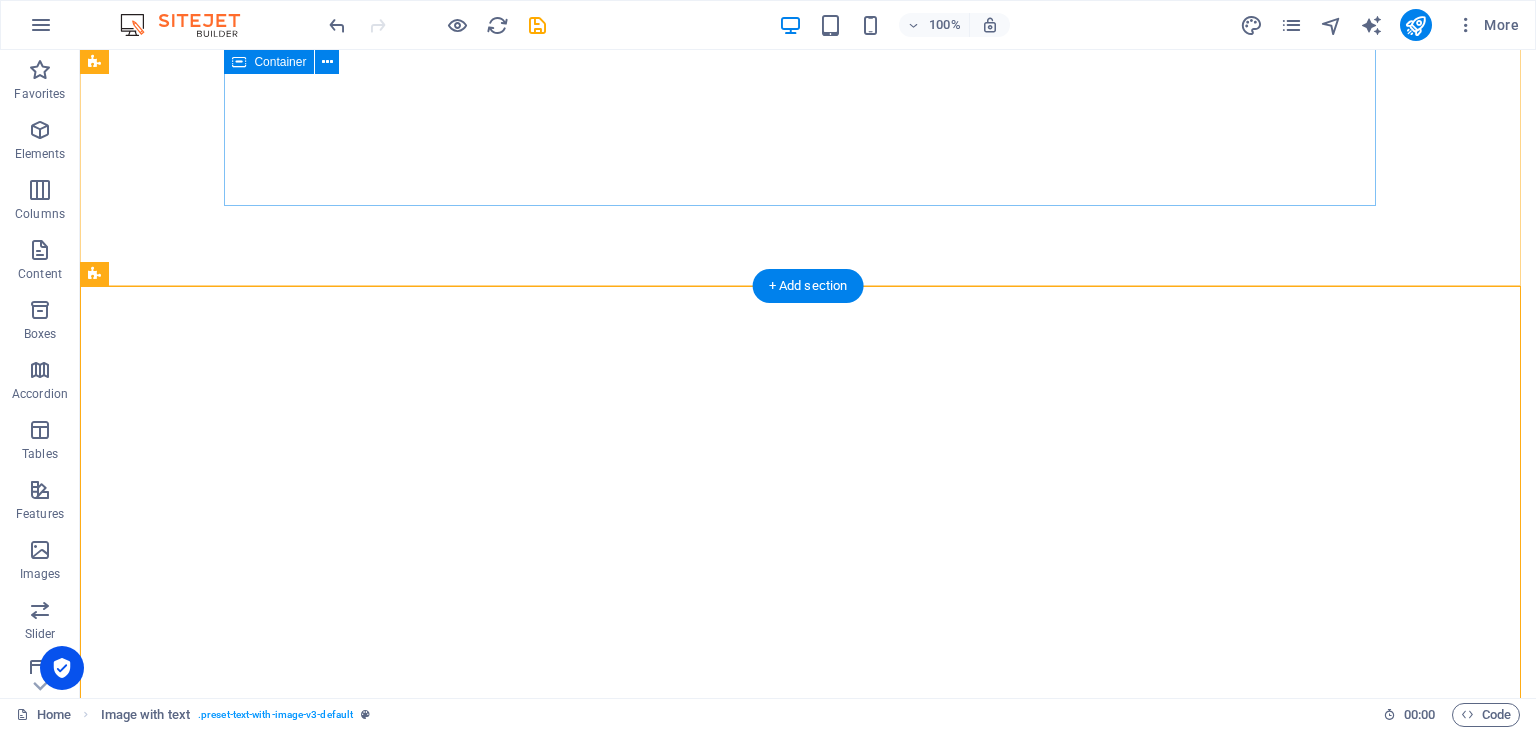 scroll, scrollTop: 1202, scrollLeft: 0, axis: vertical 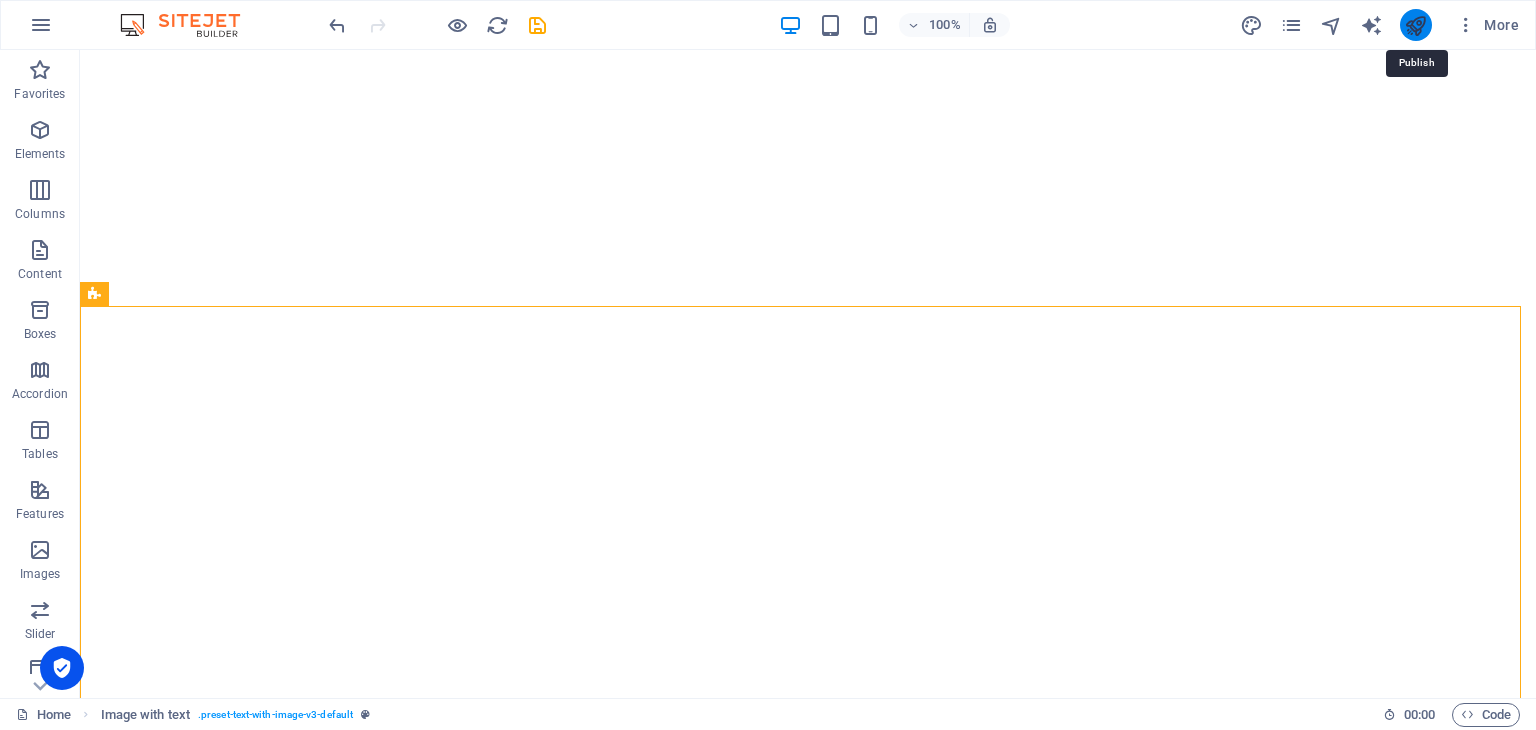 click at bounding box center (1415, 25) 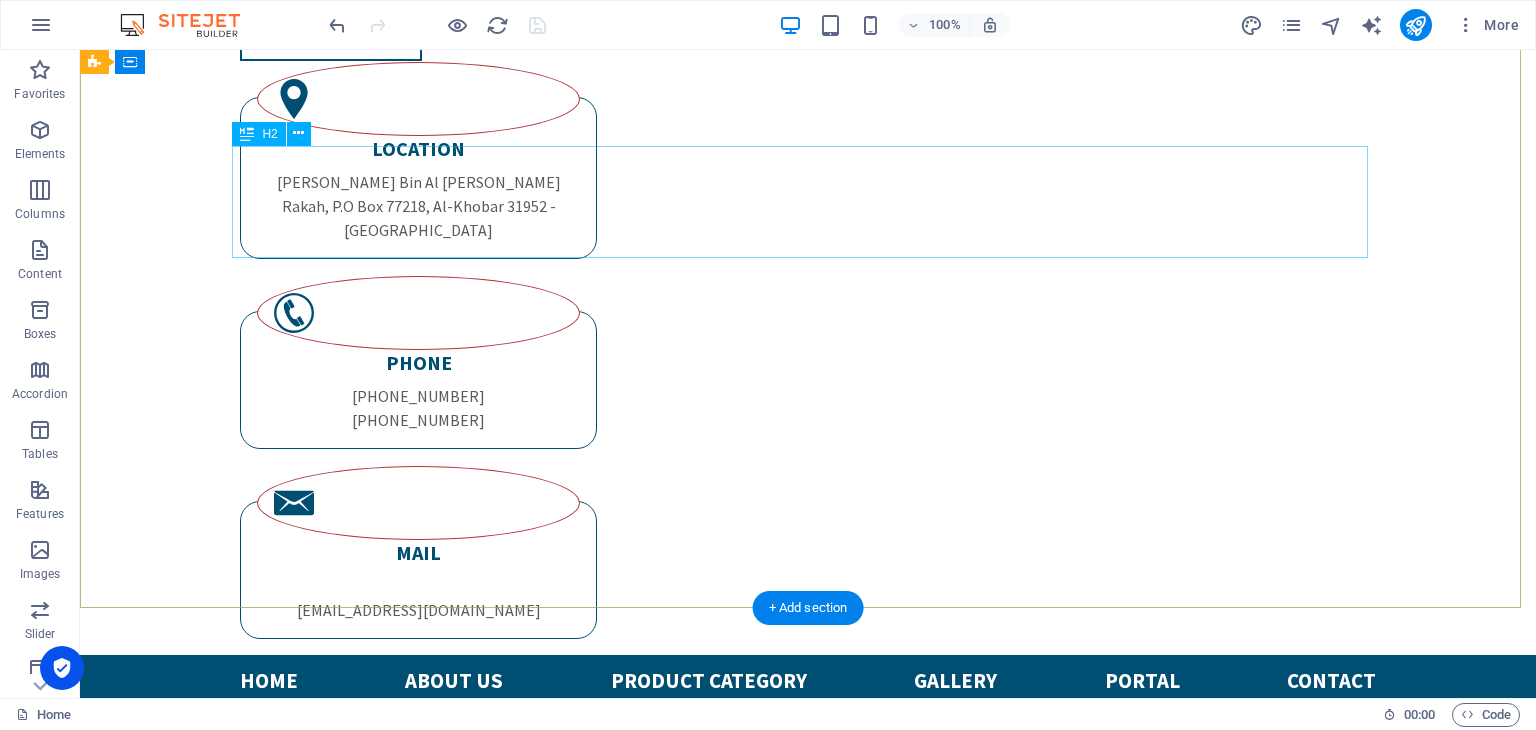 scroll, scrollTop: 307, scrollLeft: 0, axis: vertical 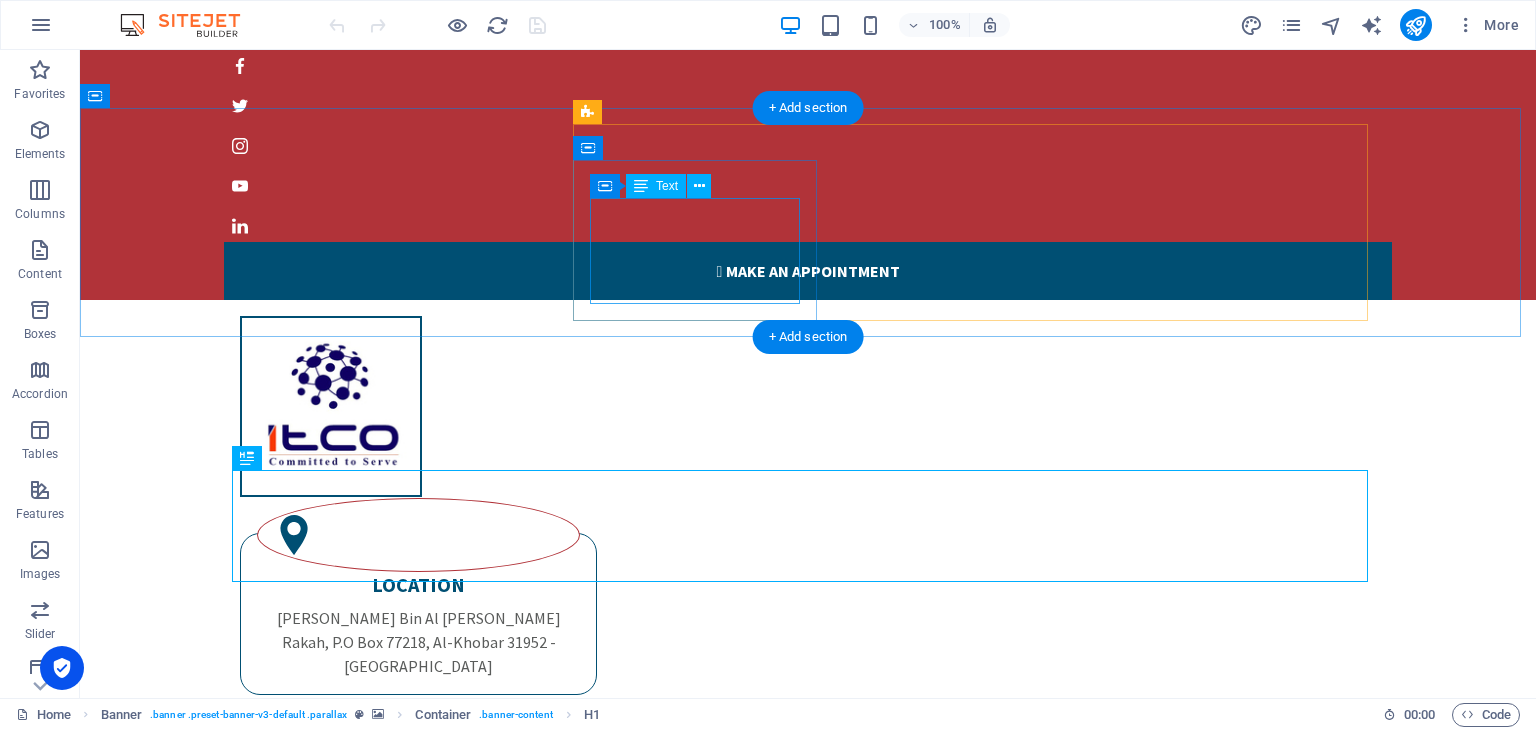 click on "LOCATION [PERSON_NAME] Bin Al [PERSON_NAME] Rakah, P.O Box 77218, [GEOGRAPHIC_DATA] 31952 - [GEOGRAPHIC_DATA]" at bounding box center [418, 625] 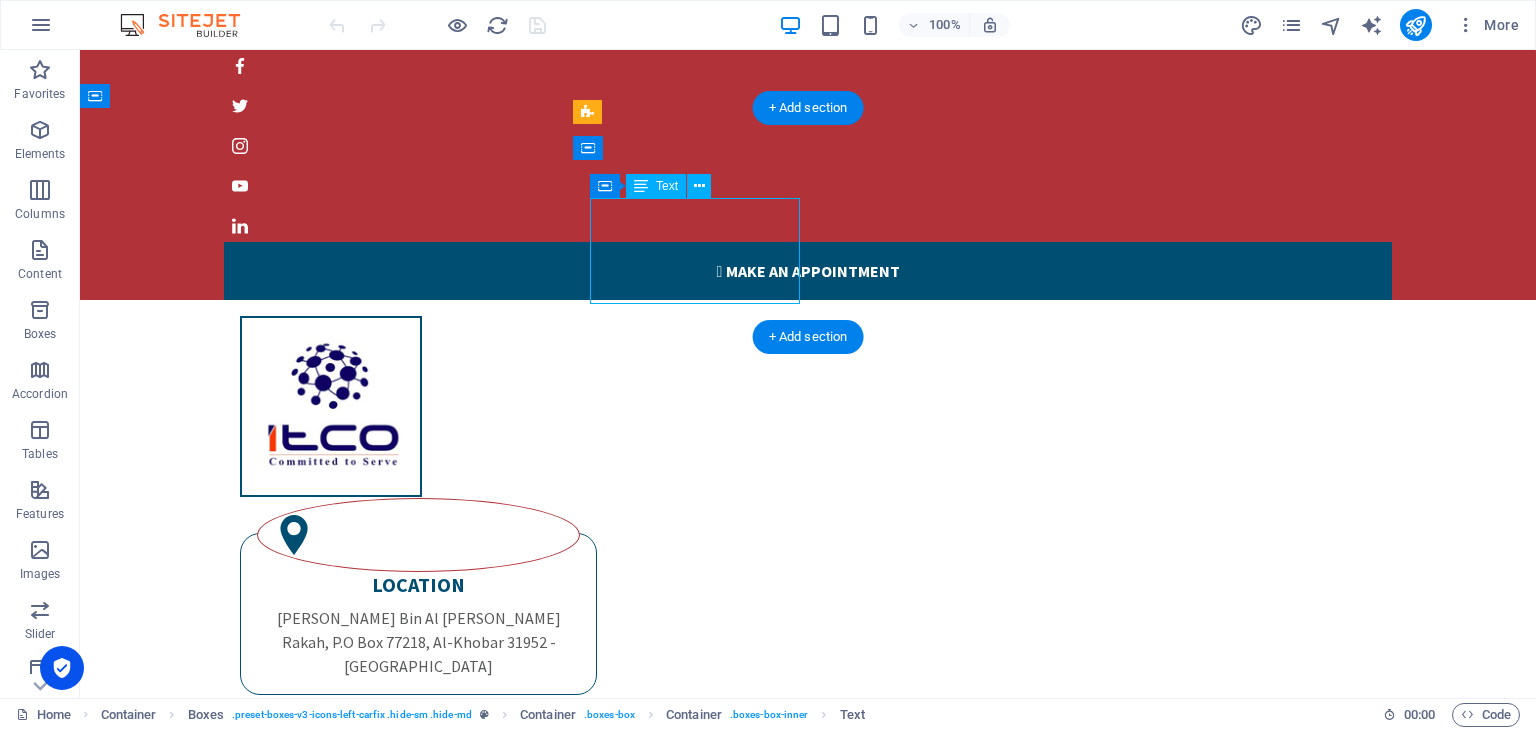 click on "LOCATION [PERSON_NAME] Bin Al [PERSON_NAME] Rakah, P.O Box 77218, [GEOGRAPHIC_DATA] 31952 - [GEOGRAPHIC_DATA]" at bounding box center [418, 625] 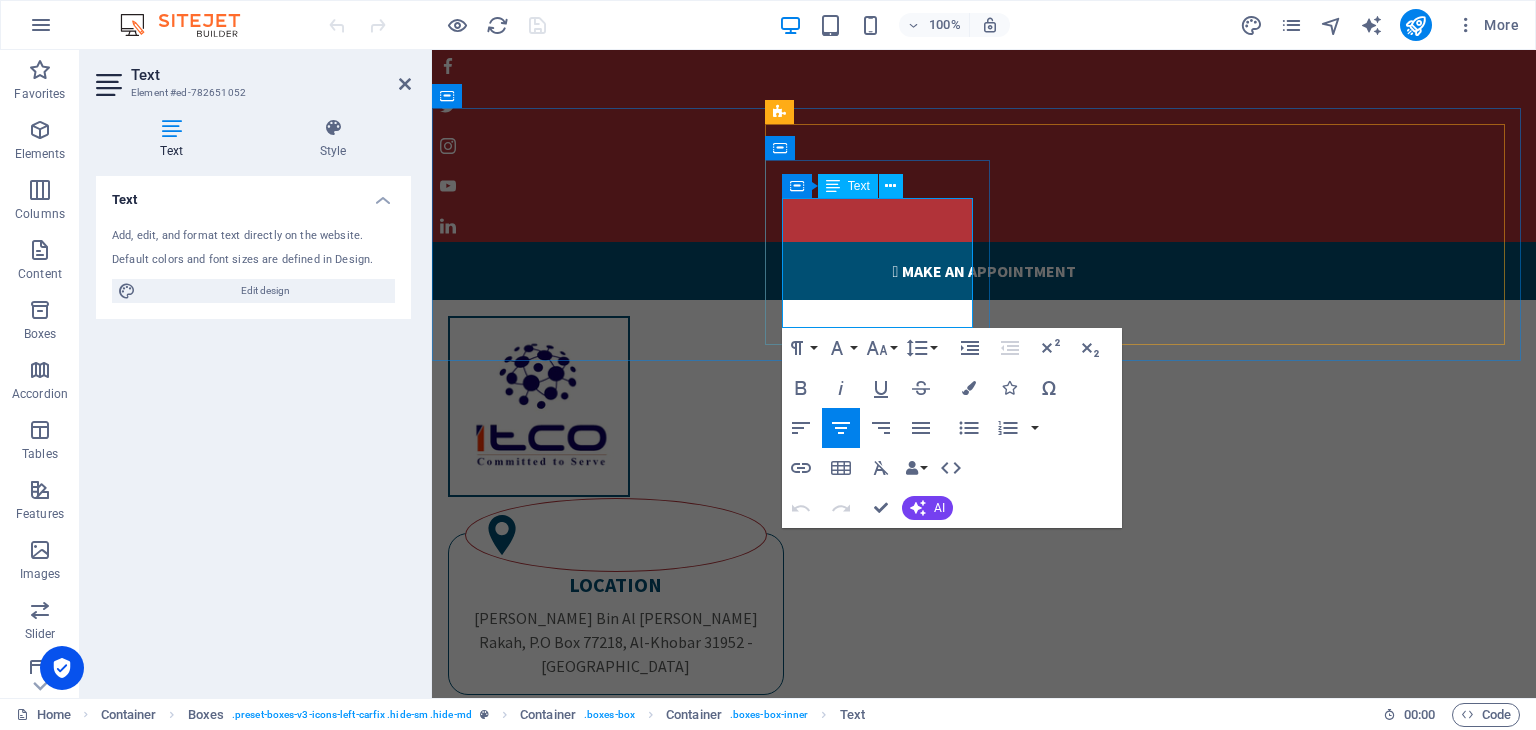 click on "[PERSON_NAME] Bin Al [PERSON_NAME] Rakah, P.O Box 77218, Al-Khobar 31952 - [GEOGRAPHIC_DATA]" at bounding box center [616, 642] 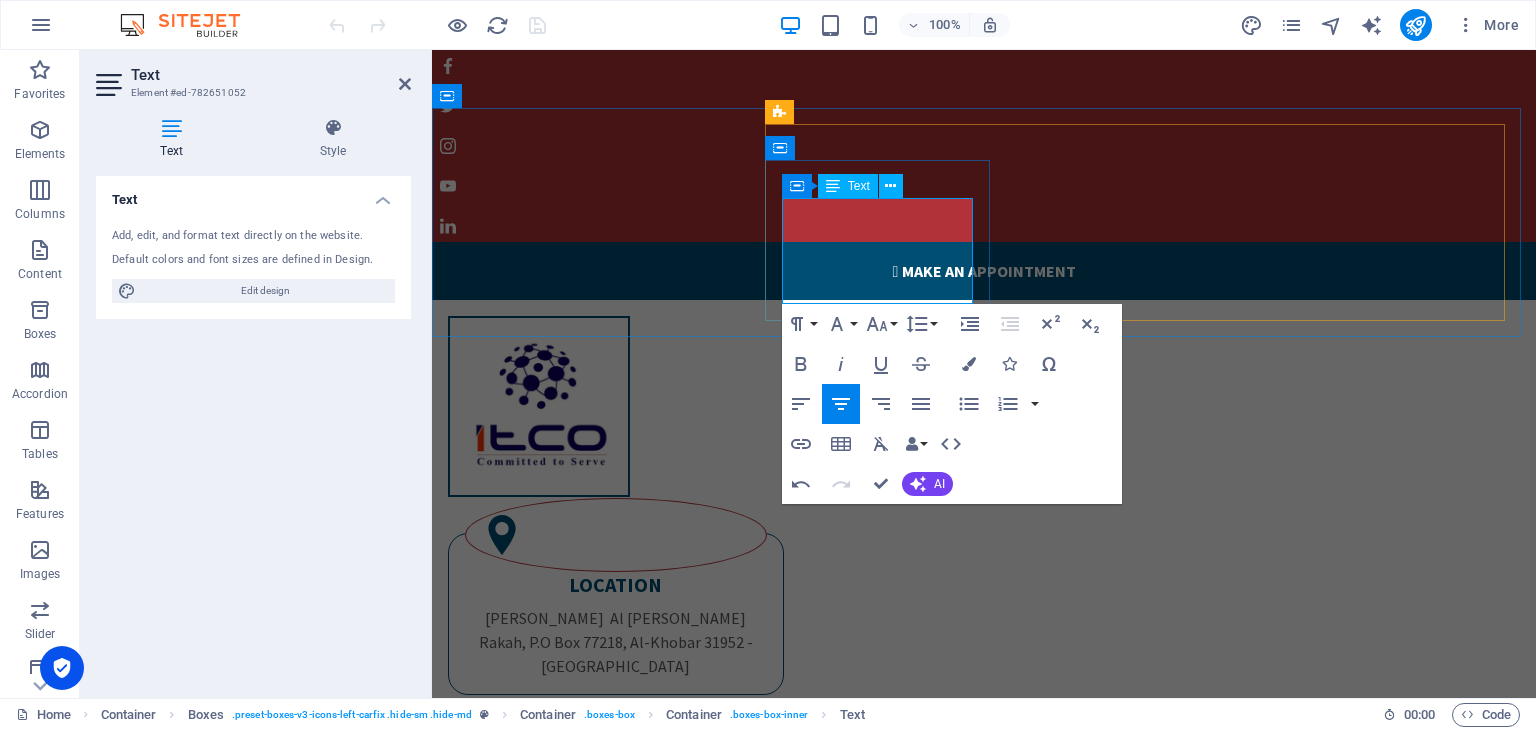 type 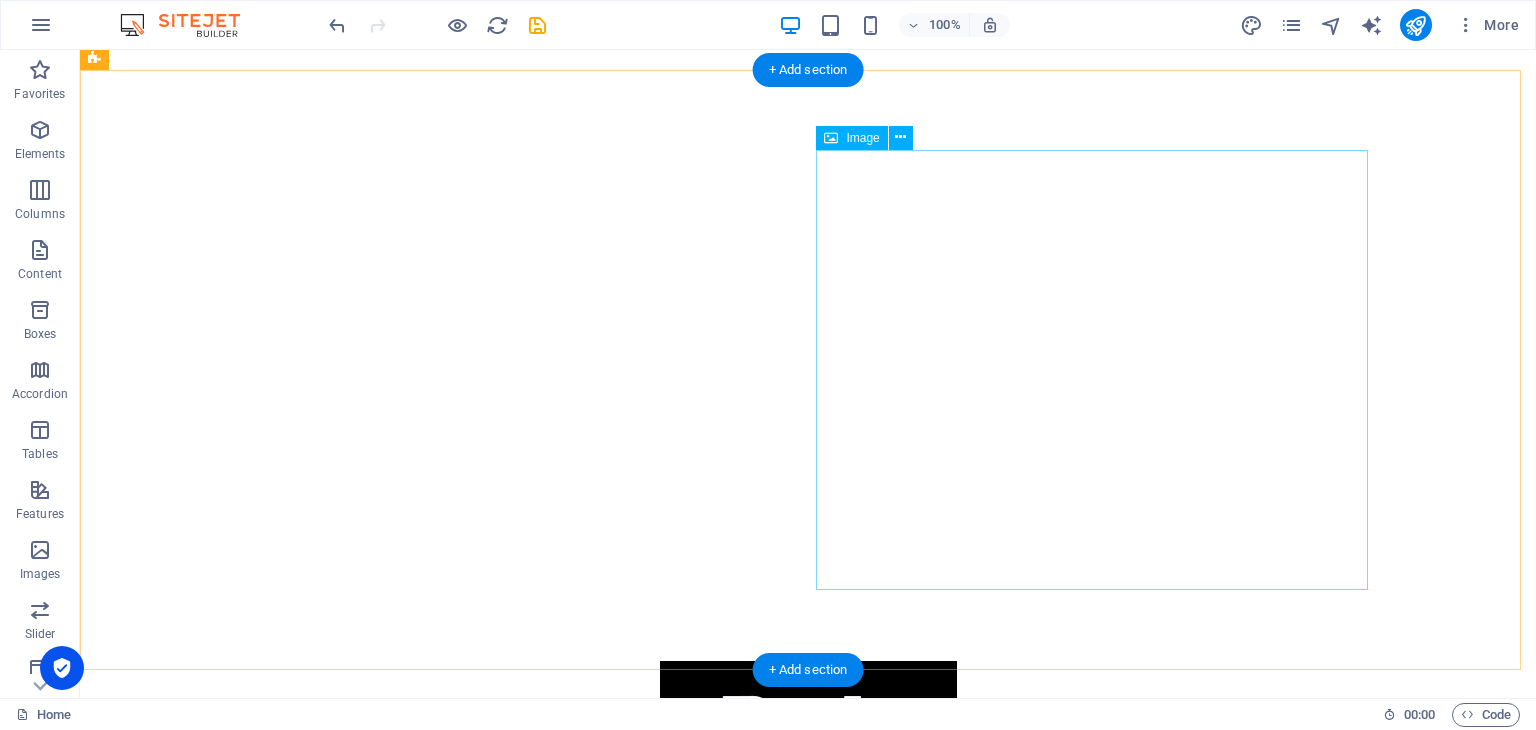click at bounding box center [664, 2505] 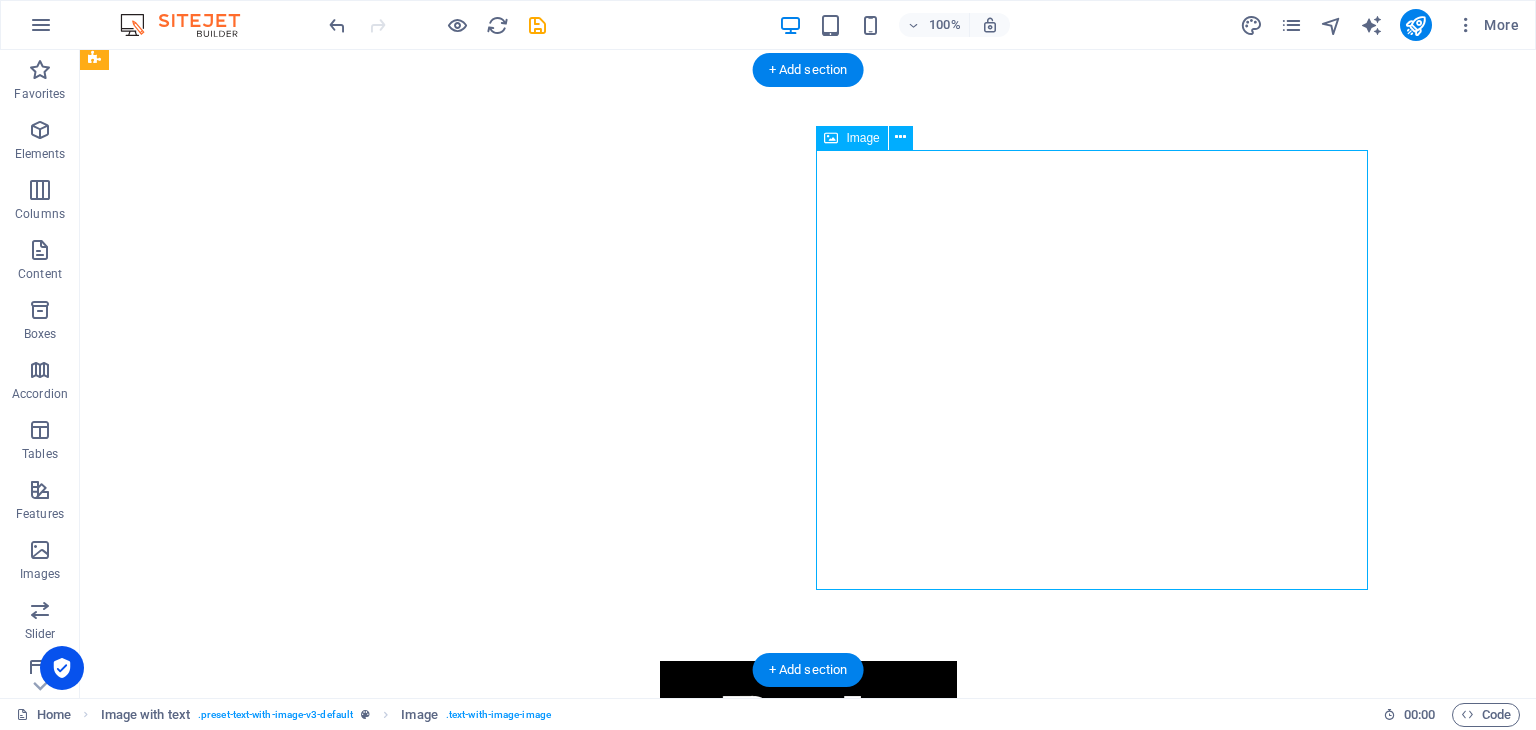 click at bounding box center [664, 2505] 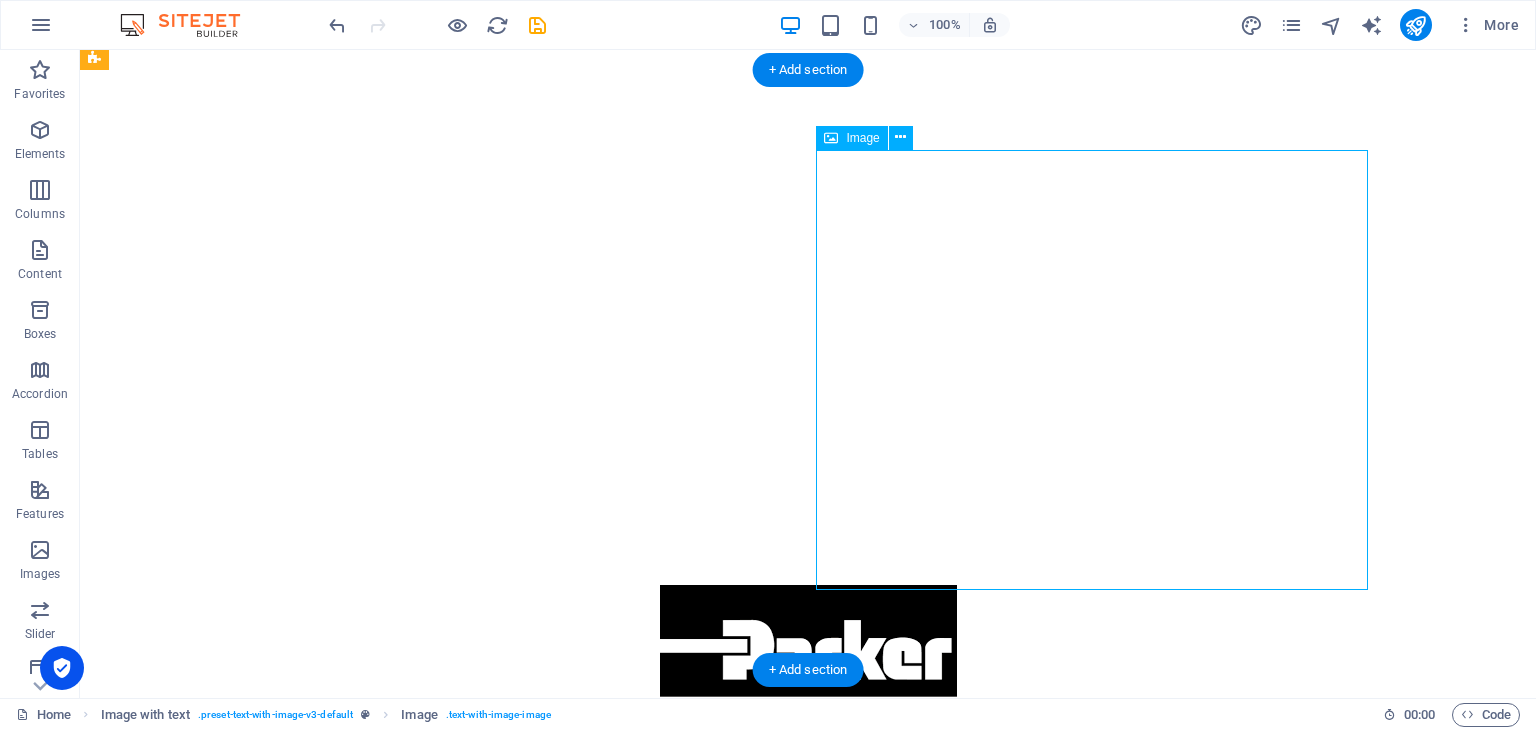 select on "px" 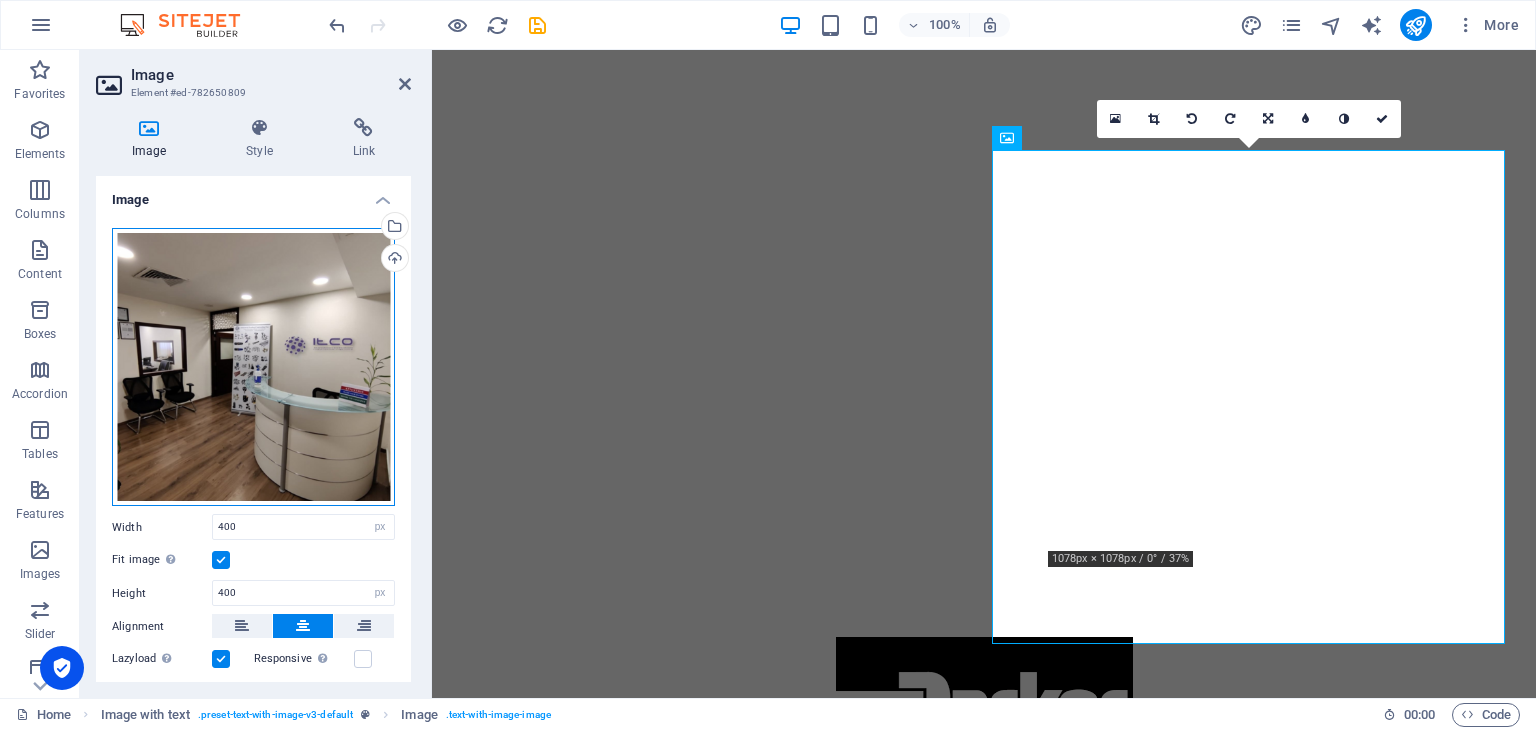 click on "Drag files here, click to choose files or select files from Files or our free stock photos & videos" at bounding box center [253, 367] 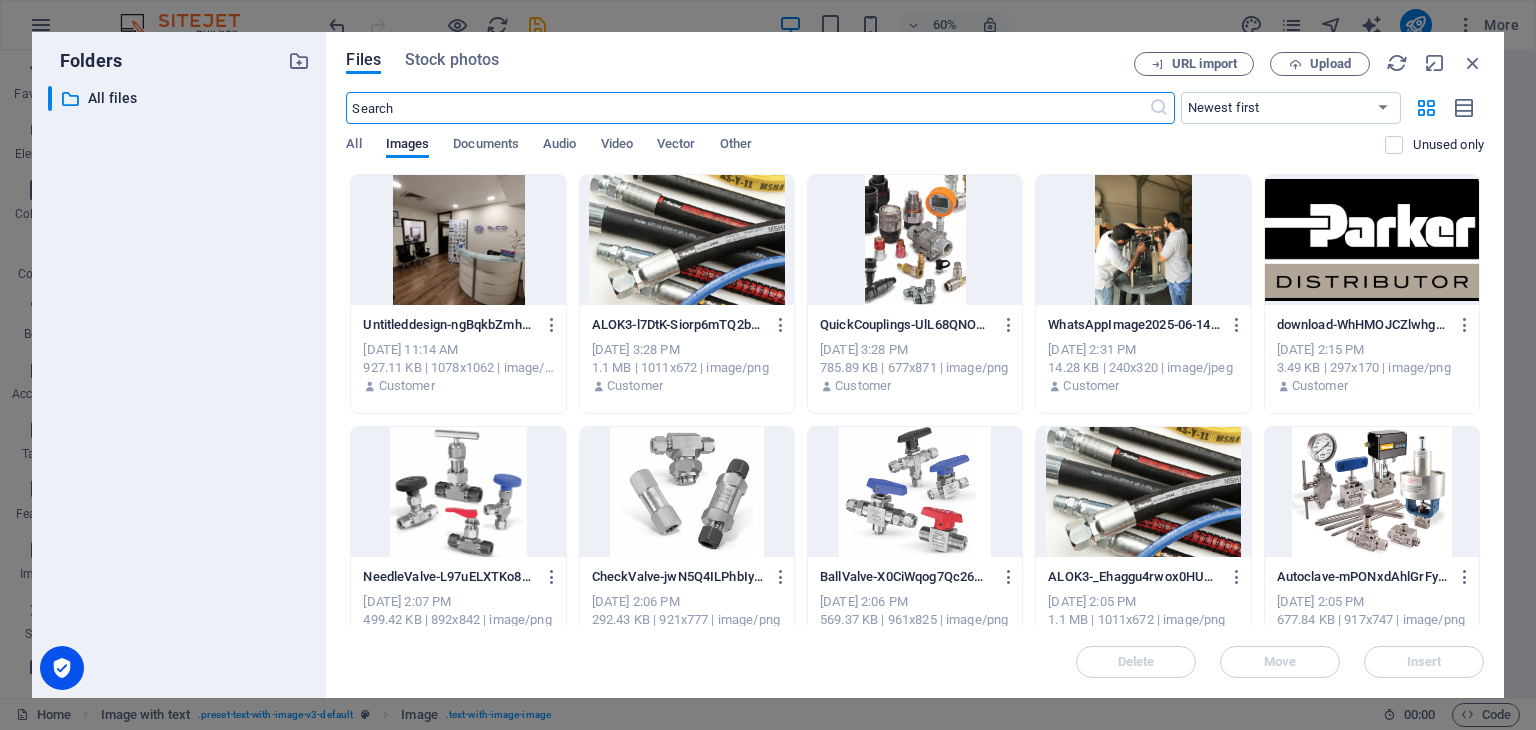 scroll, scrollTop: 1618, scrollLeft: 0, axis: vertical 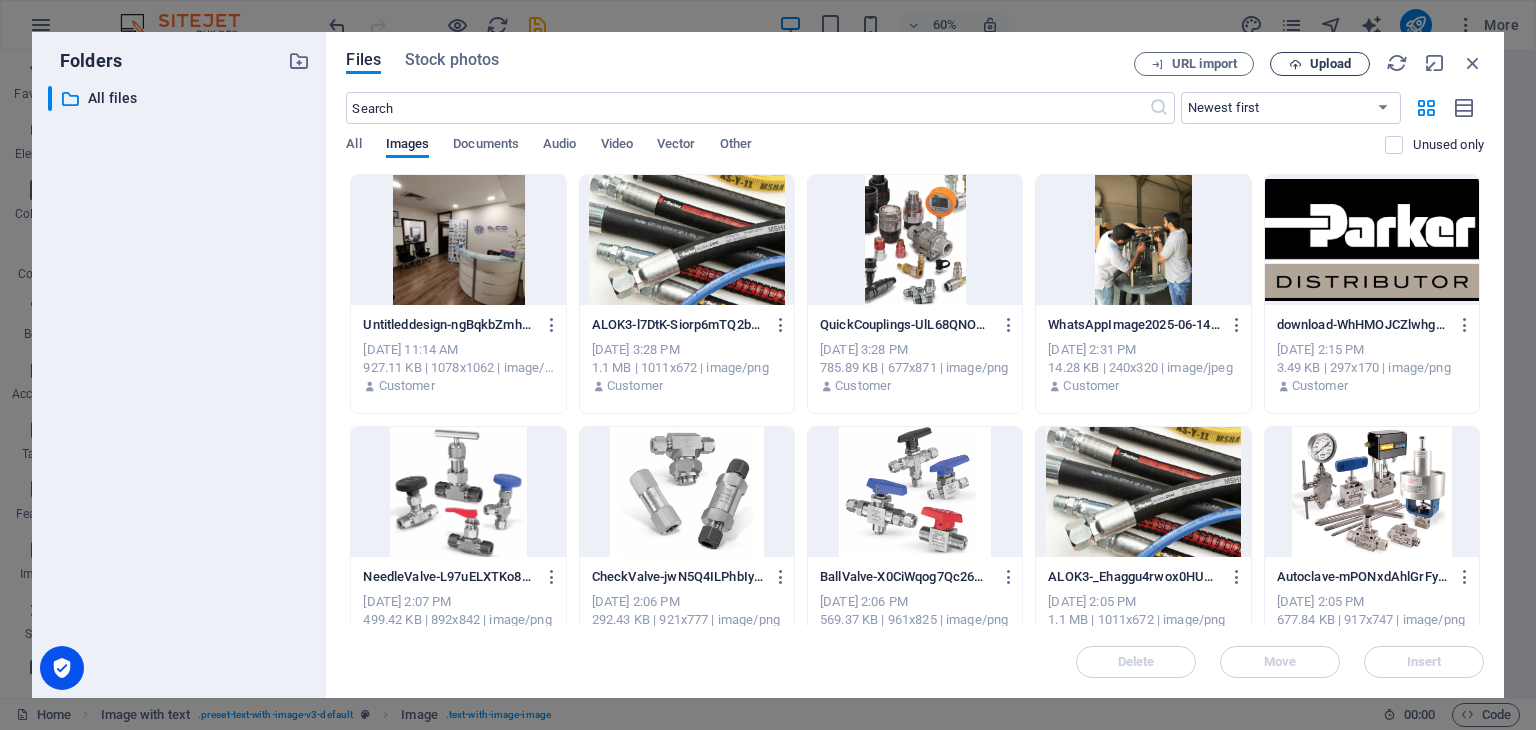 click at bounding box center (1295, 64) 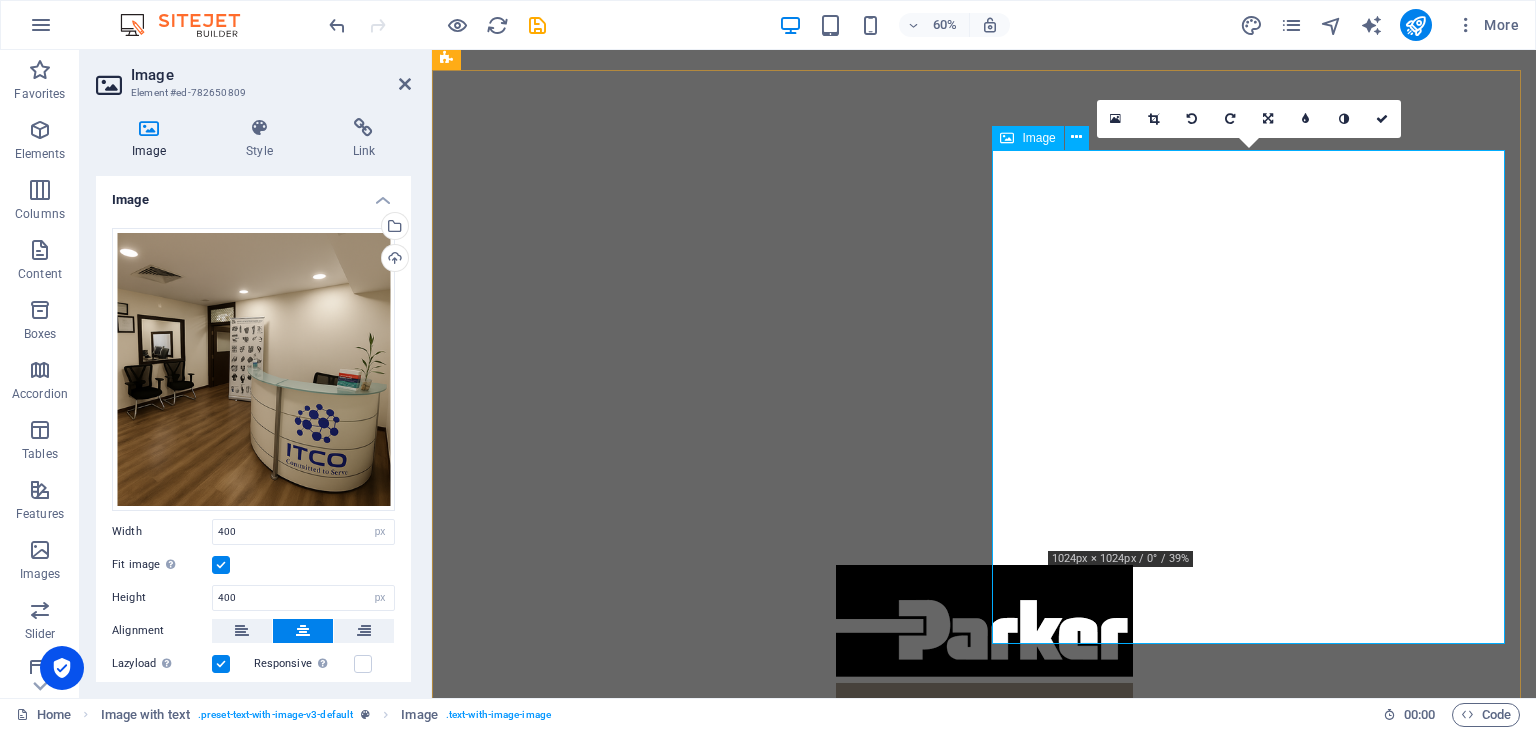 scroll, scrollTop: 1515, scrollLeft: 0, axis: vertical 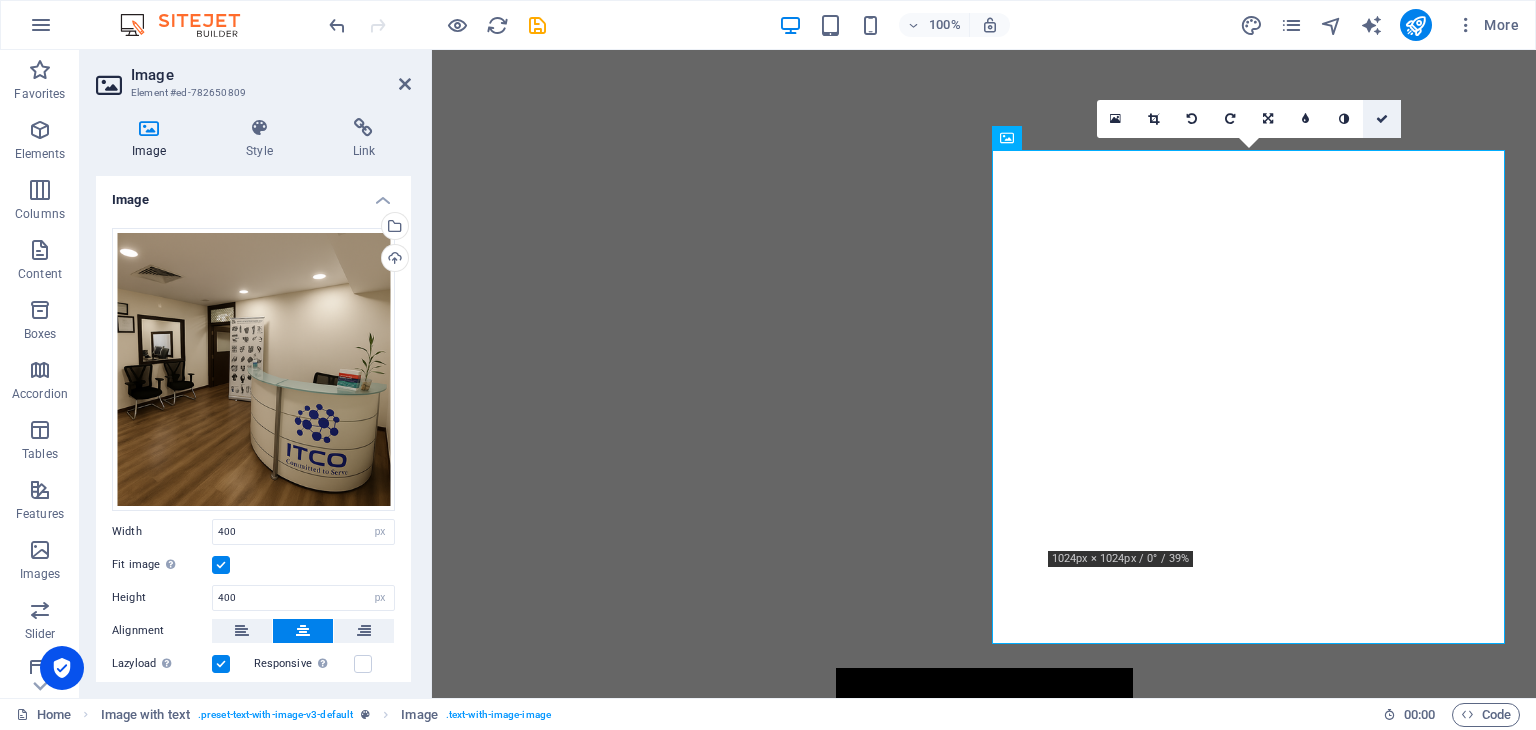 click at bounding box center (1382, 119) 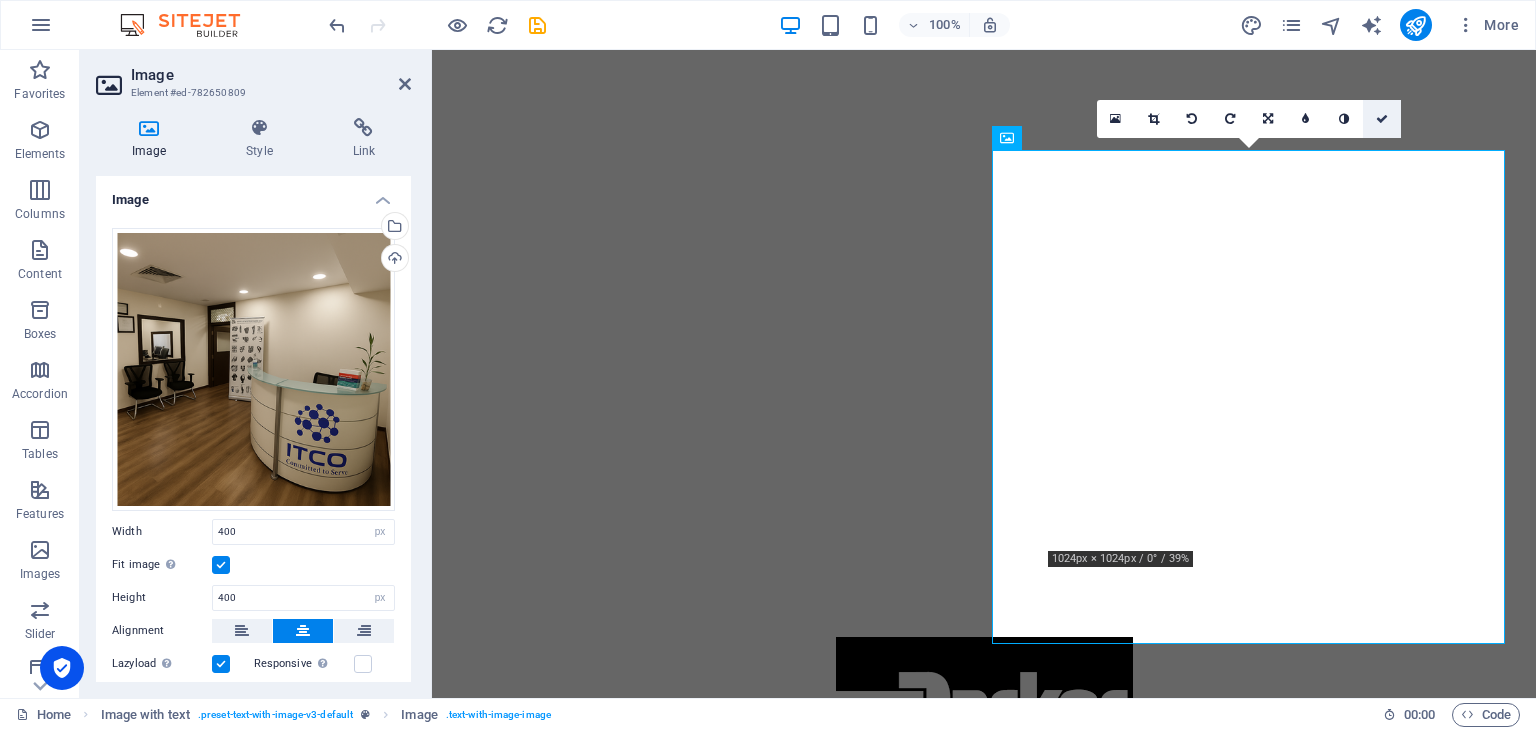 scroll, scrollTop: 1439, scrollLeft: 0, axis: vertical 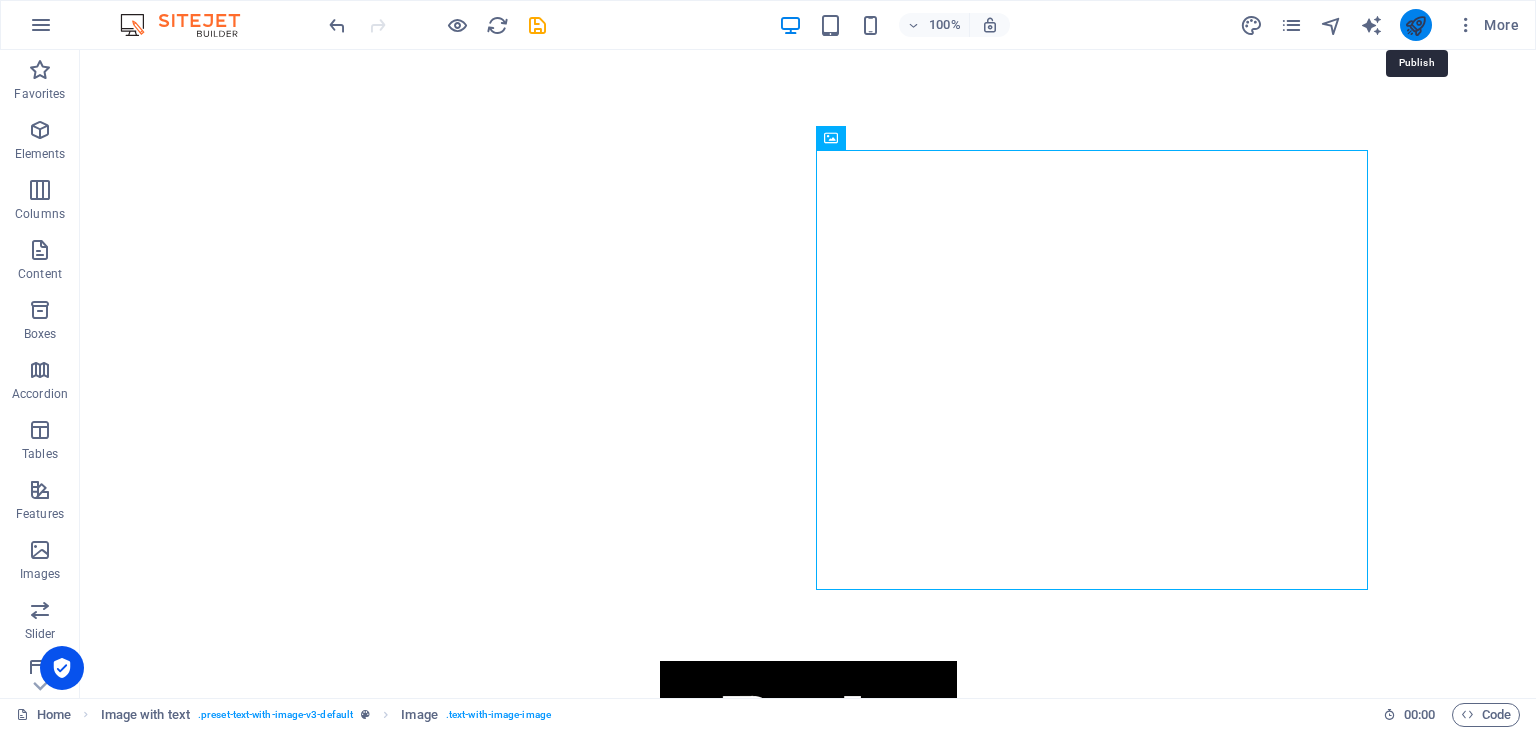 click at bounding box center (1415, 25) 